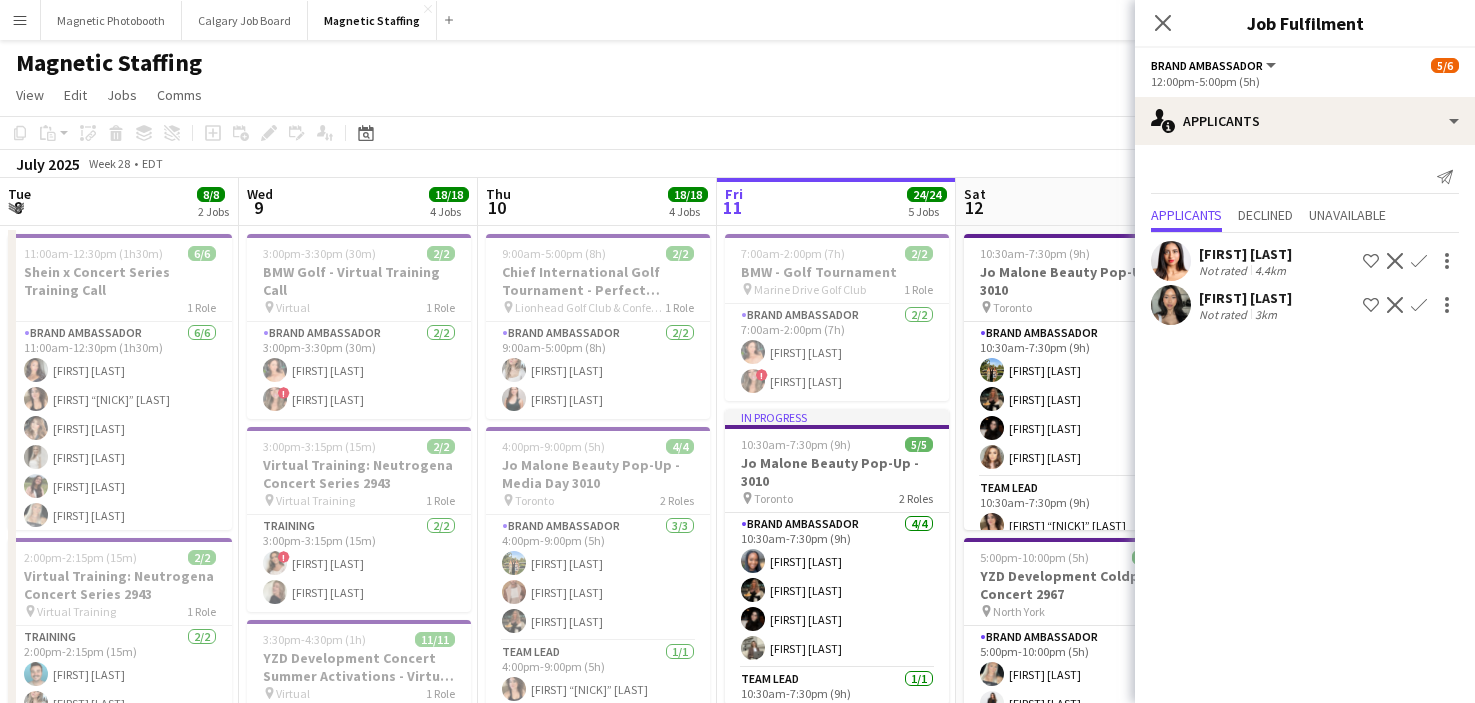 scroll, scrollTop: 0, scrollLeft: 0, axis: both 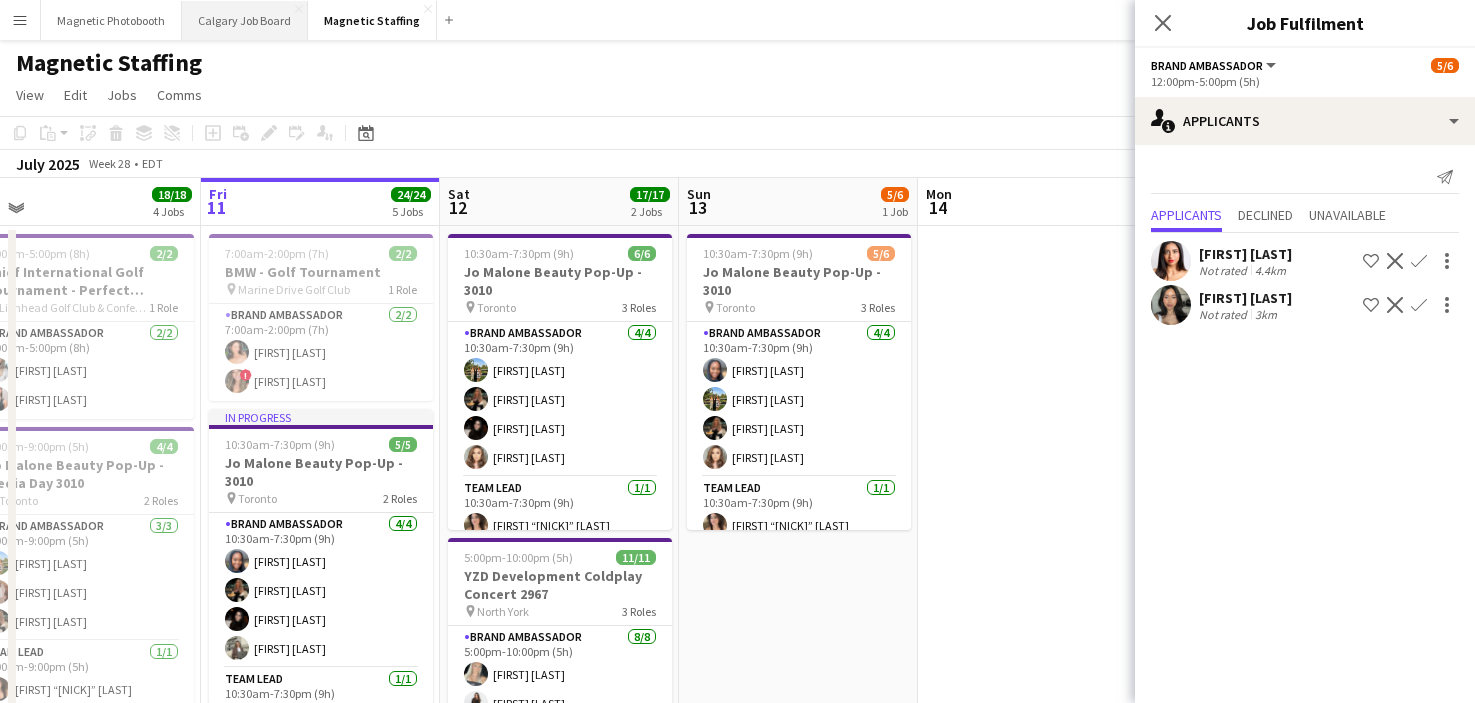 click on "Calgary Job Board
Close" at bounding box center (245, 20) 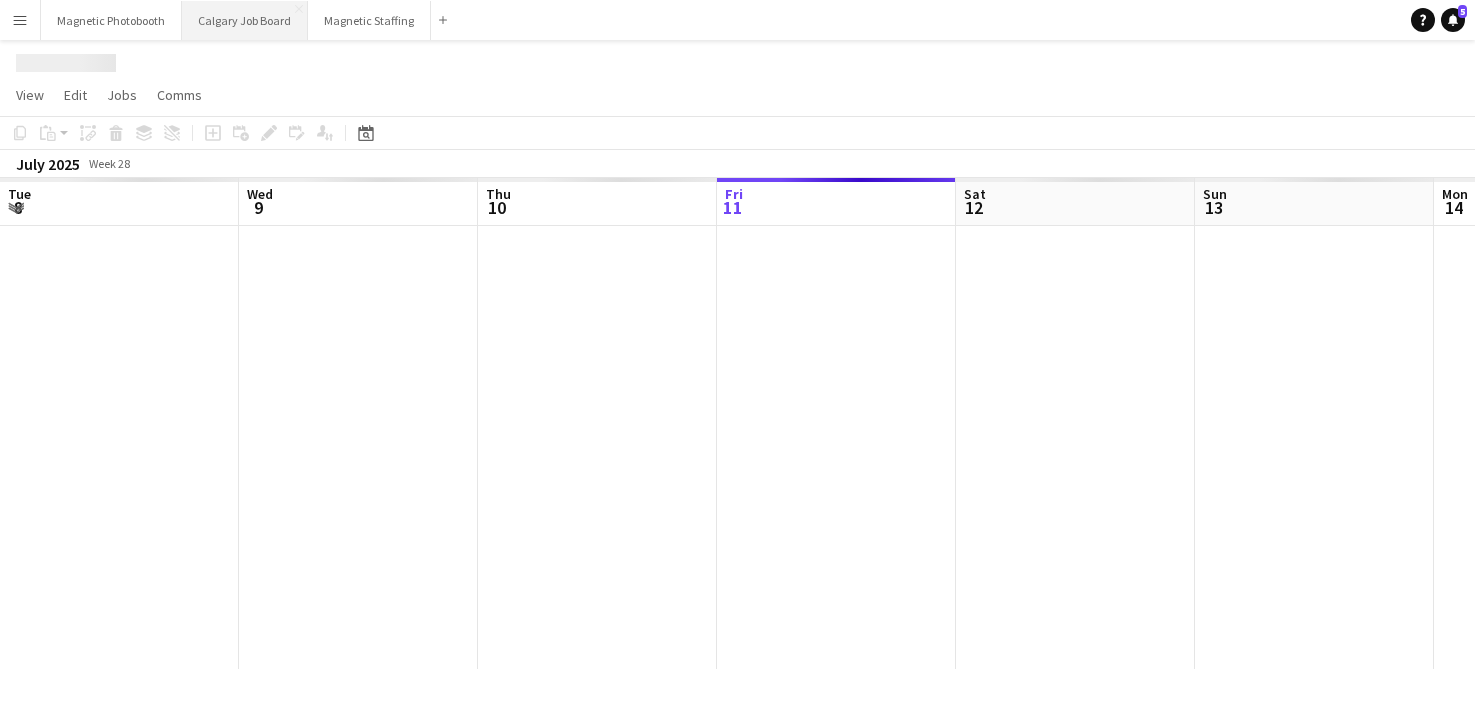 scroll, scrollTop: 0, scrollLeft: 478, axis: horizontal 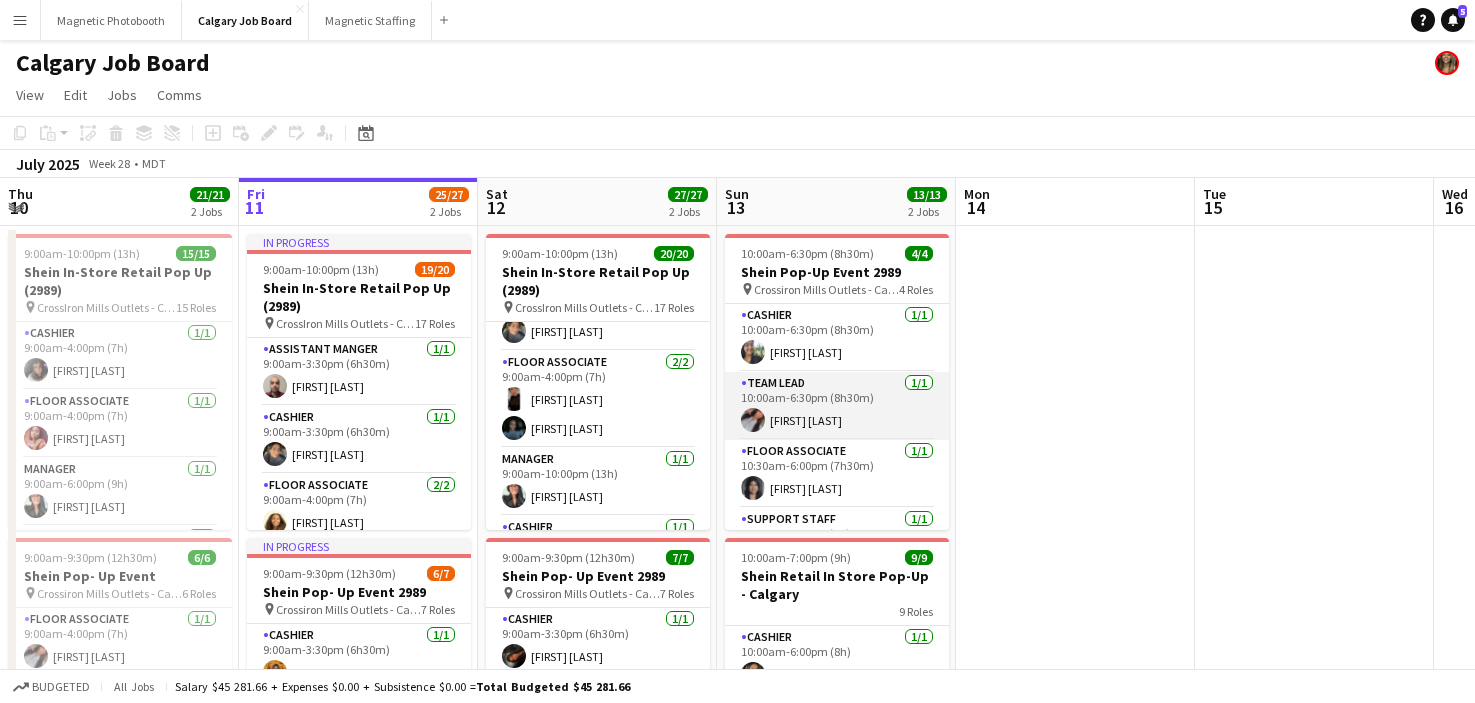 click on "Team Lead   1/1   10:00am-6:30pm (8h30m)
Chantelle Henry" at bounding box center (837, 406) 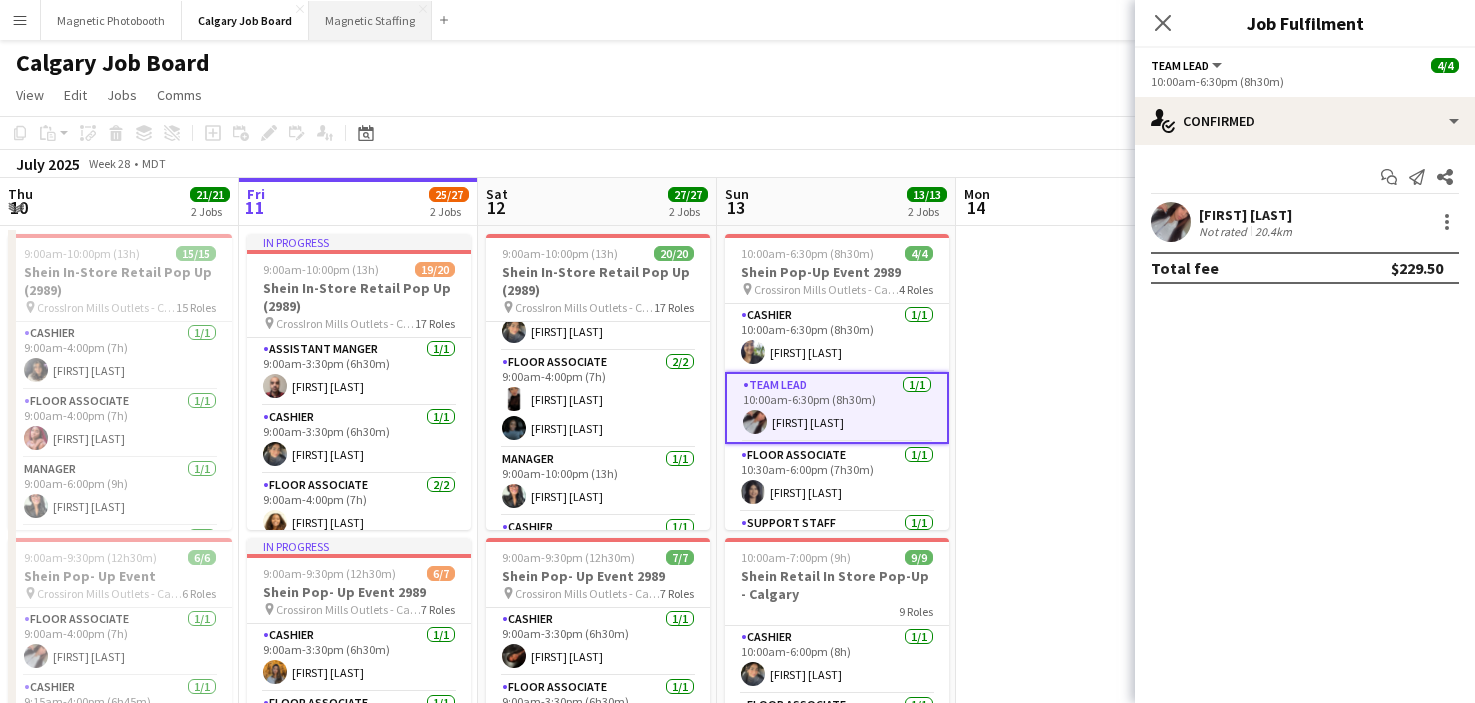click on "Magnetic Staffing
Close" at bounding box center [370, 20] 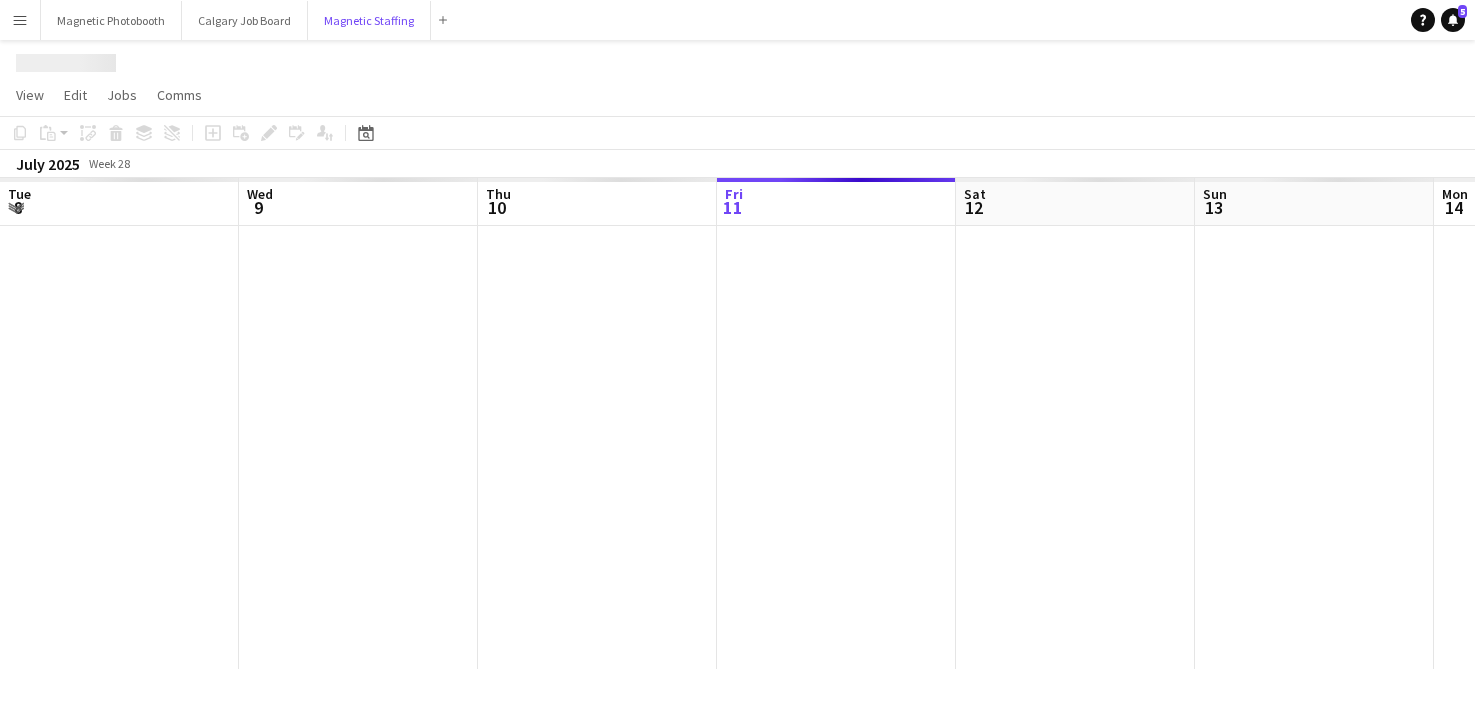 scroll, scrollTop: 0, scrollLeft: 478, axis: horizontal 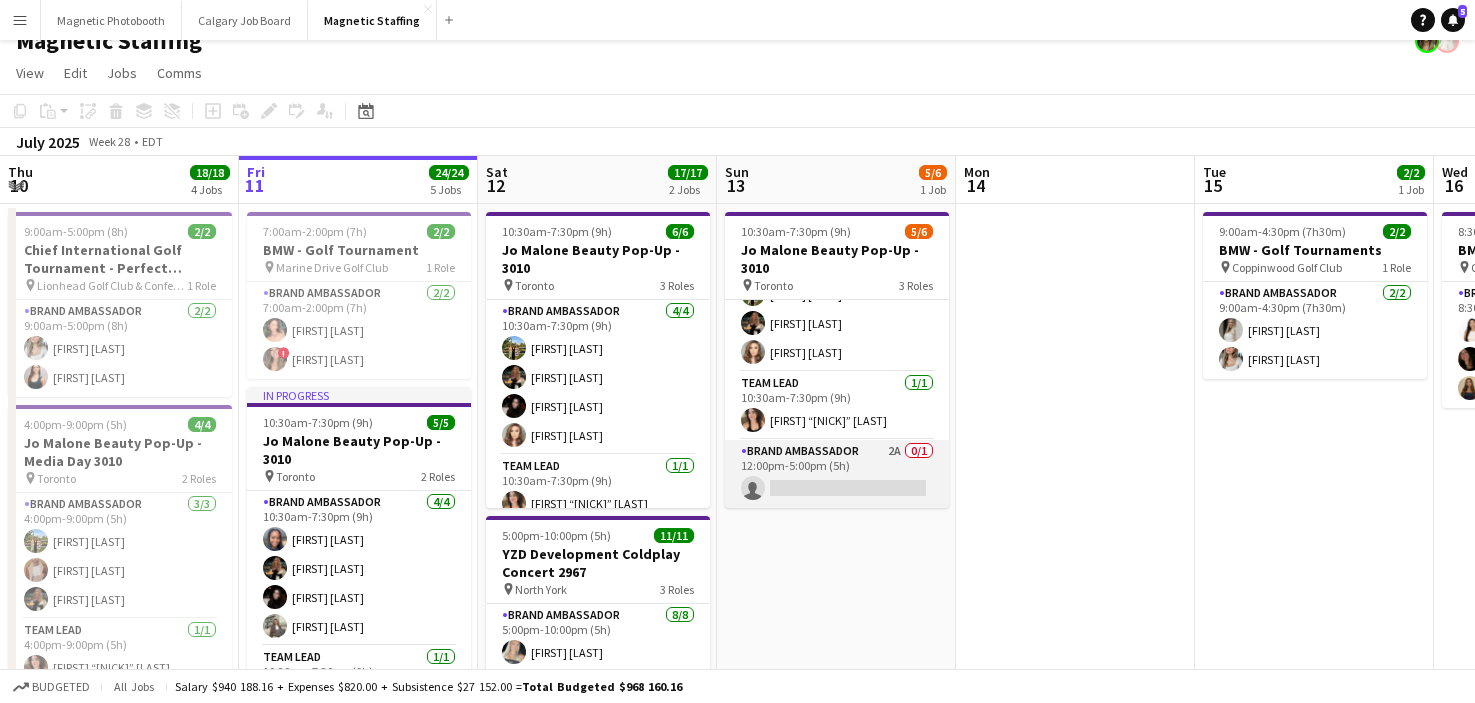 click on "Brand Ambassador   2A   0/1   12:00pm-5:00pm (5h)
single-neutral-actions" at bounding box center [837, 474] 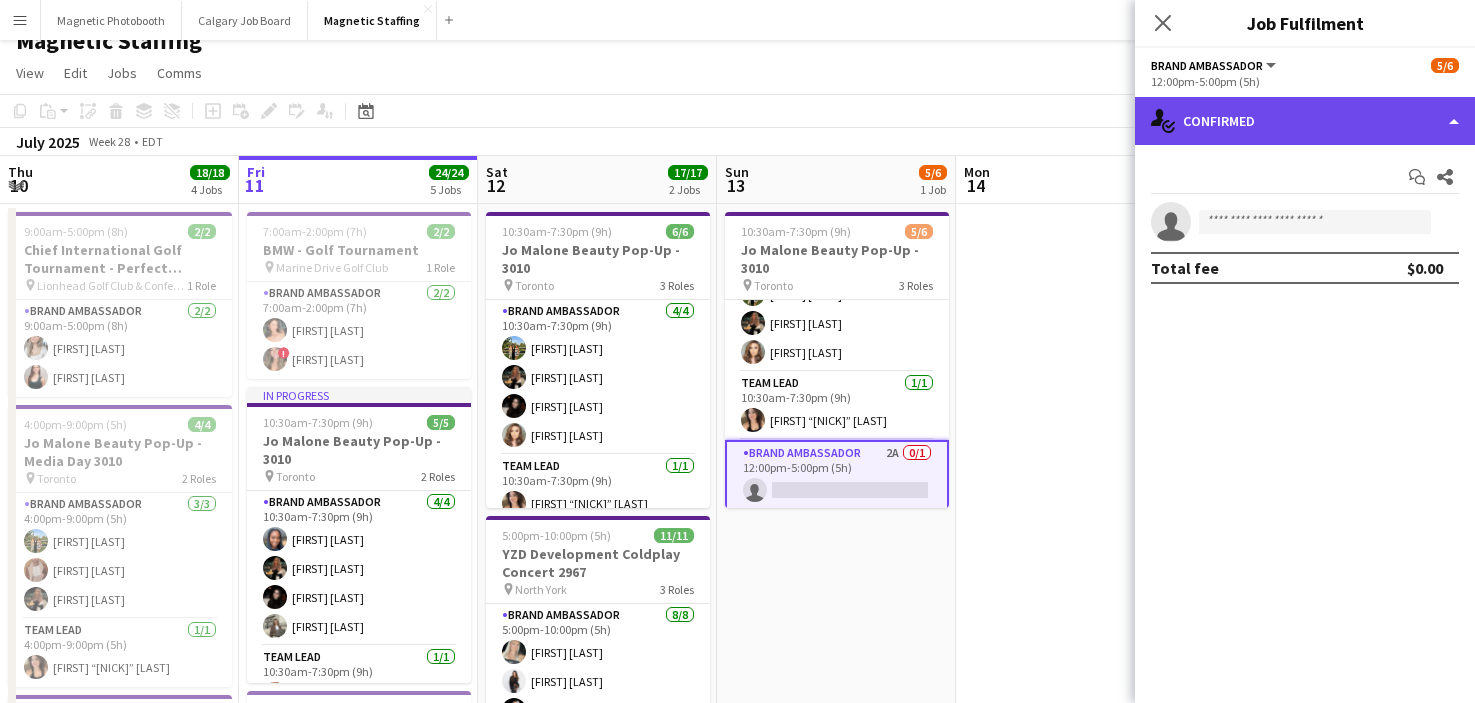 click on "single-neutral-actions-check-2
Confirmed" 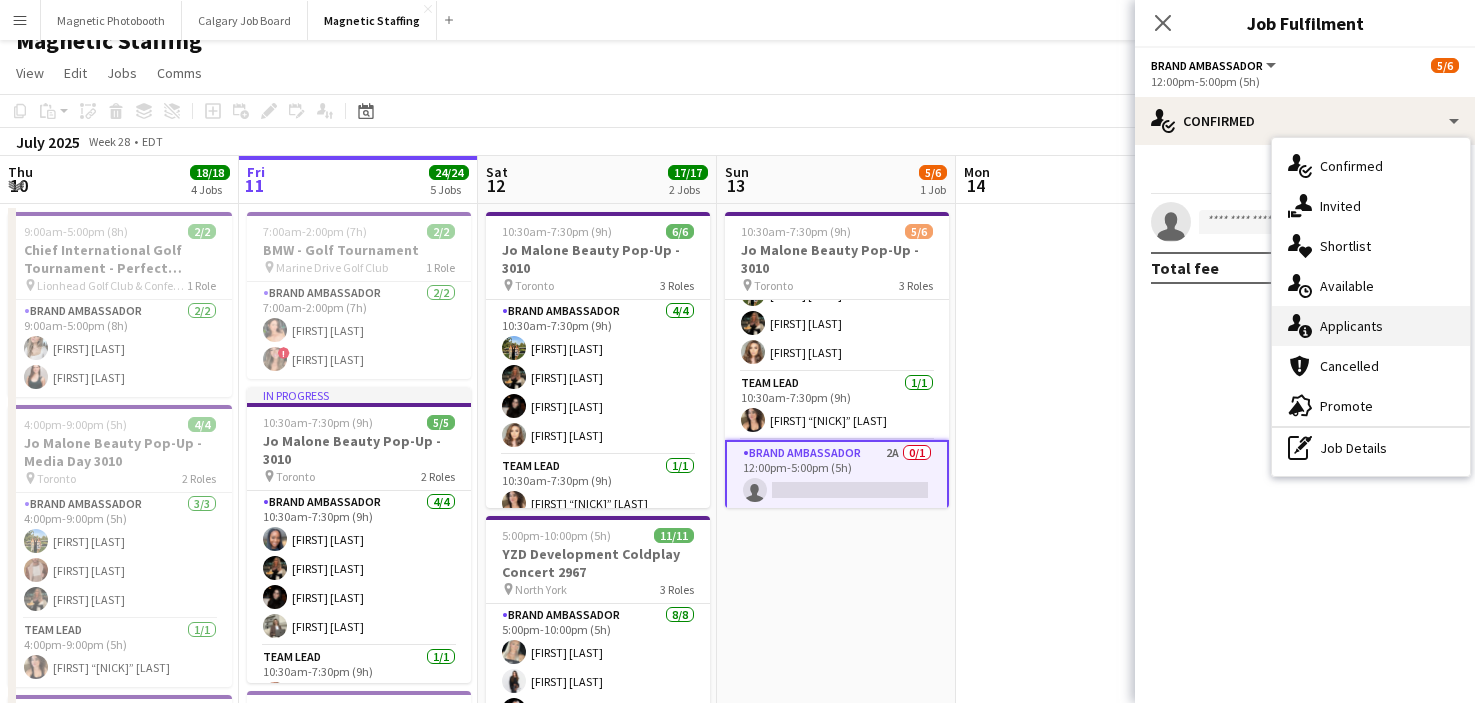 click on "single-neutral-actions-information
Applicants" at bounding box center (1371, 326) 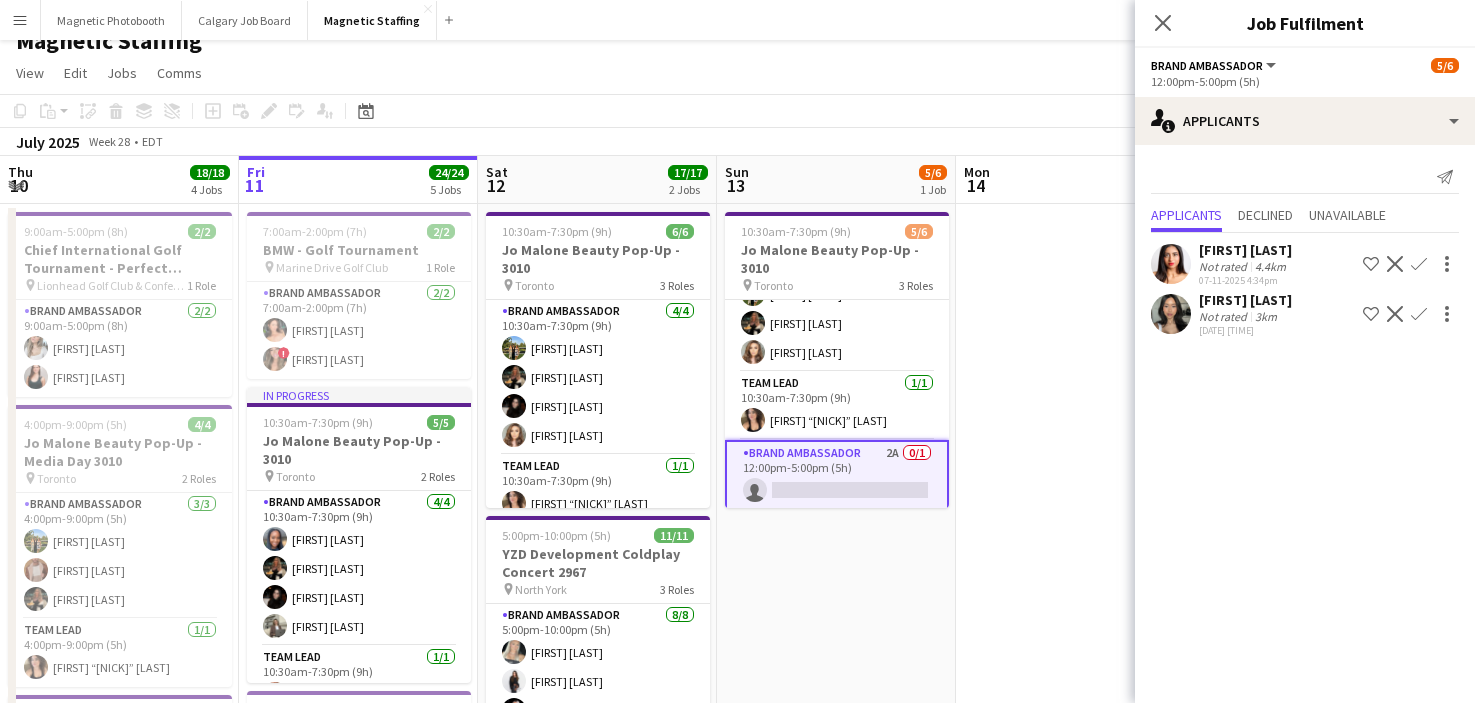 click at bounding box center [1075, 874] 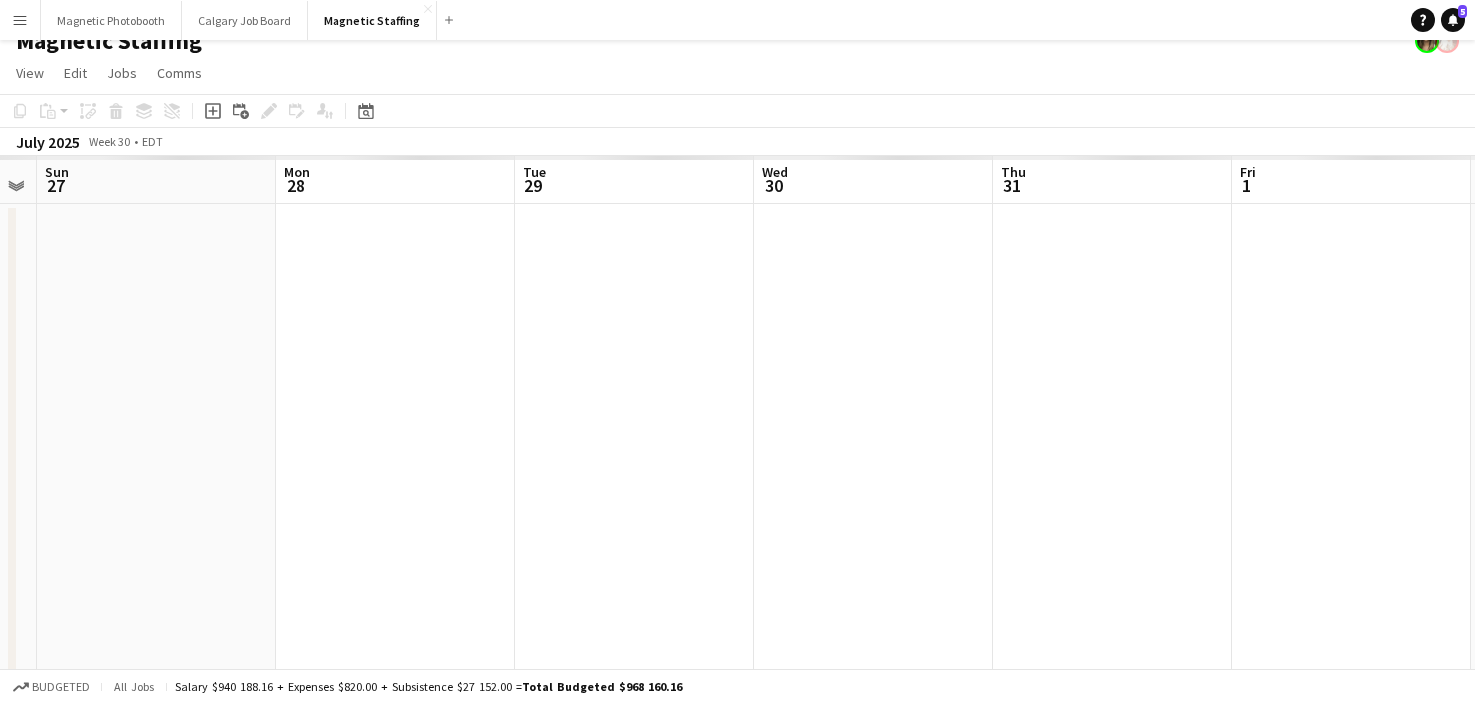 scroll, scrollTop: 0, scrollLeft: 656, axis: horizontal 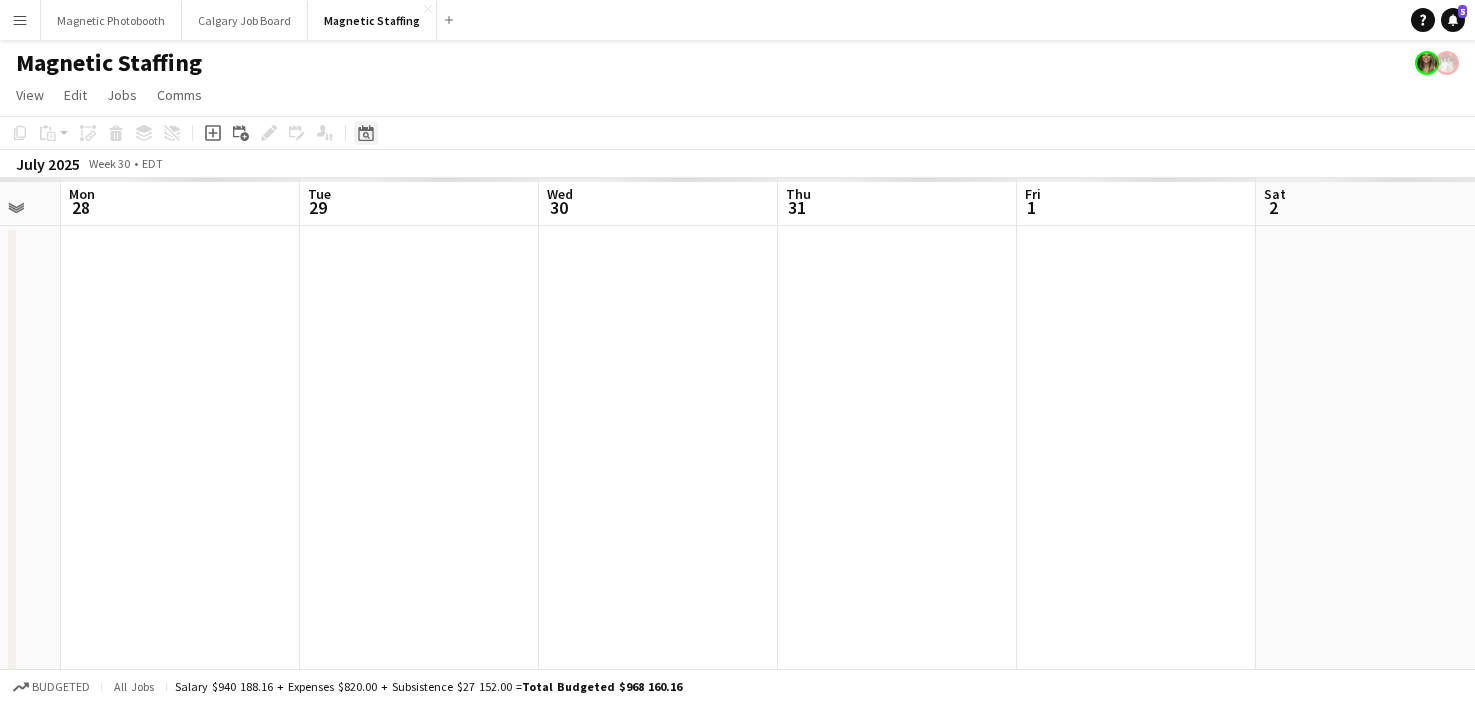 click on "Date picker" 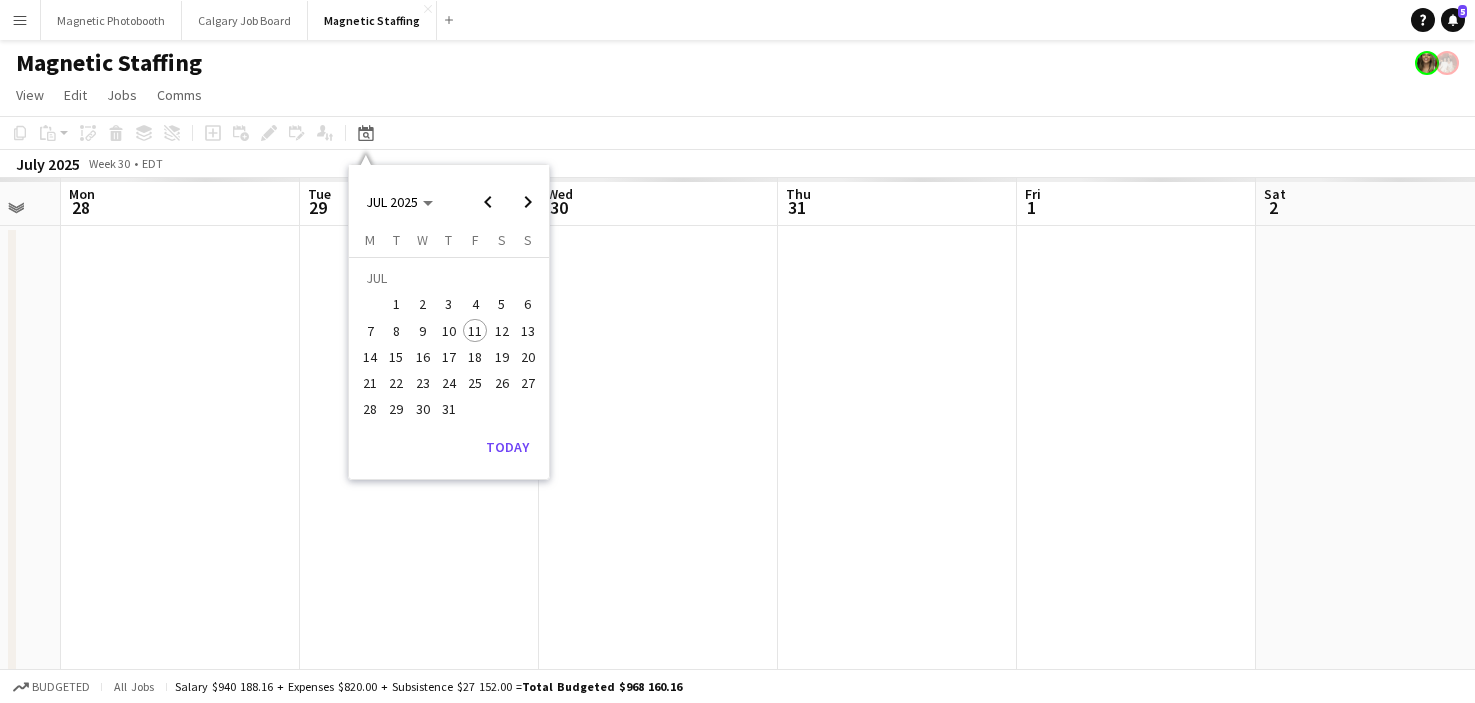click on "26" at bounding box center [501, 383] 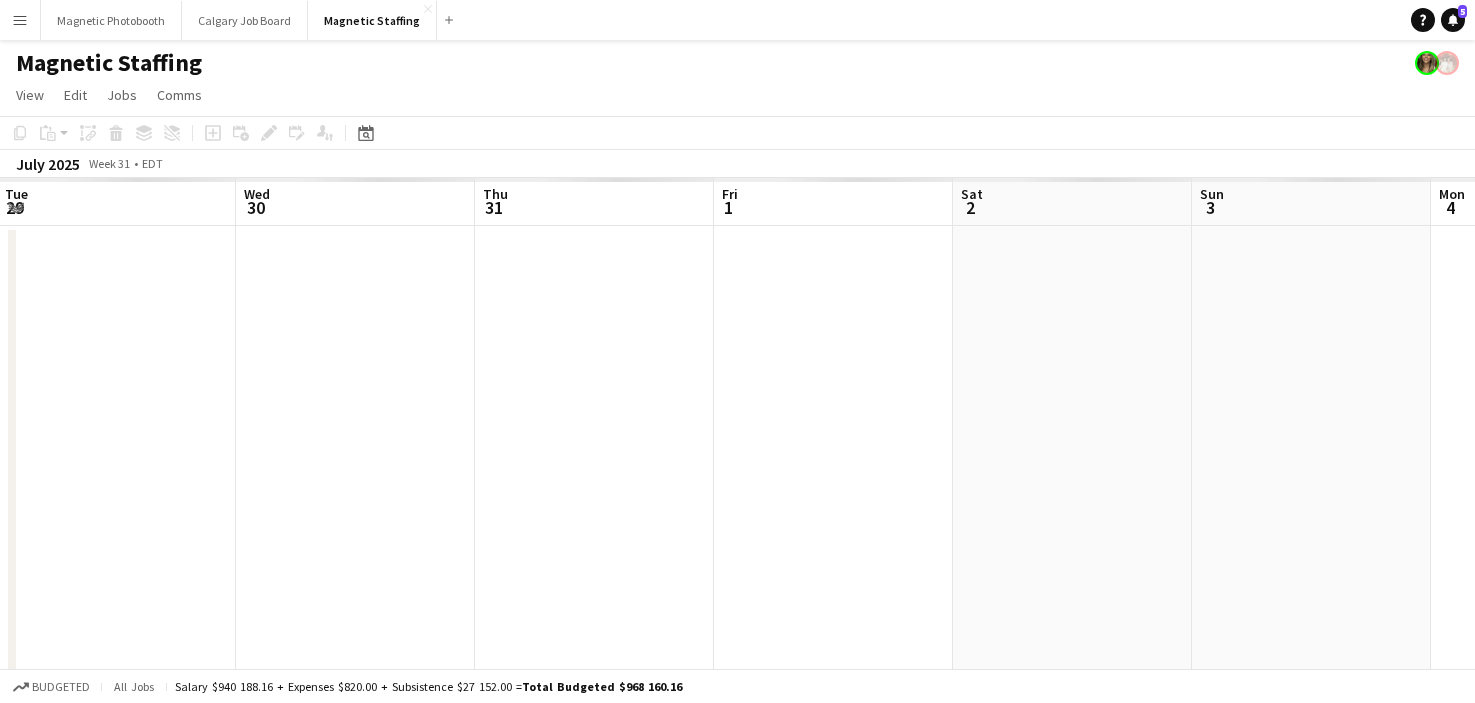 scroll, scrollTop: 0, scrollLeft: 580, axis: horizontal 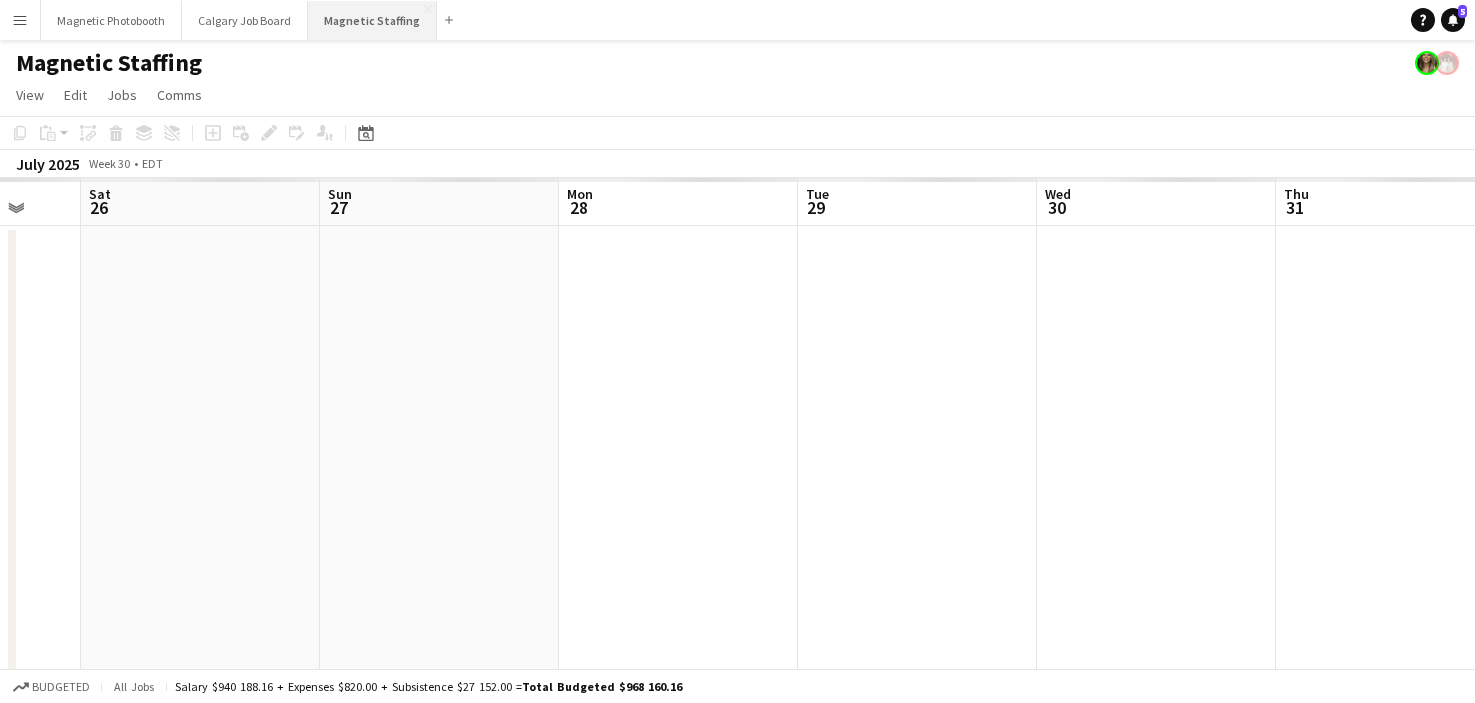 click on "Magnetic Staffing
Close" at bounding box center [372, 20] 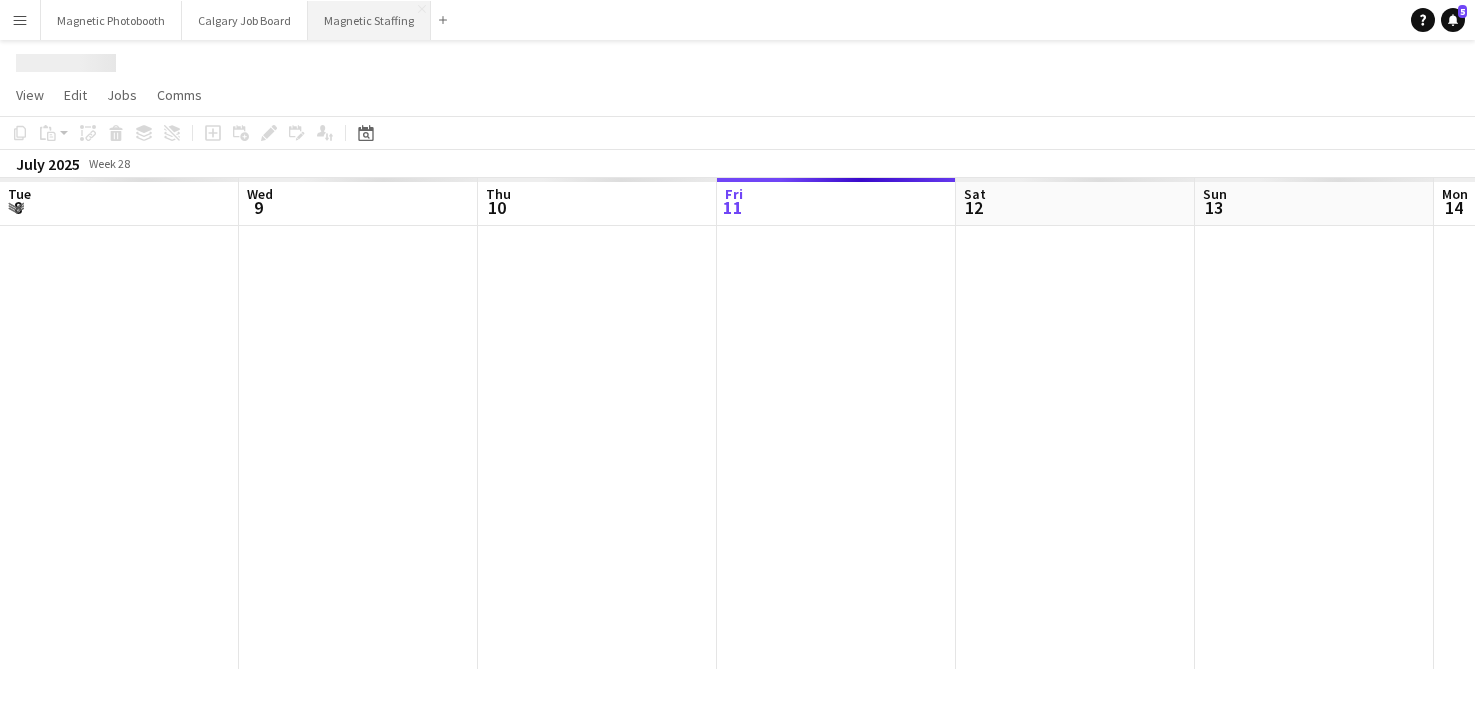 scroll, scrollTop: 0, scrollLeft: 478, axis: horizontal 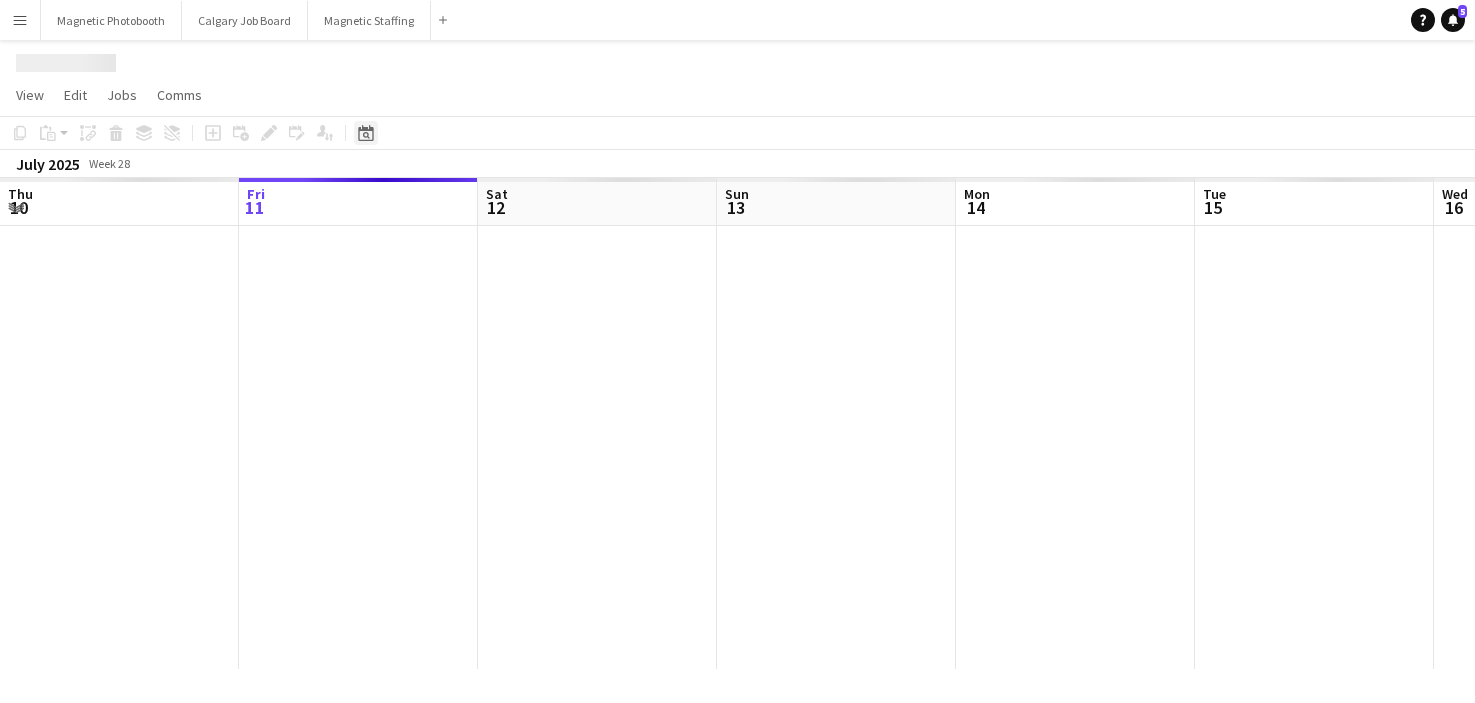 click 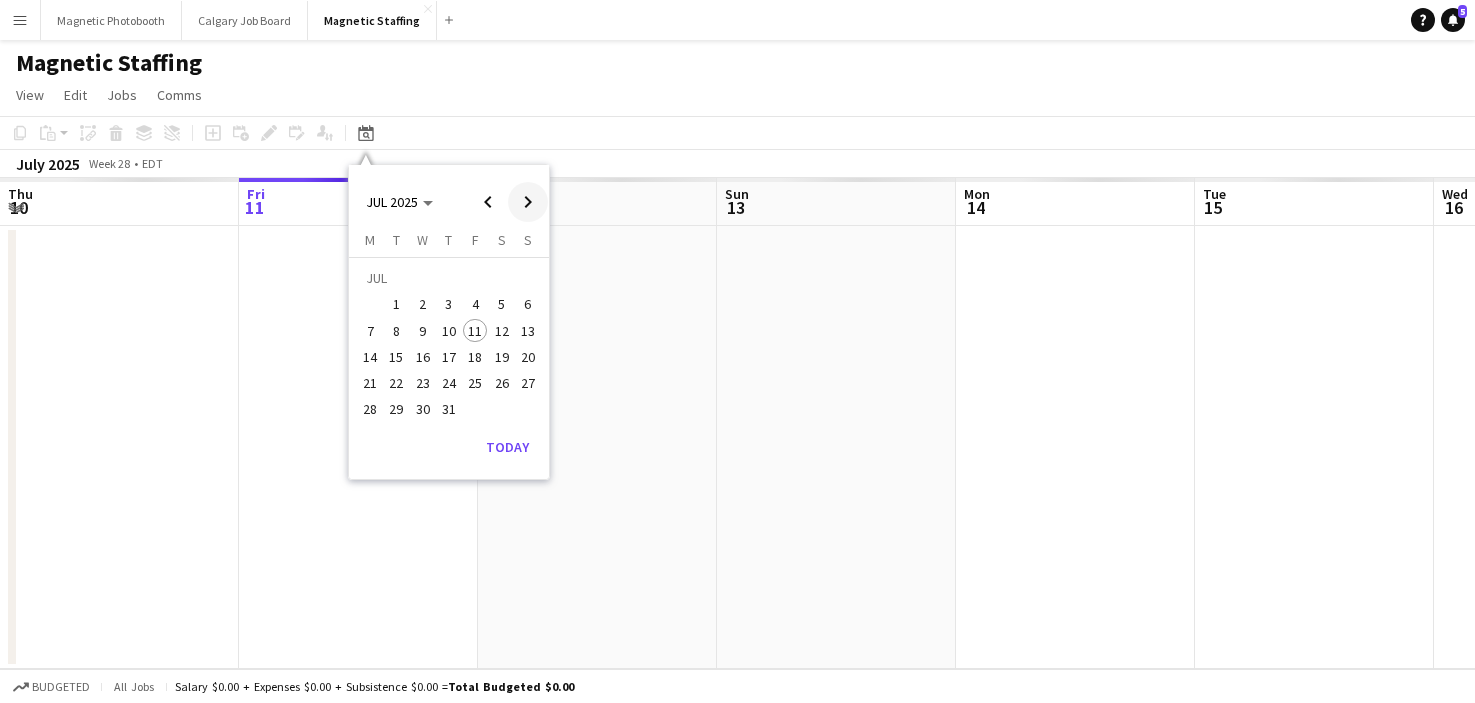 click at bounding box center (528, 202) 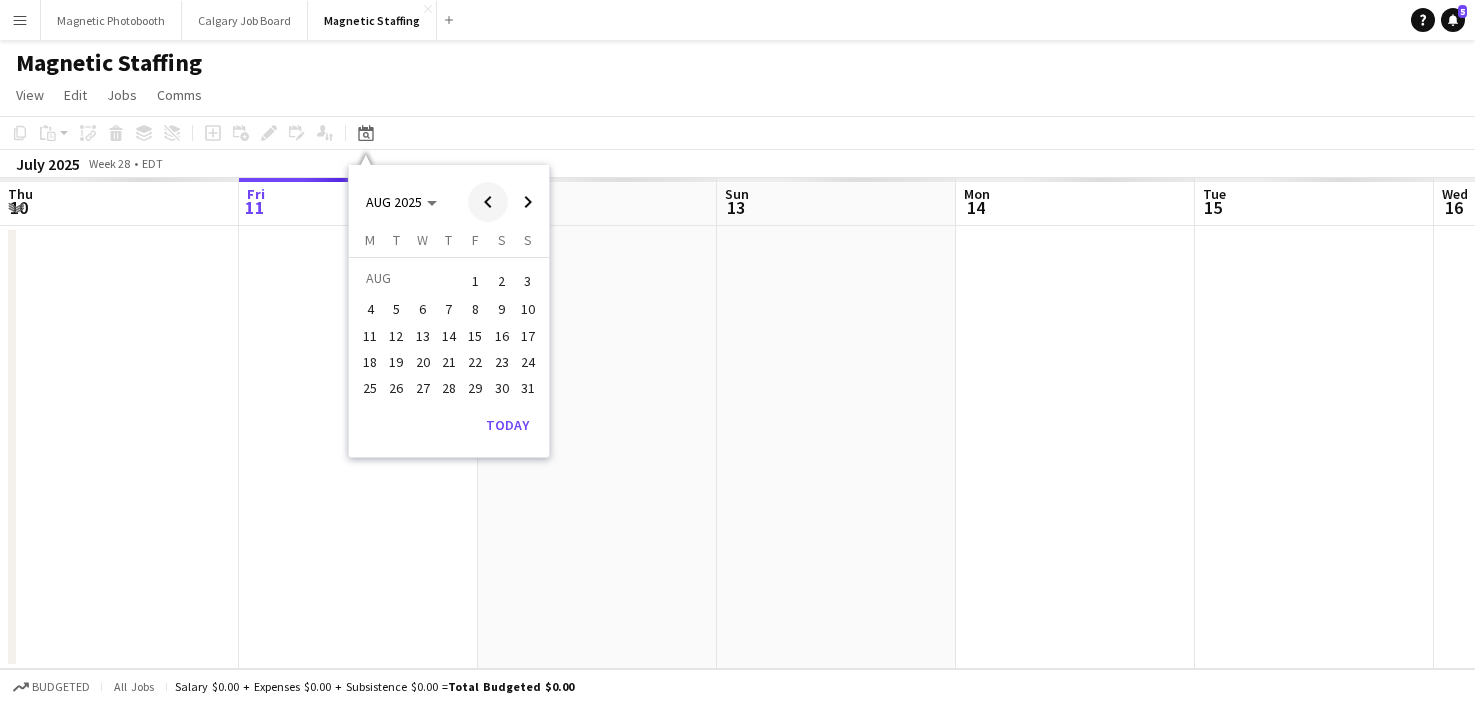 click at bounding box center [488, 202] 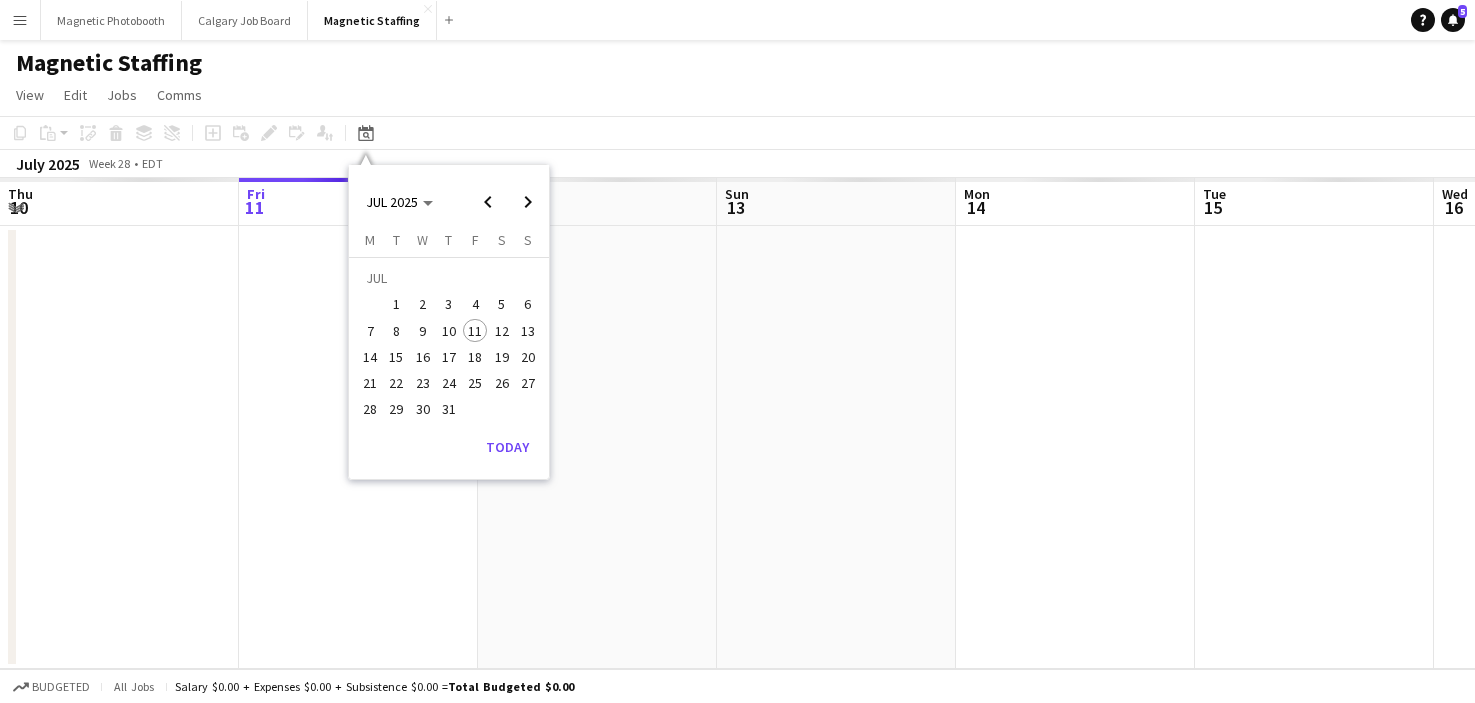 click on "26" at bounding box center [502, 383] 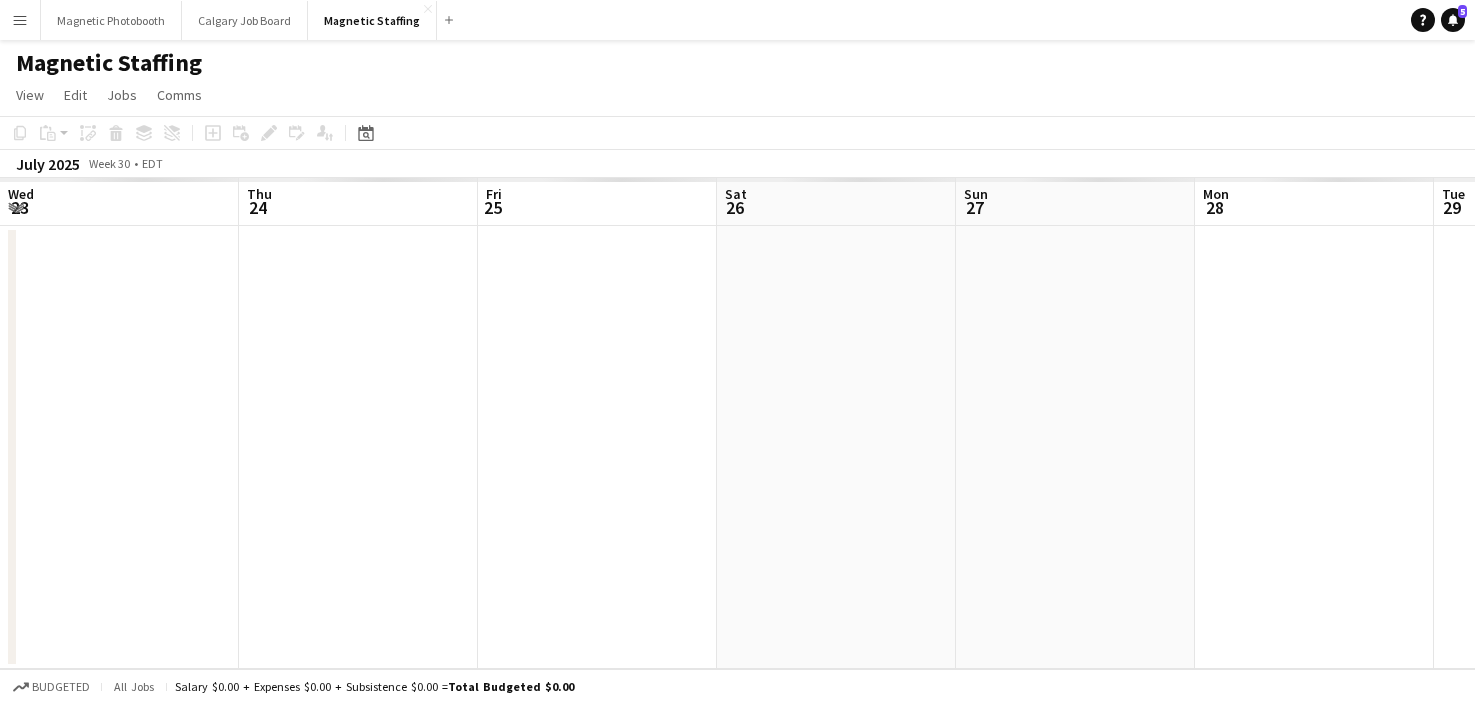 scroll, scrollTop: 0, scrollLeft: 688, axis: horizontal 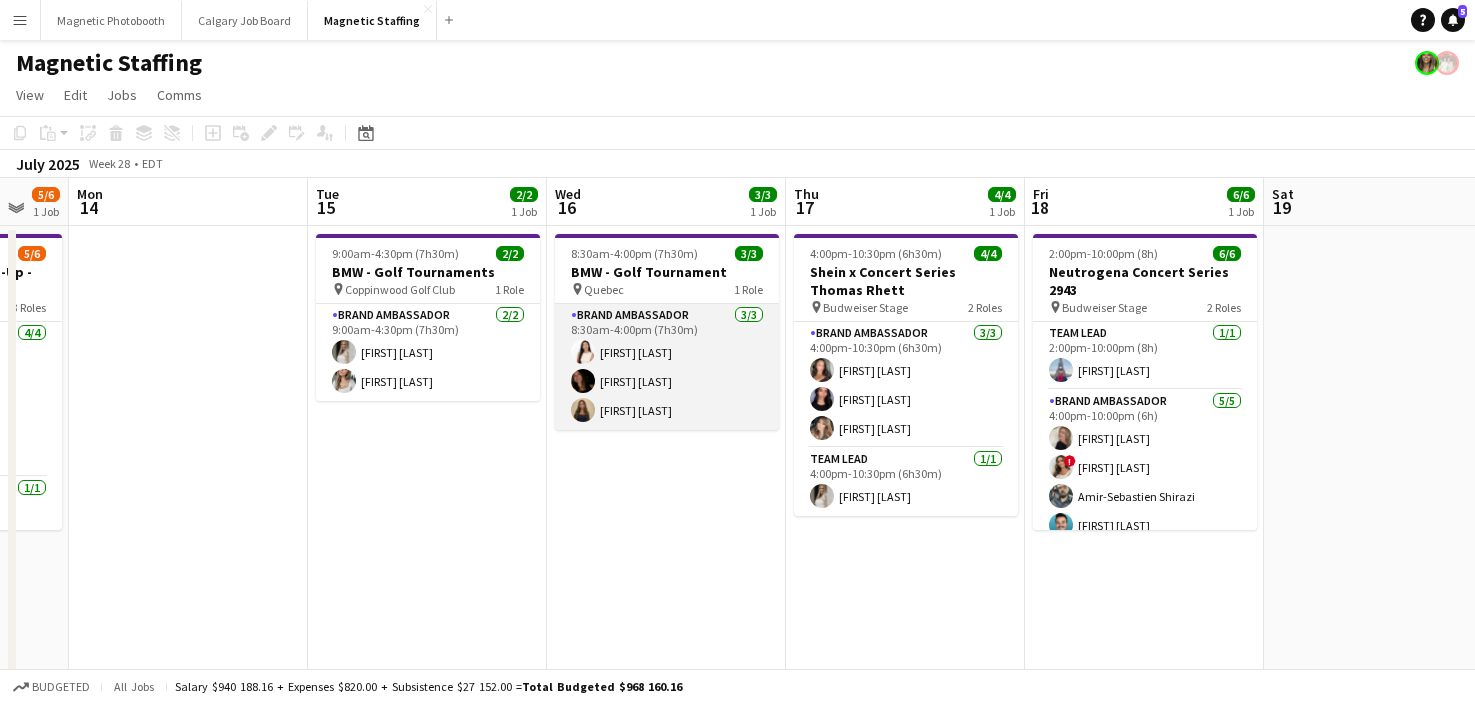 click on "Brand Ambassador   3/3   8:30am-4:00pm (7h30m)
[FIRST] [LAST] [FIRST] [LAST] [FIRST] [LAST]" at bounding box center (667, 367) 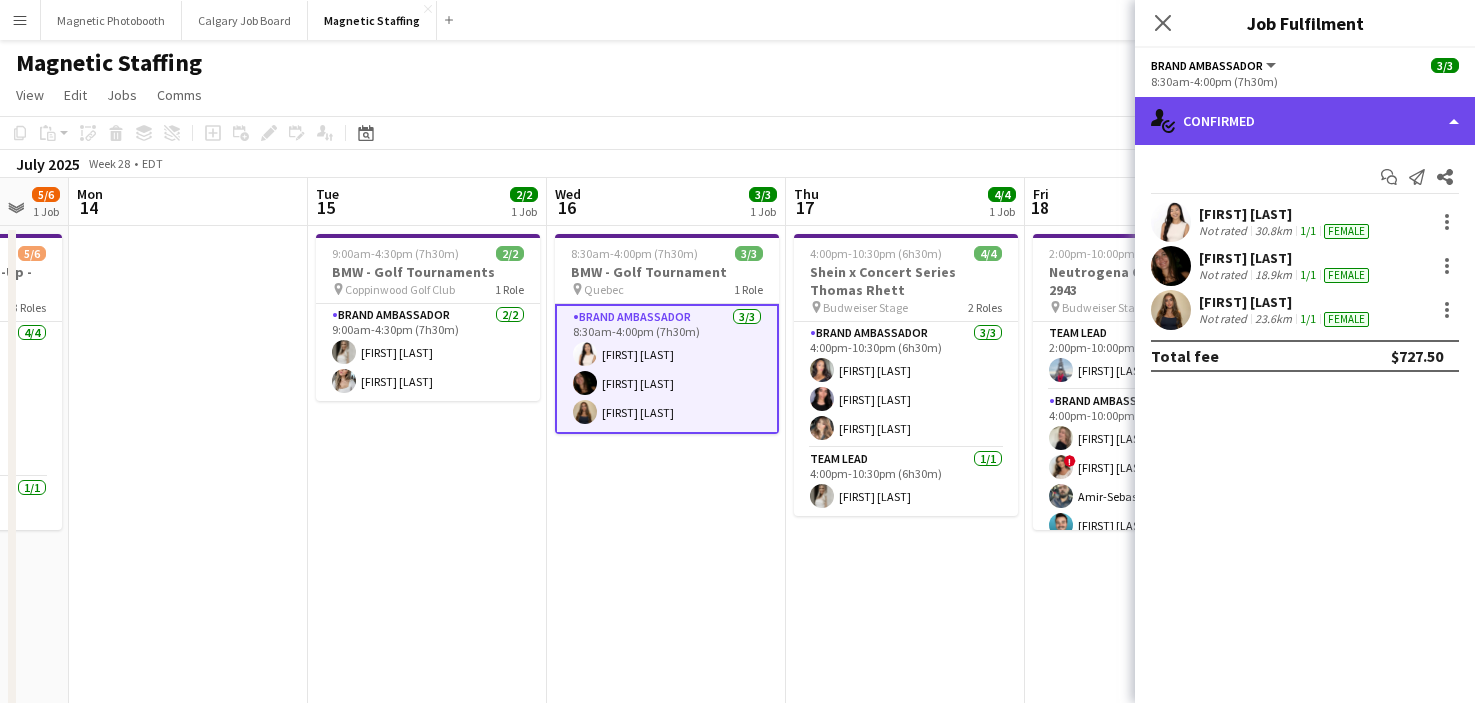 click on "single-neutral-actions-check-2
Confirmed" 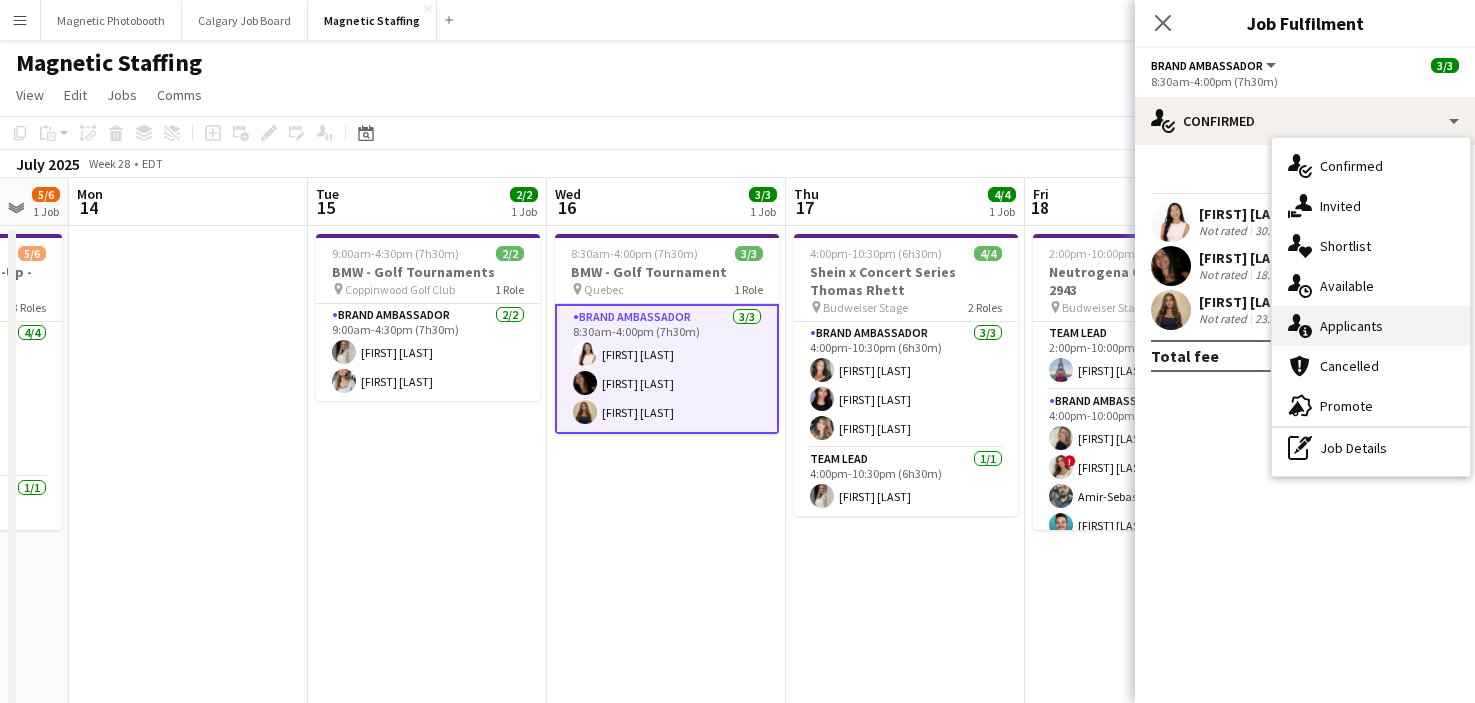 click on "single-neutral-actions-information
Applicants" at bounding box center (1371, 326) 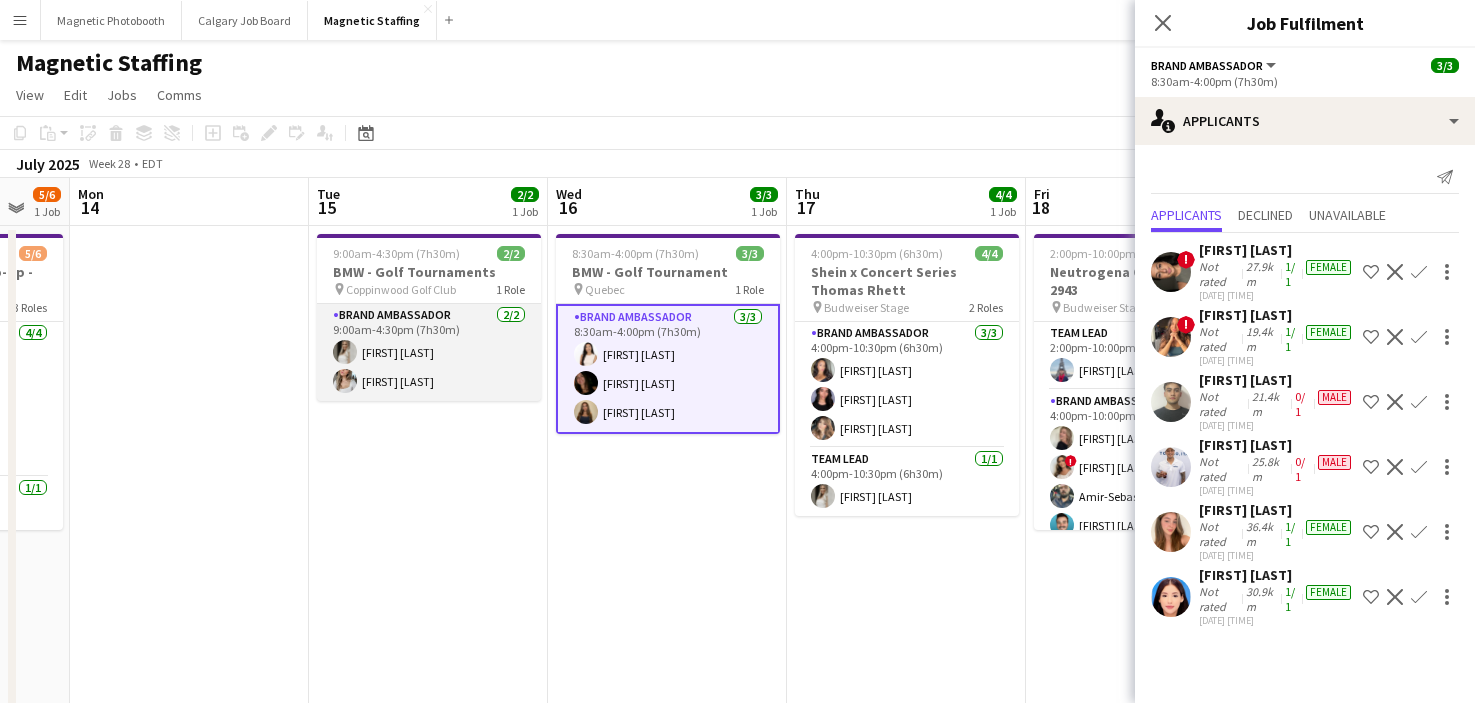 click on "Brand Ambassador   2/2   9:00am-4:30pm (7h30m)
[FIRST] [LAST] [FIRST] [LAST]" at bounding box center [429, 352] 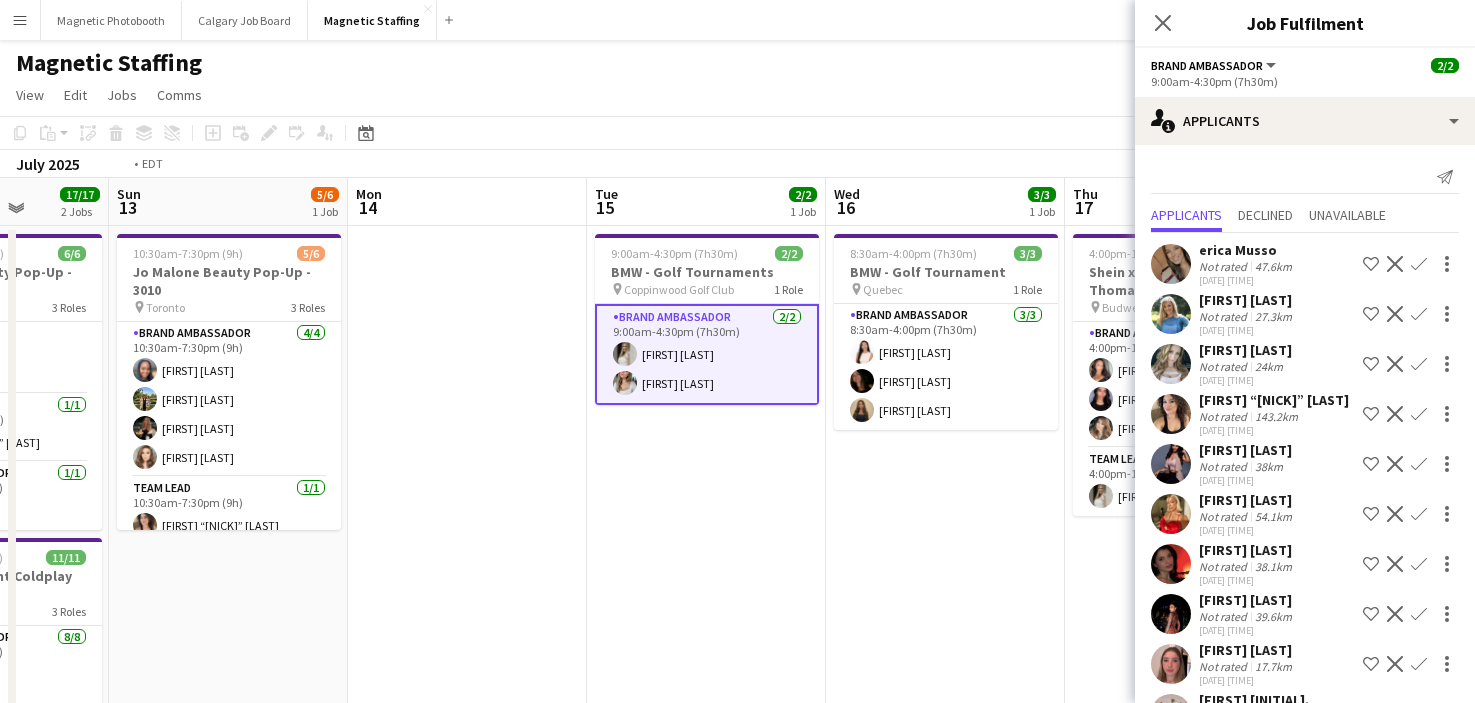 drag, startPoint x: 682, startPoint y: 429, endPoint x: 237, endPoint y: 491, distance: 449.29834 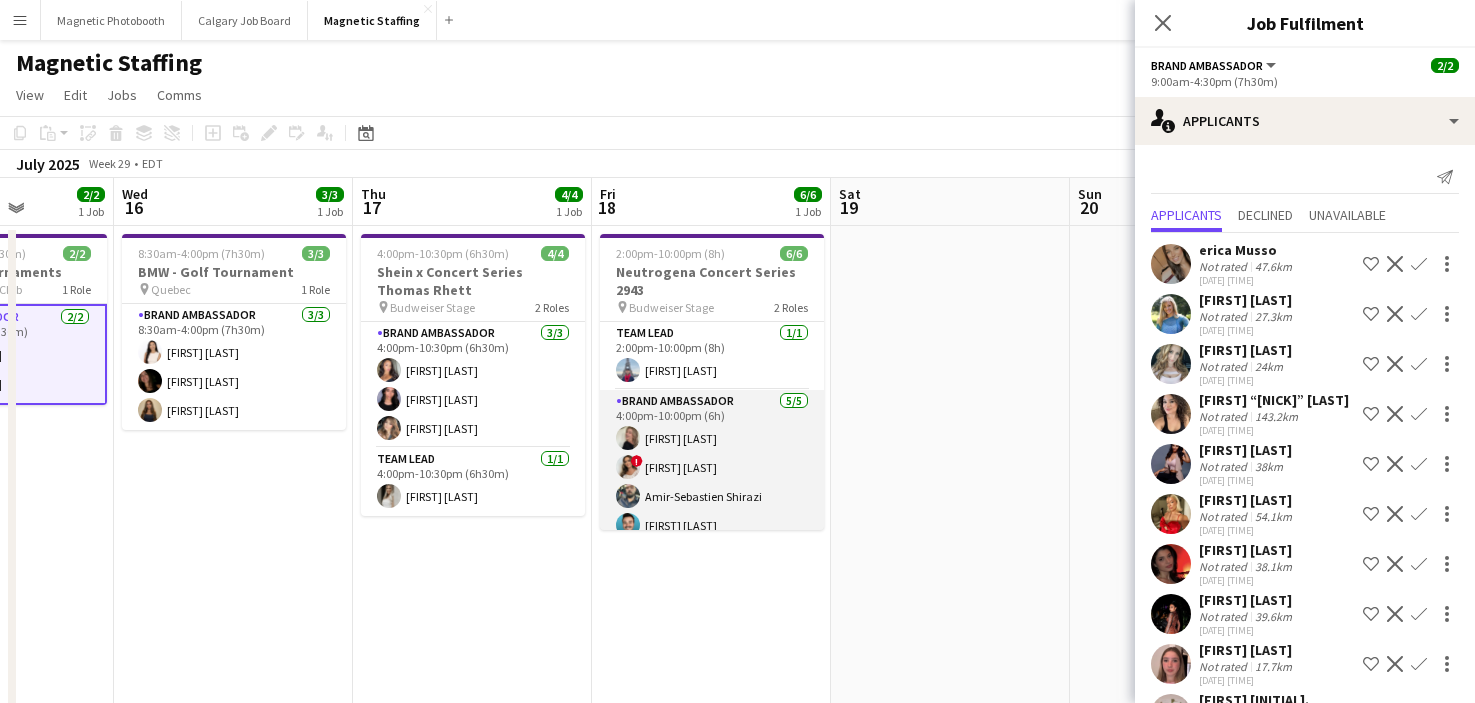 click at bounding box center (628, 438) 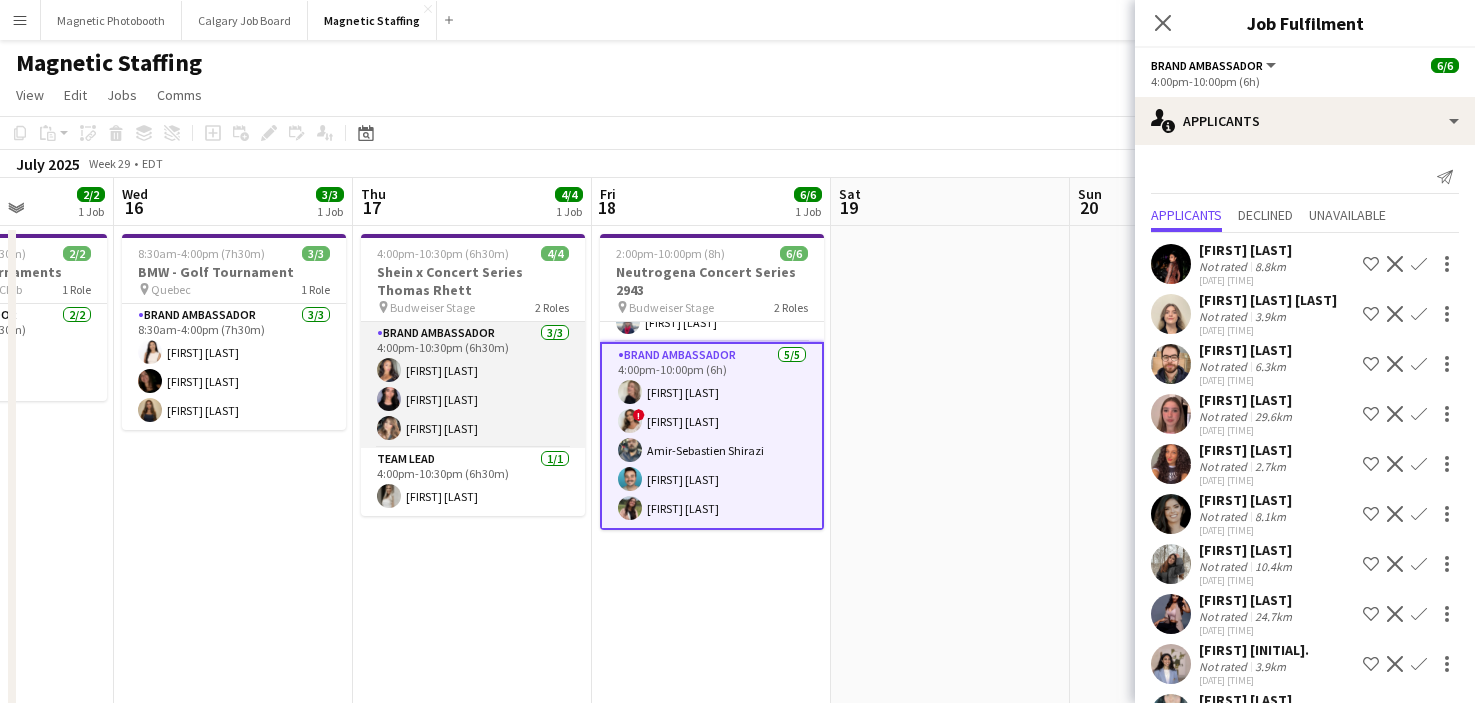 click on "Brand Ambassador   3/3   [TIME] ([DURATION])
[FIRST] [LAST] [FIRST] [LAST] [FIRST] [LAST]" at bounding box center [473, 385] 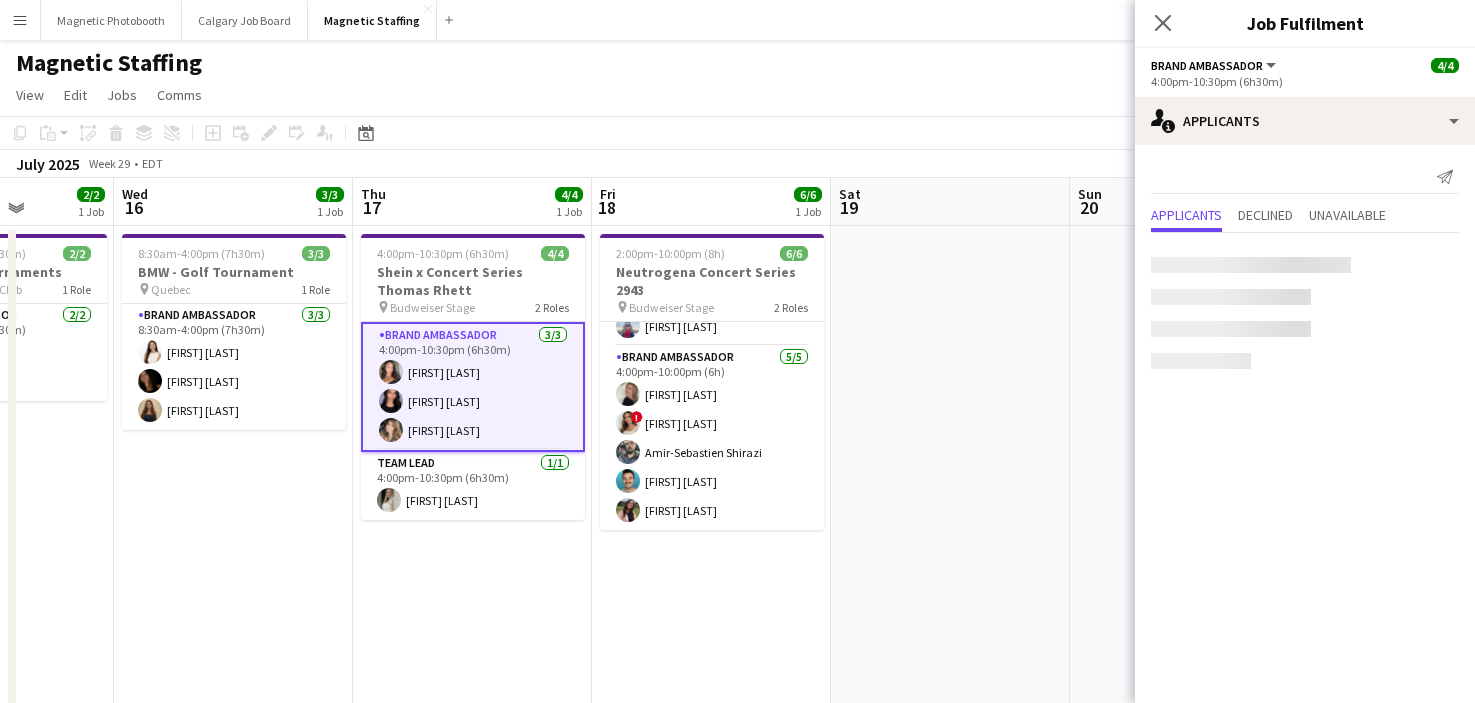 scroll, scrollTop: 44, scrollLeft: 0, axis: vertical 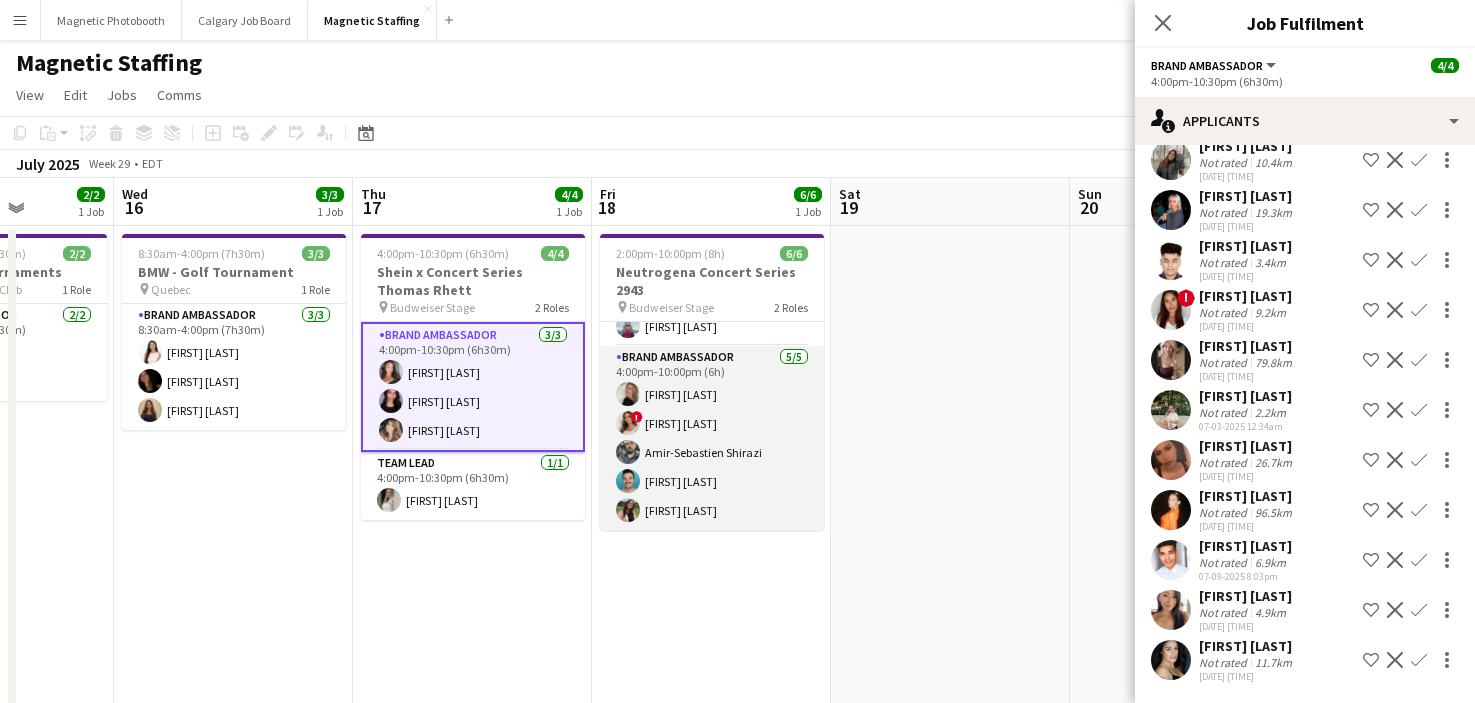 click on "Brand Ambassador   5/5   4:00pm-10:00pm (6h)
[FIRST] [LAST] ! [FIRST] [LAST] [FIRST] [LAST] [FIRST] [LAST] [FIRST] [LAST]" at bounding box center [712, 438] 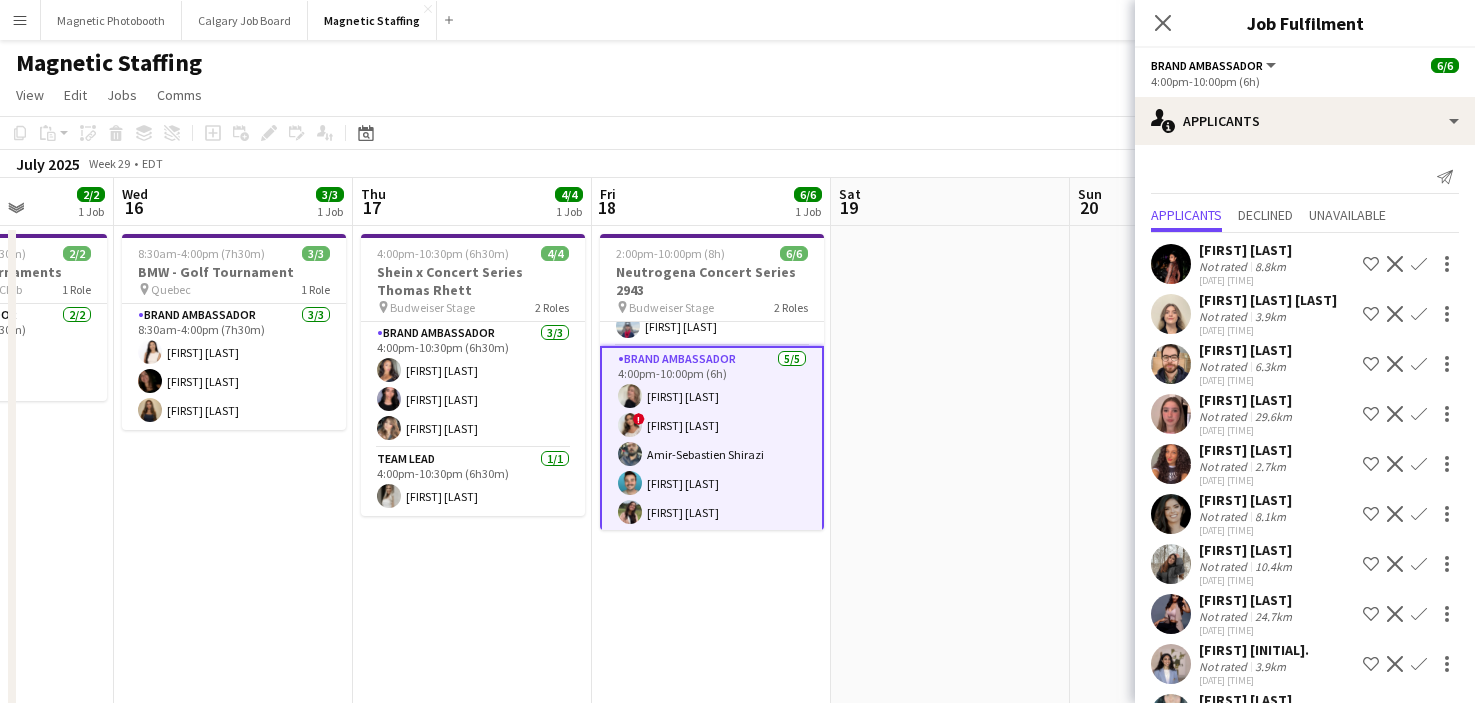 scroll, scrollTop: 48, scrollLeft: 0, axis: vertical 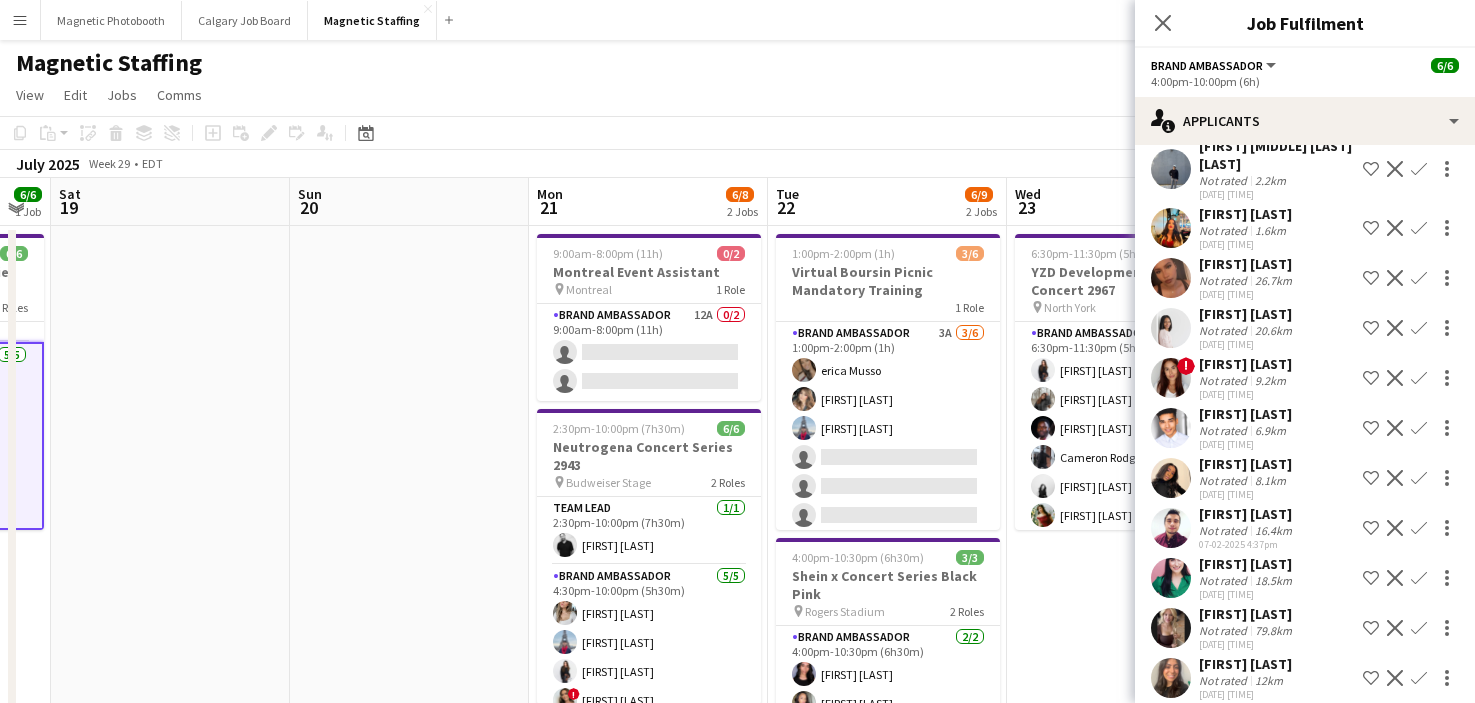 drag, startPoint x: 419, startPoint y: 511, endPoint x: 97, endPoint y: 540, distance: 323.30325 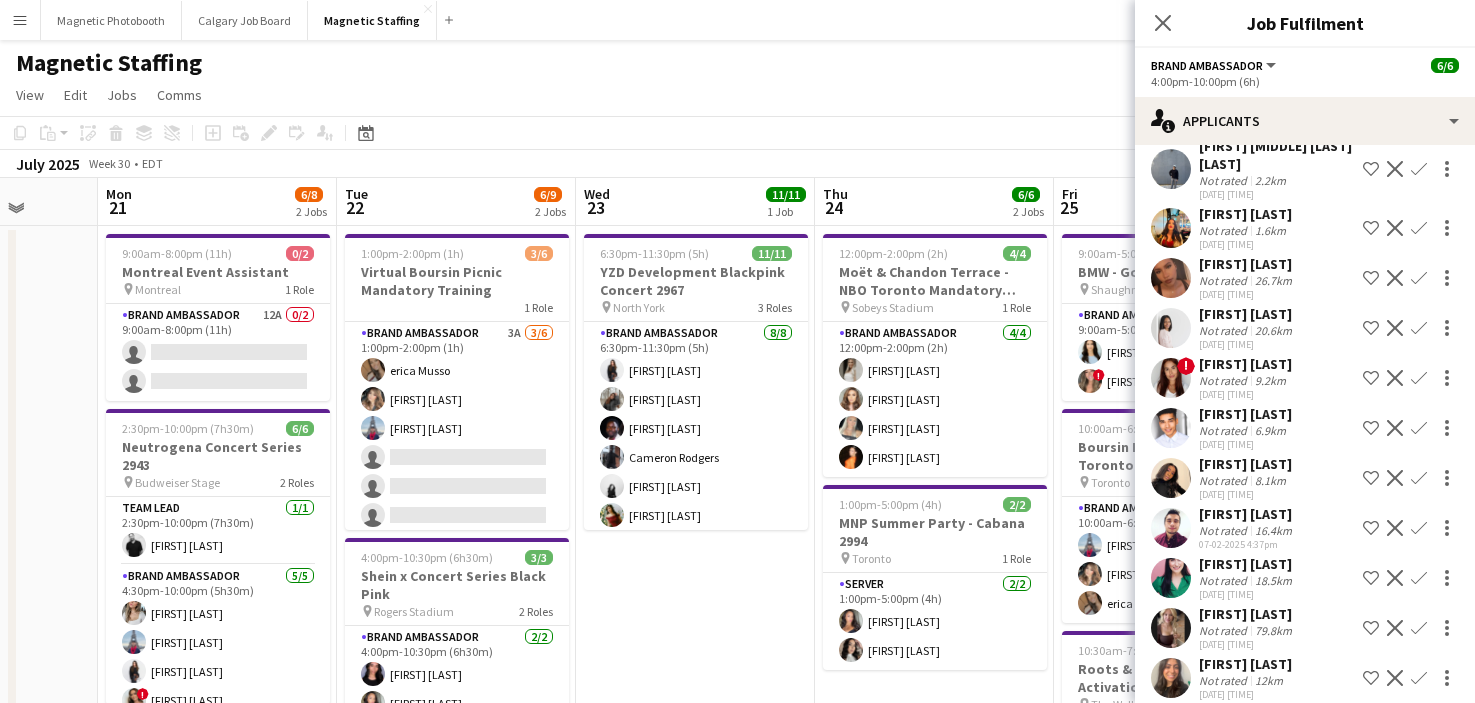 scroll, scrollTop: 0, scrollLeft: 544, axis: horizontal 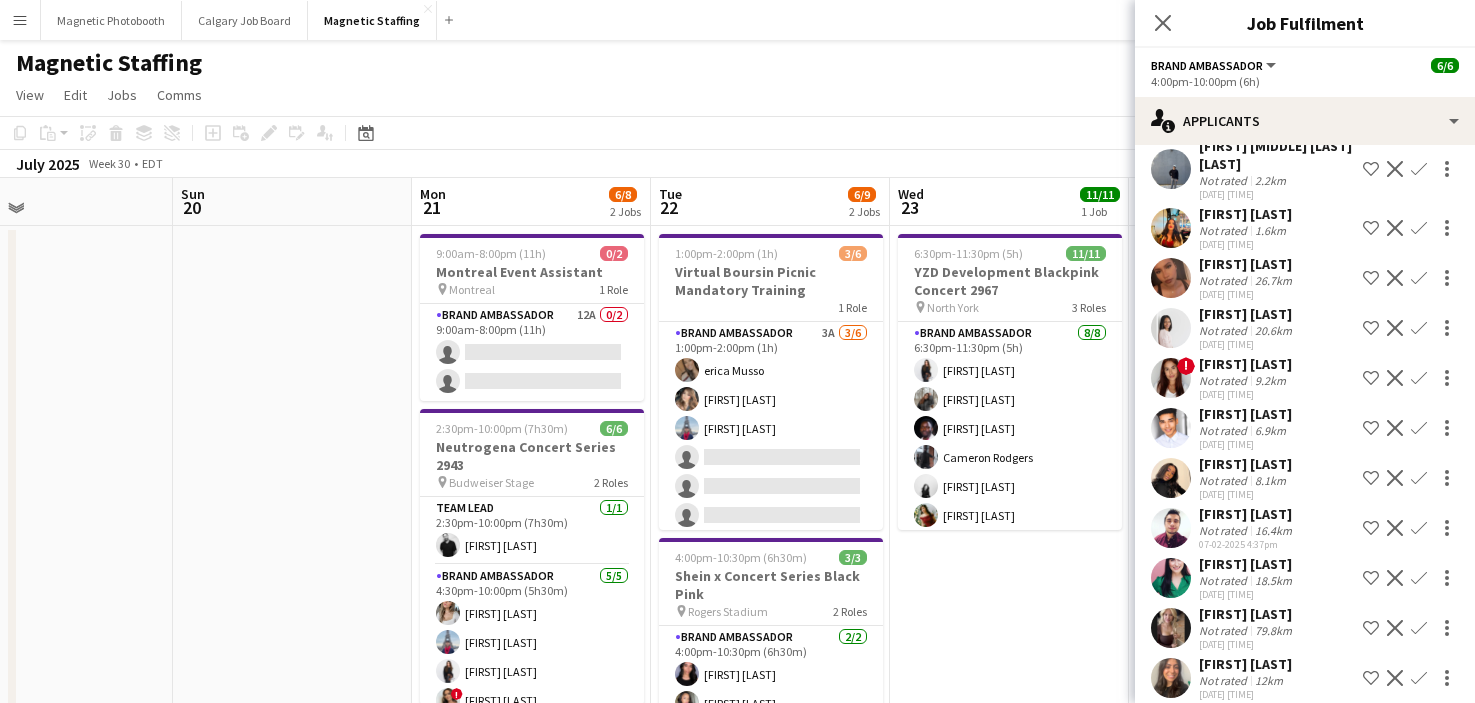 drag, startPoint x: 739, startPoint y: 433, endPoint x: 178, endPoint y: 516, distance: 567.1067 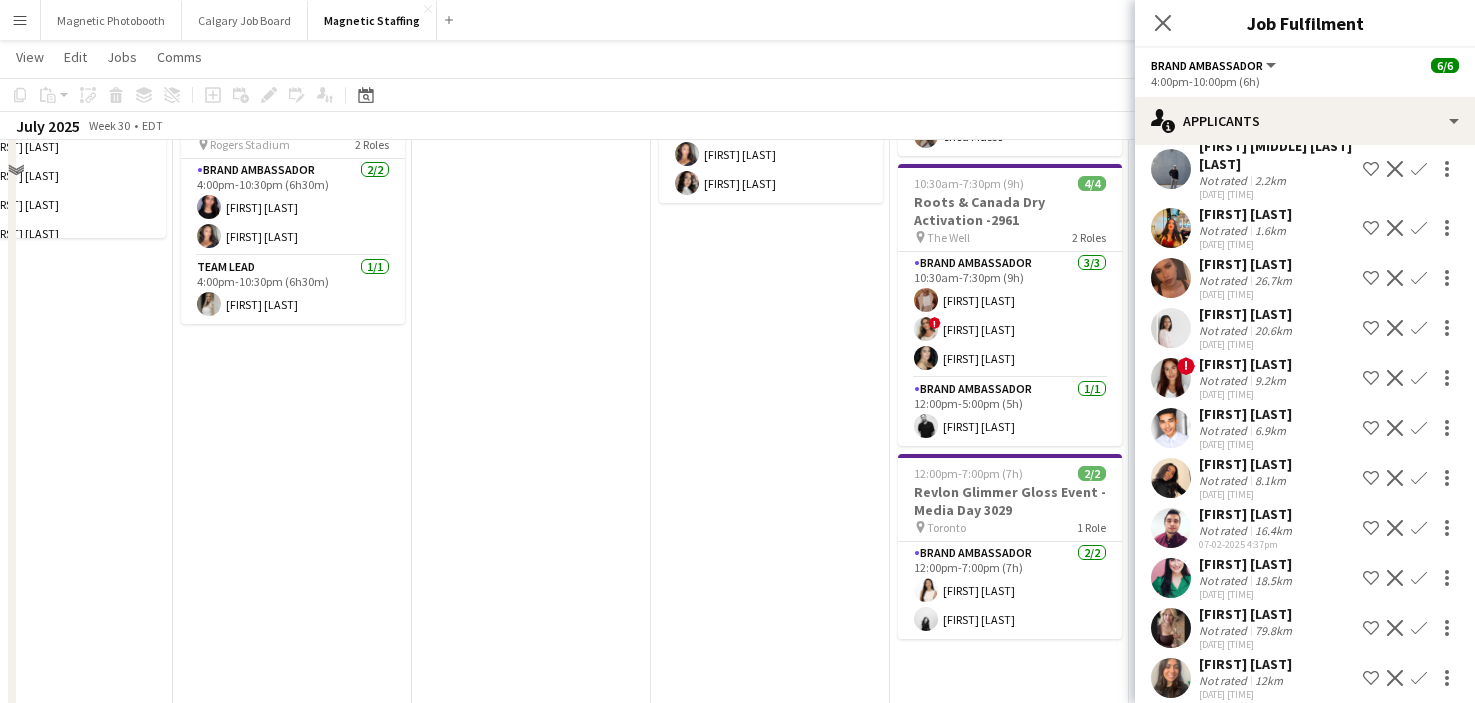 scroll, scrollTop: 220, scrollLeft: 0, axis: vertical 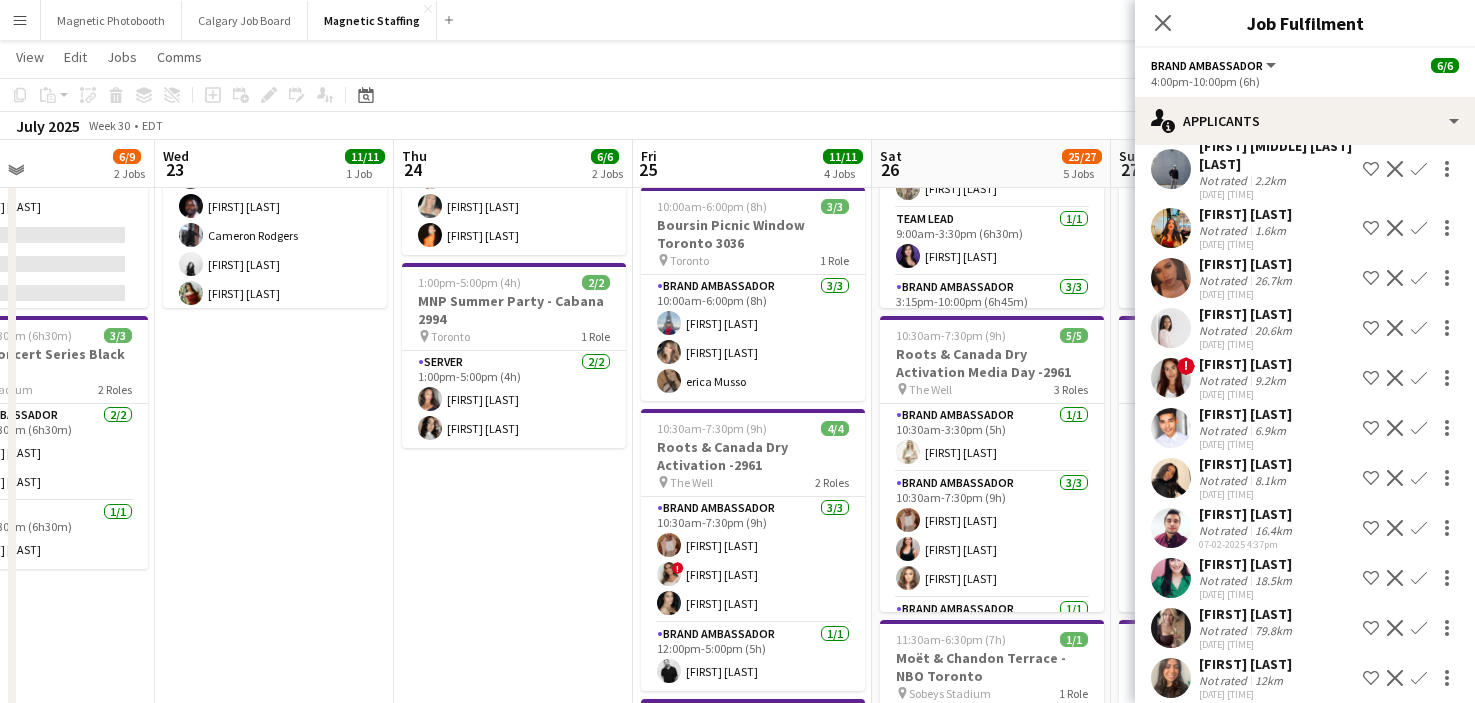 drag, startPoint x: 537, startPoint y: 559, endPoint x: 369, endPoint y: 529, distance: 170.65755 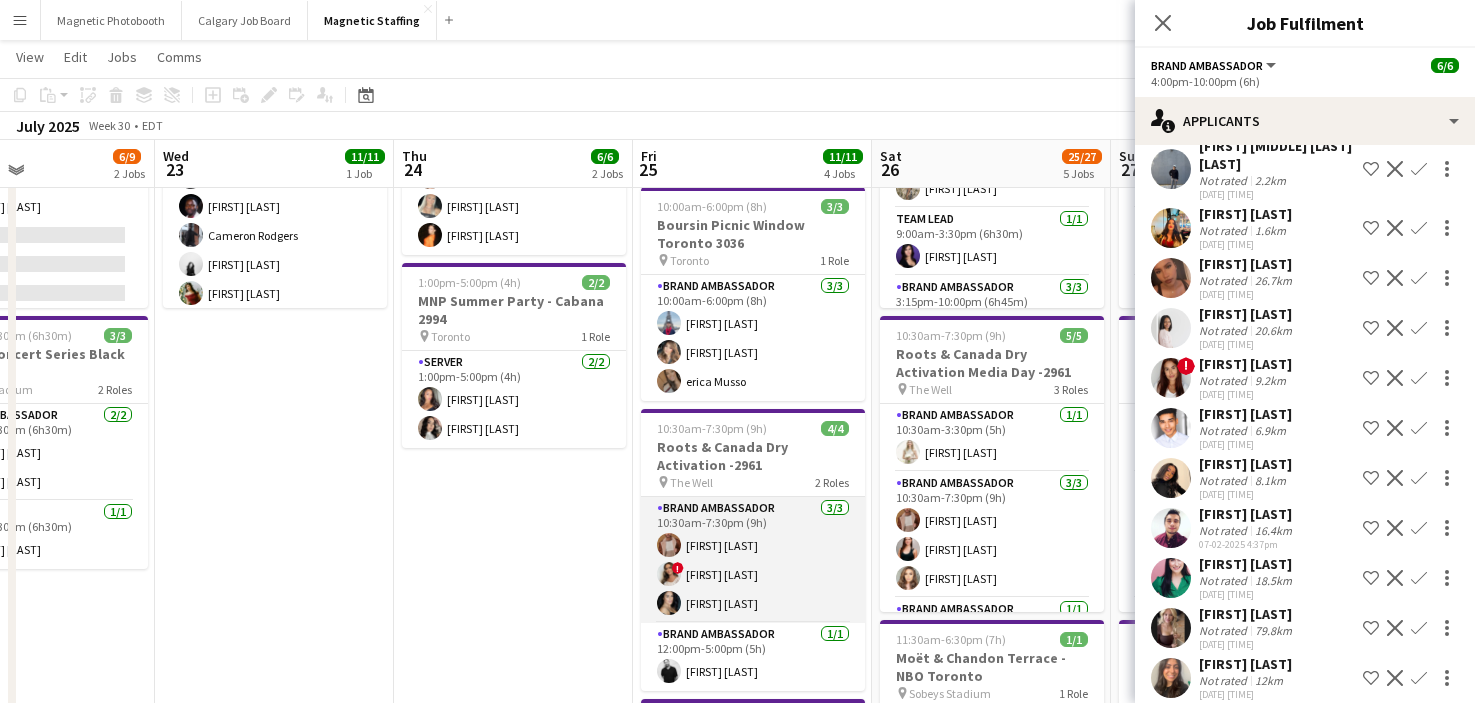 click on "Brand Ambassador   3/3   10:30am-7:30pm (9h)
[FIRST] [LAST] ! [FIRST] [LAST] [FIRST] [LAST]" at bounding box center (753, 560) 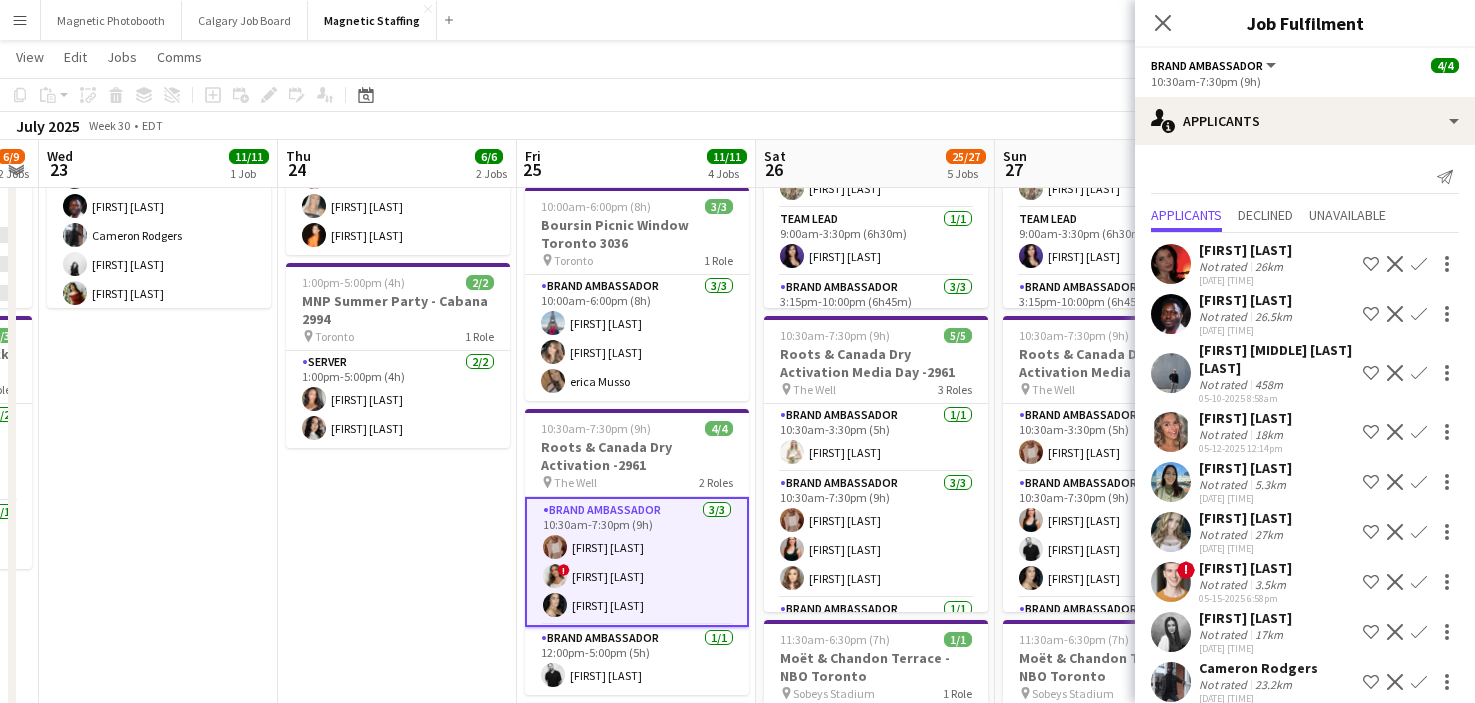 drag, startPoint x: 418, startPoint y: 581, endPoint x: 405, endPoint y: 581, distance: 13 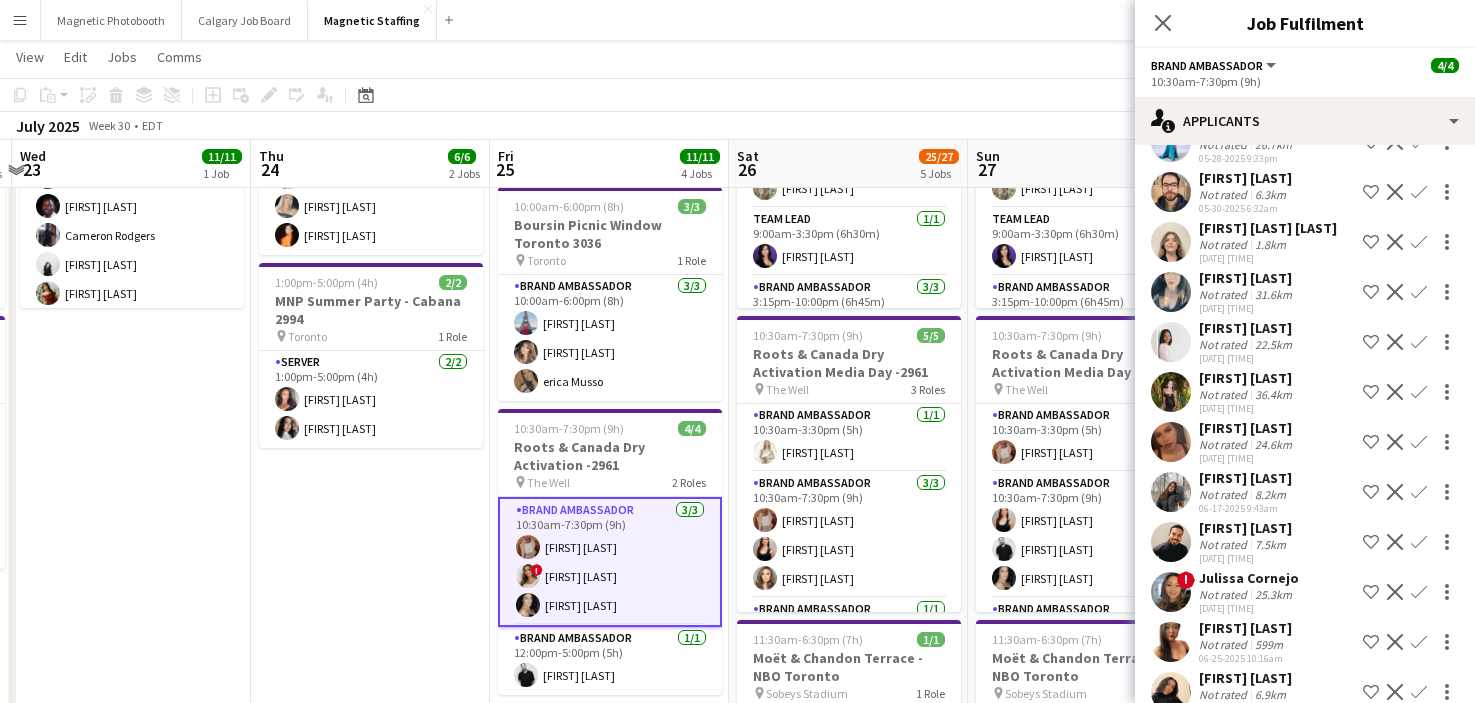 scroll, scrollTop: 854, scrollLeft: 0, axis: vertical 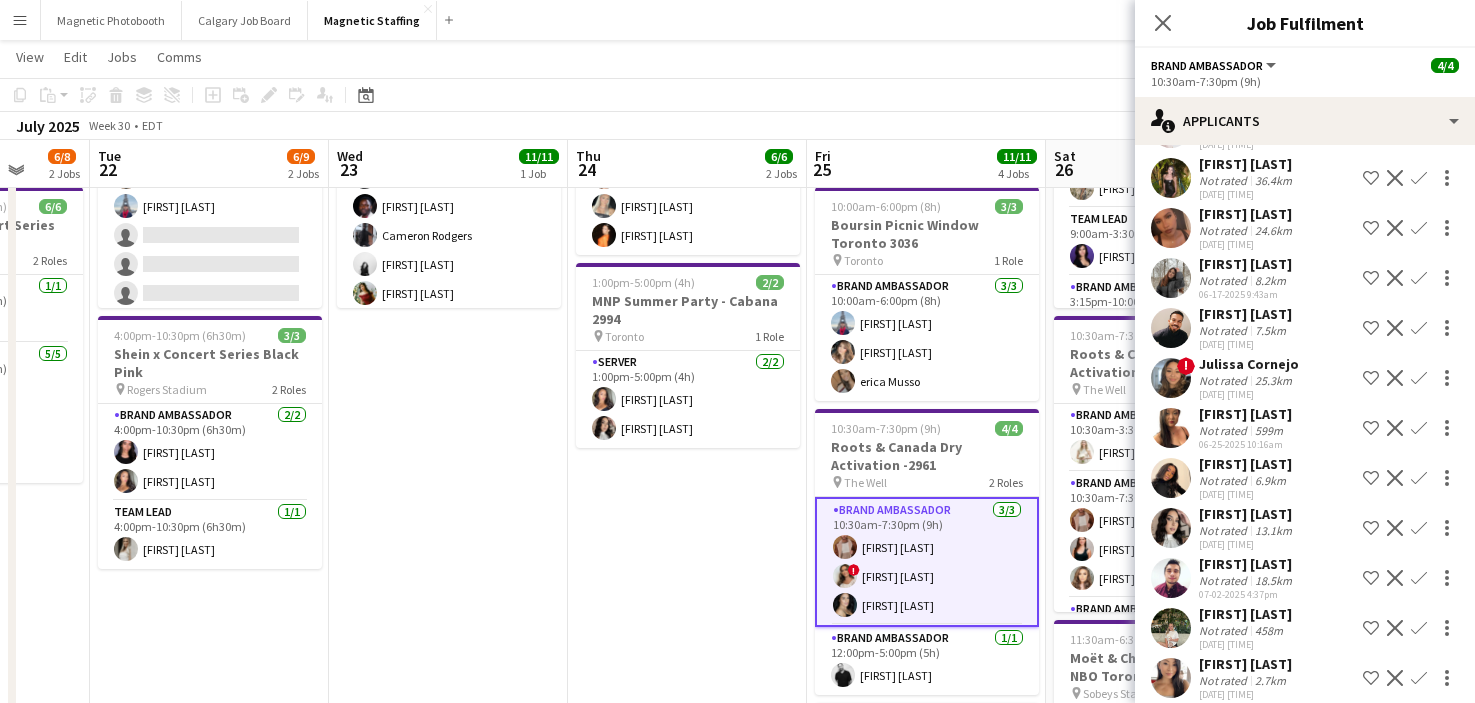 drag, startPoint x: 965, startPoint y: 509, endPoint x: 717, endPoint y: 511, distance: 248.00807 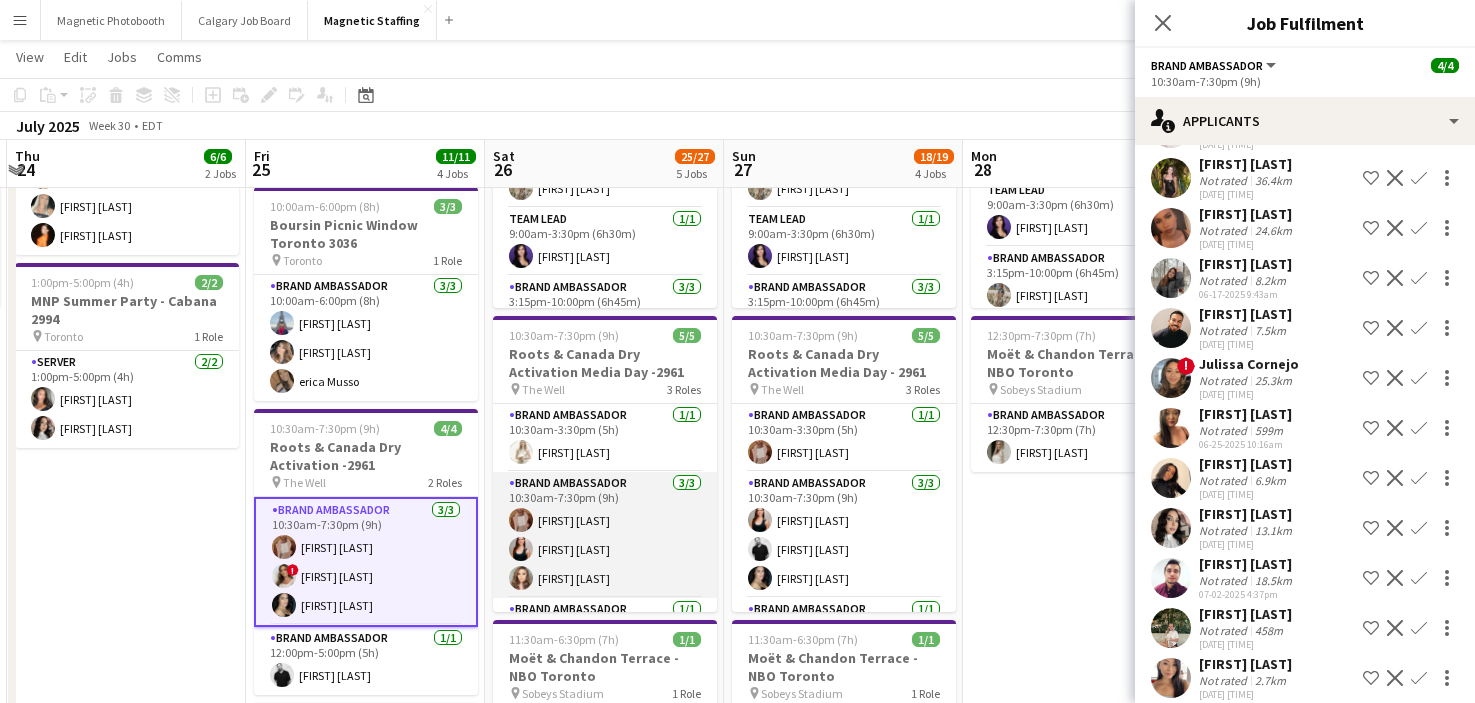 click on "Brand Ambassador   3/3   10:30am-7:30pm (9h)
[FIRST] [LAST] [FIRST] [LAST] [FIRST] [LAST]" at bounding box center [605, 535] 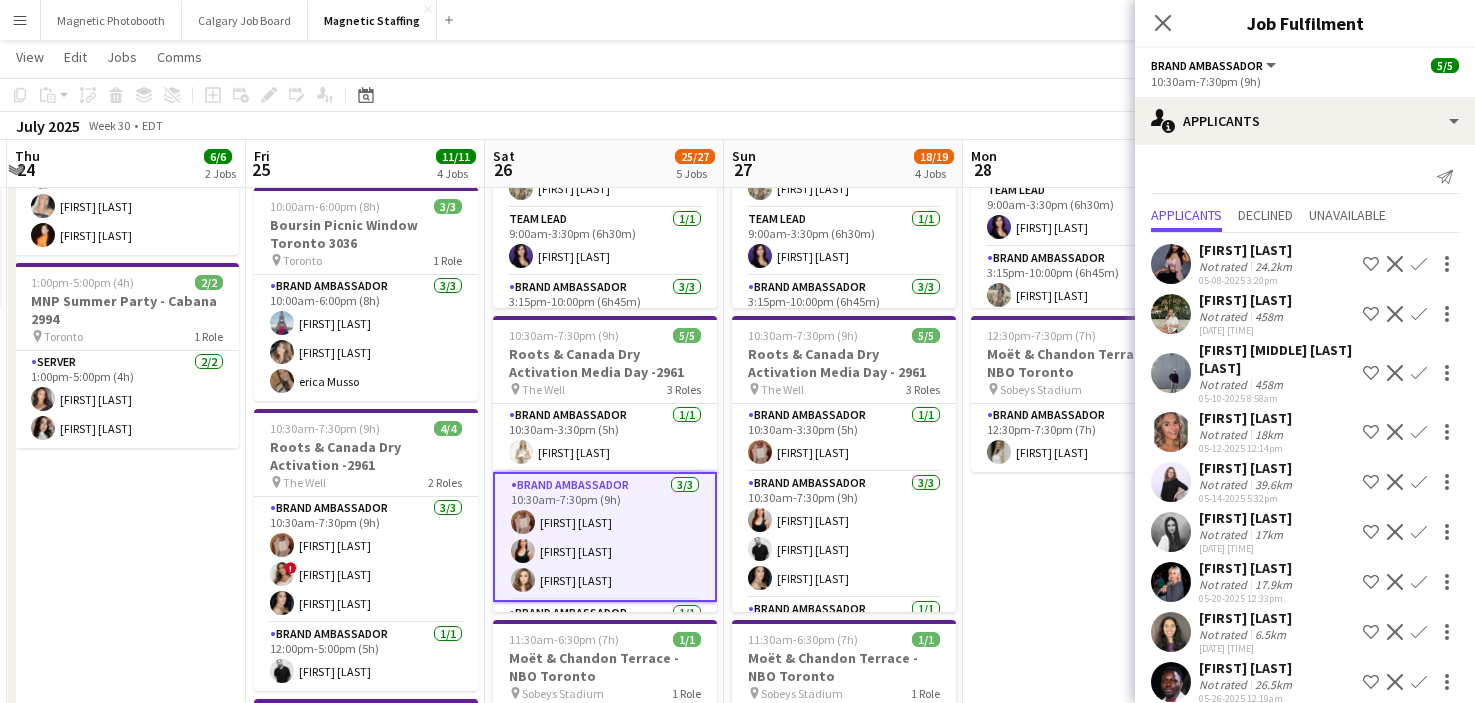 scroll, scrollTop: 354, scrollLeft: 0, axis: vertical 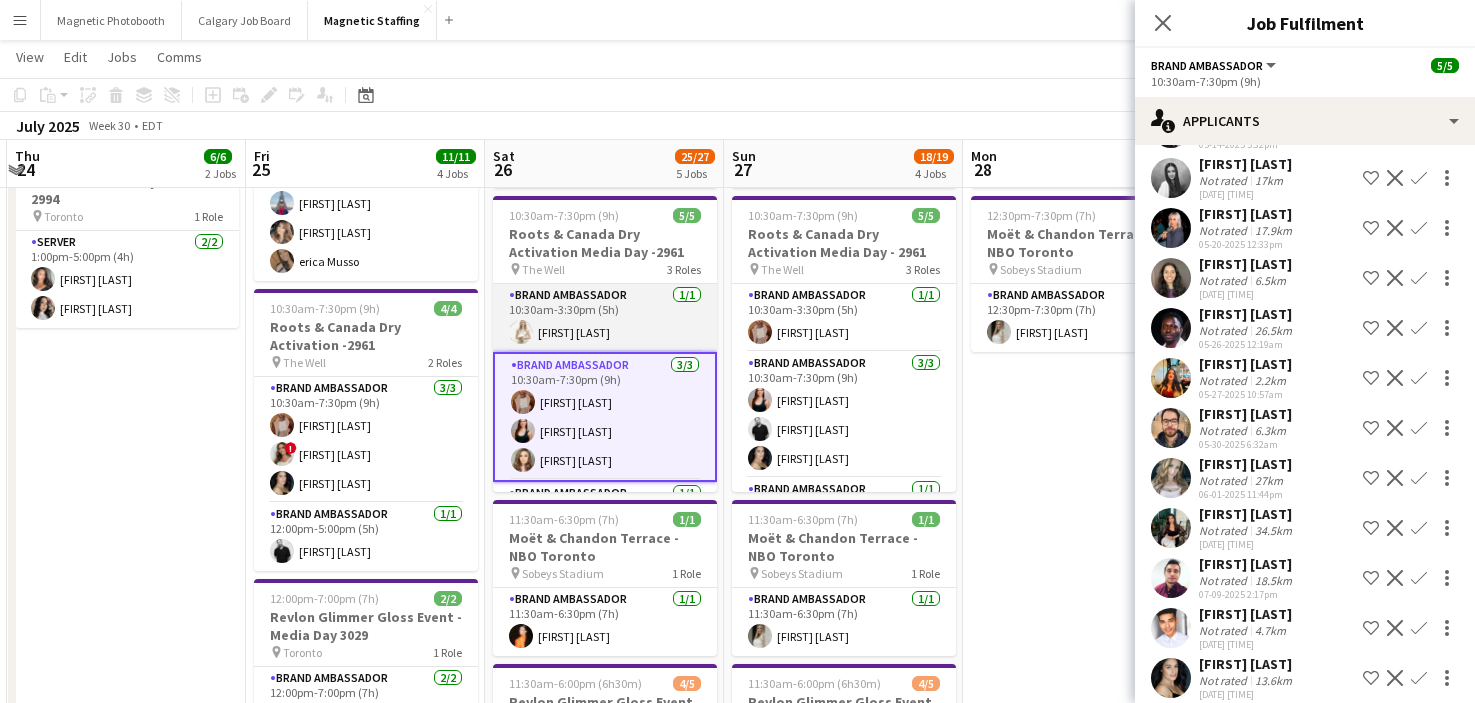 click on "Brand Ambassador   1/1   [TIME] ([DURATION])
[FIRST] [LAST]" at bounding box center [605, 318] 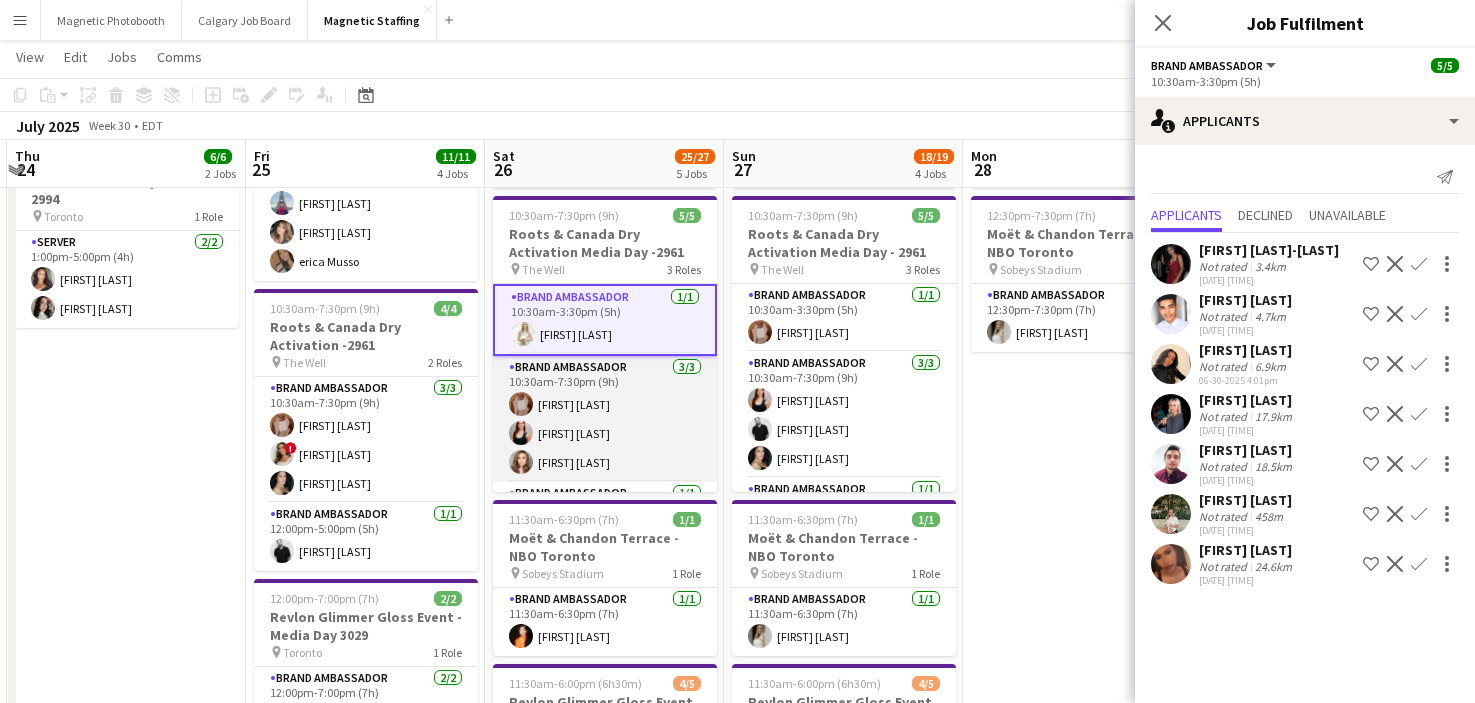 scroll, scrollTop: 58, scrollLeft: 0, axis: vertical 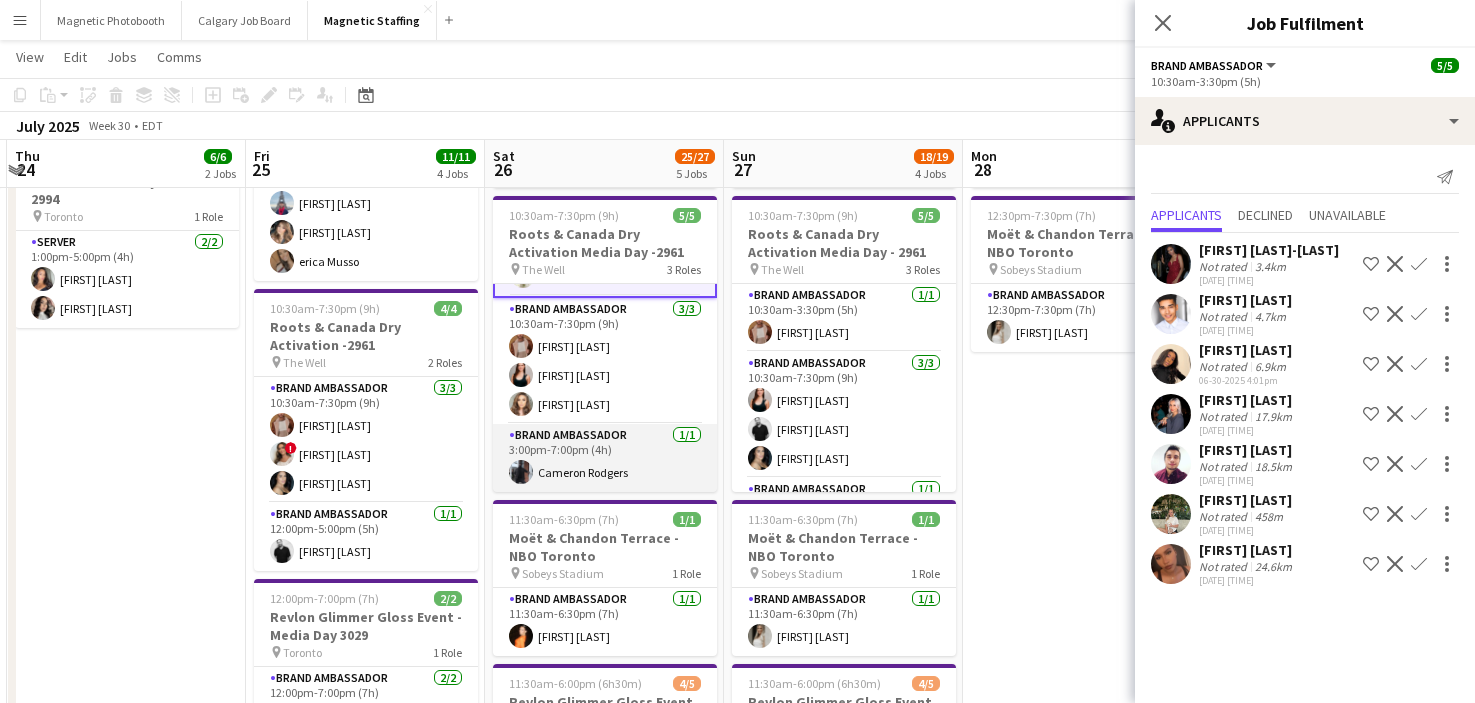 click on "Brand Ambassador   1/1   [TIME] ([DURATION])
[FIRST] [LAST]" at bounding box center [605, 458] 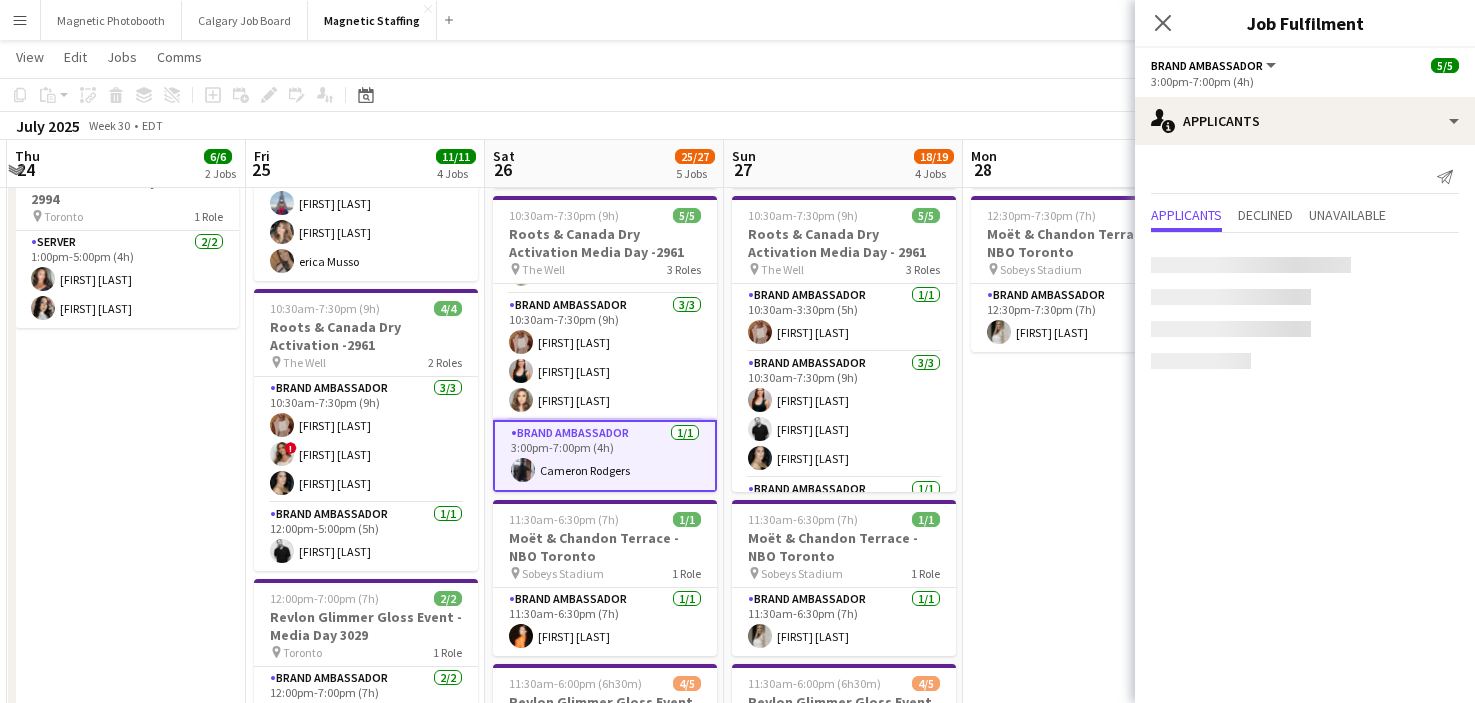 scroll, scrollTop: 56, scrollLeft: 0, axis: vertical 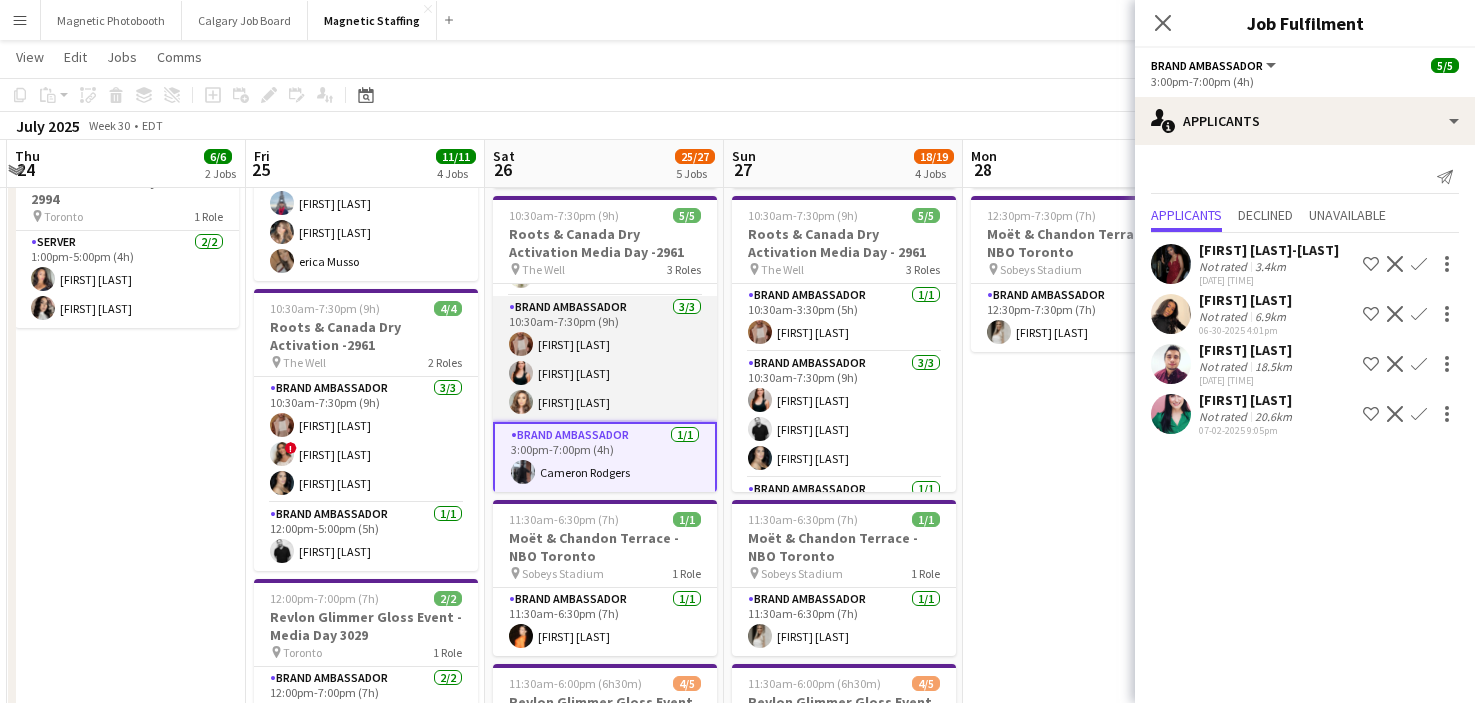 click on "Brand Ambassador   3/3   10:30am-7:30pm (9h)
[FIRST] [LAST] [FIRST] [LAST] [FIRST] [LAST]" at bounding box center (605, 359) 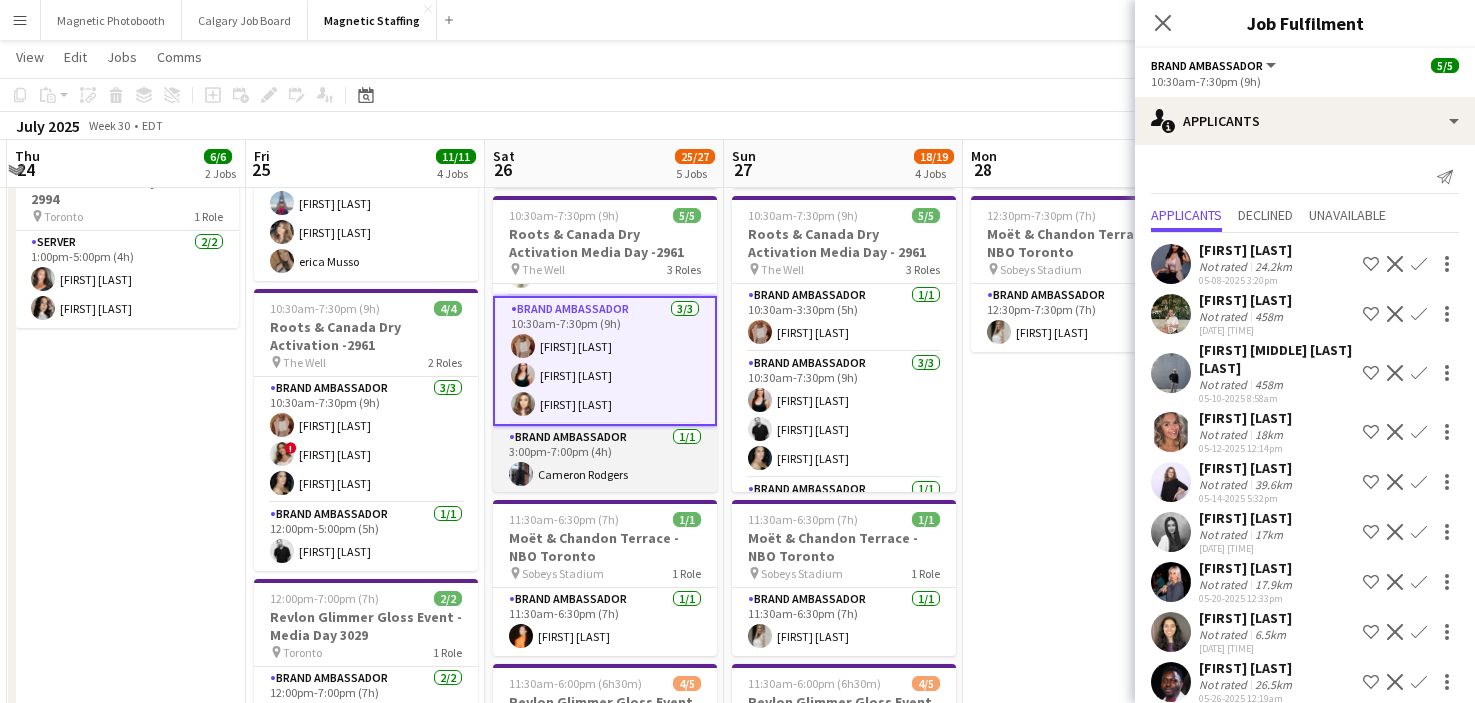 click on "Brand Ambassador   1/1   [TIME] ([DURATION])
[FIRST] [LAST]" at bounding box center (605, 460) 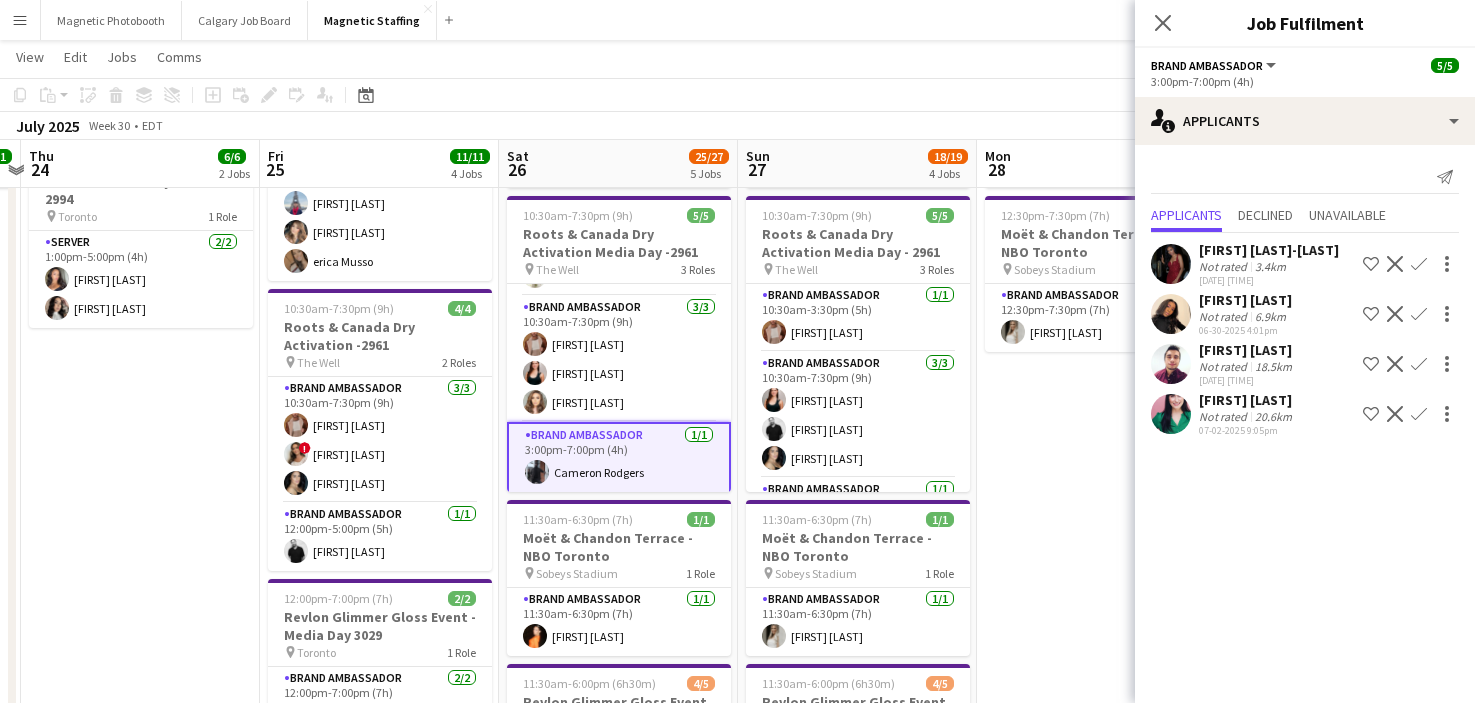 drag, startPoint x: 889, startPoint y: 419, endPoint x: 402, endPoint y: 477, distance: 490.44165 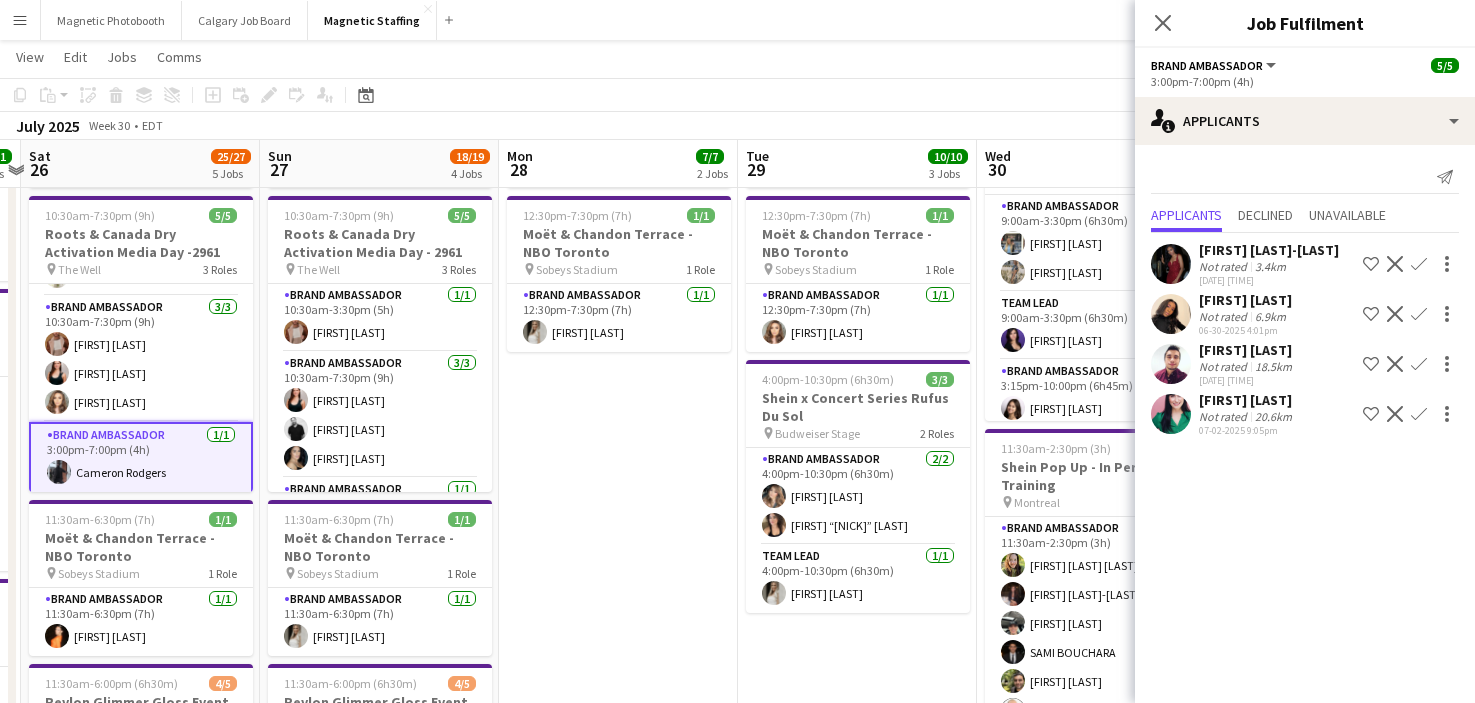scroll 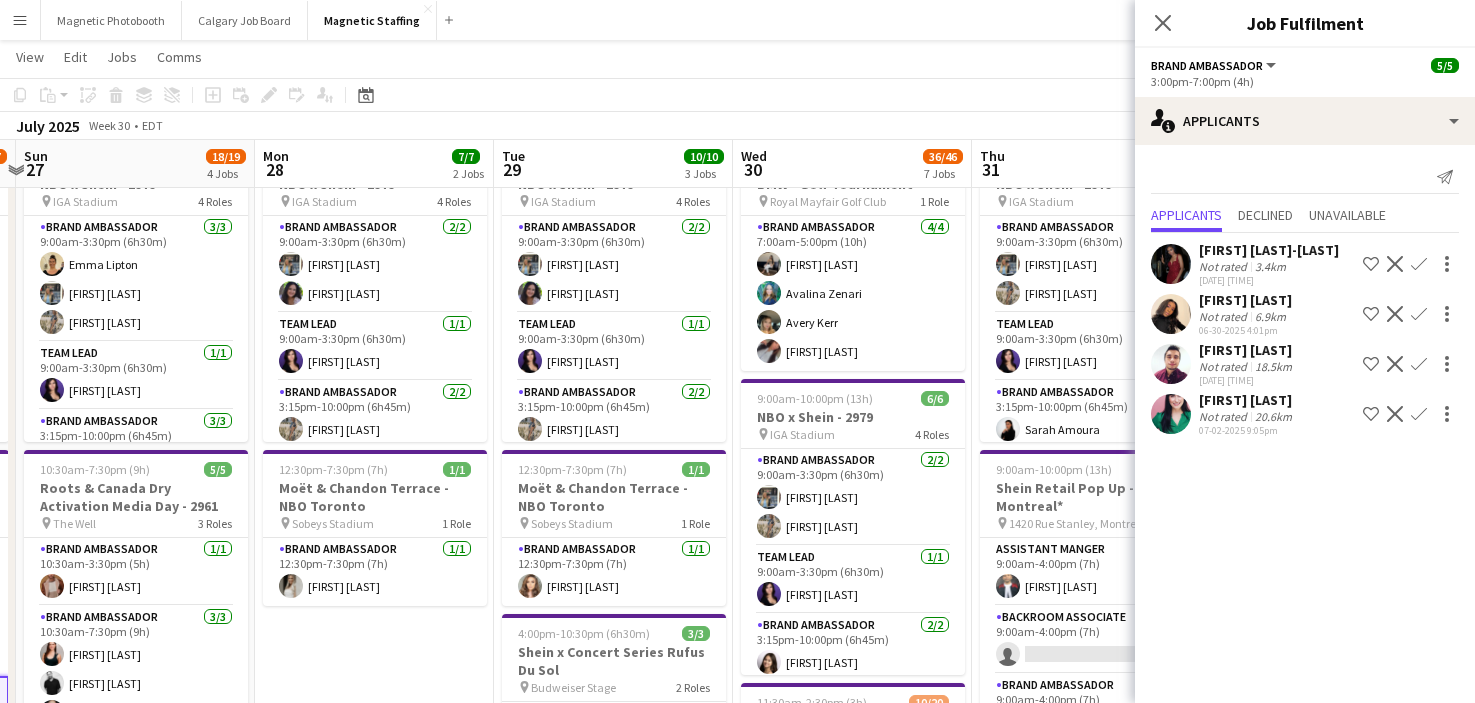 drag, startPoint x: 668, startPoint y: 472, endPoint x: 445, endPoint y: 508, distance: 225.88715 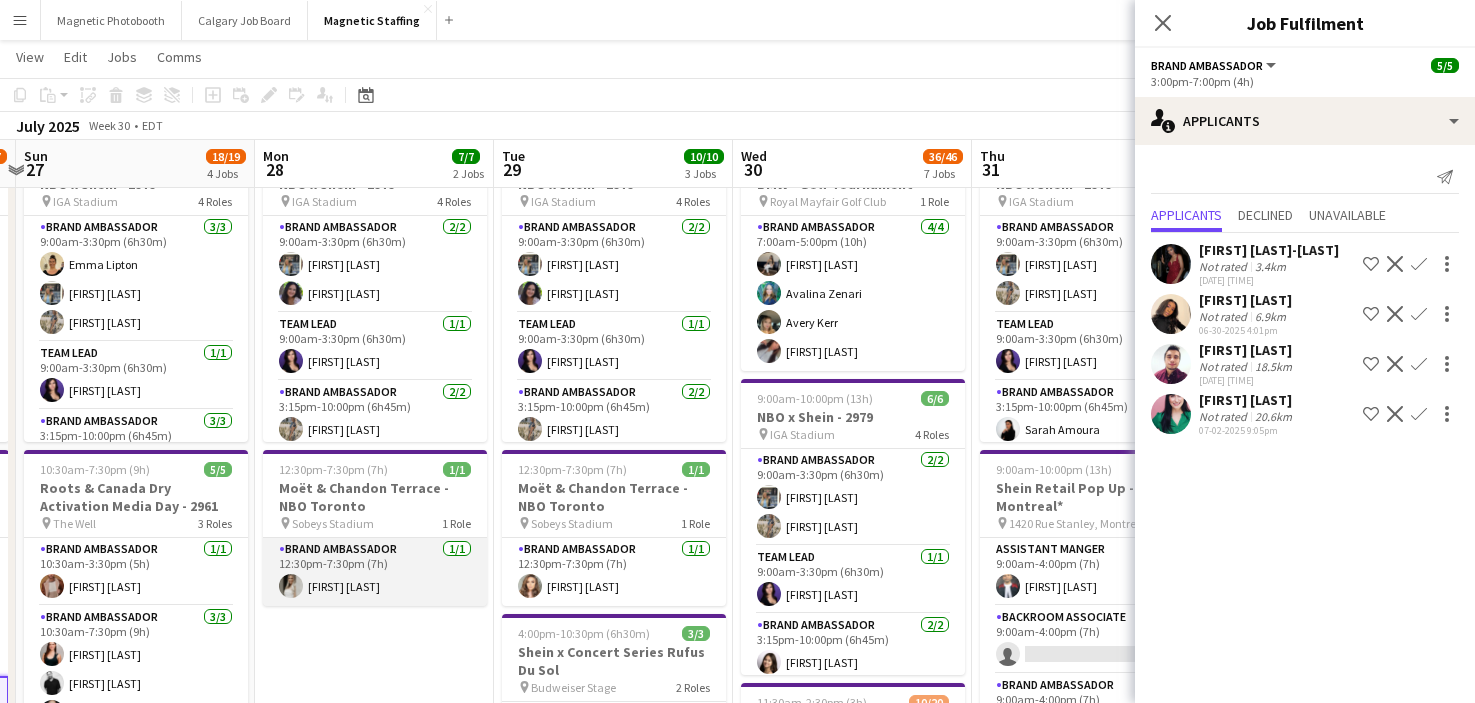 click on "Brand Ambassador   1/1   12:30pm-7:30pm (7h)
[FIRST] [LAST]" at bounding box center (375, 572) 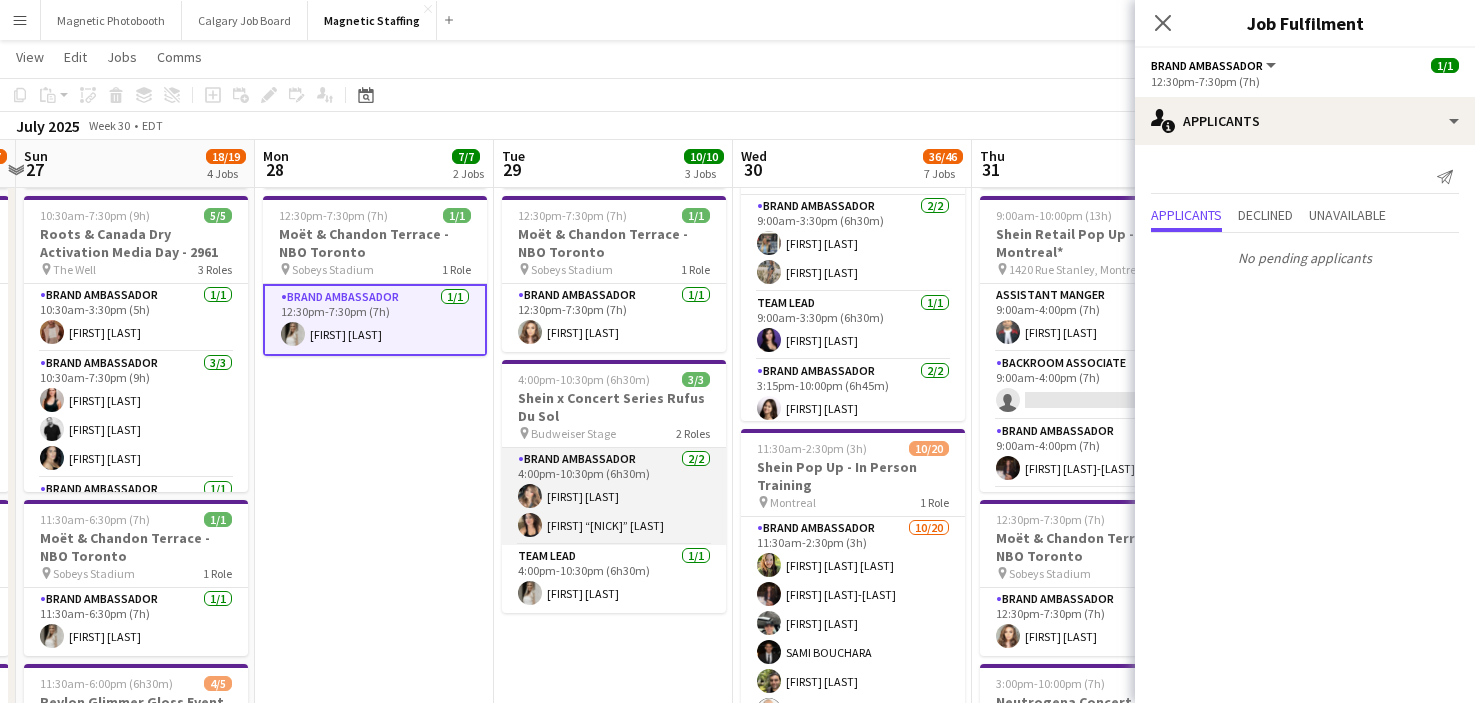 click on "Brand Ambassador   2/2   4:00pm-10:30pm (6h30m)
[FIRST] [LAST] [FIRST] [LAST]" at bounding box center [614, 496] 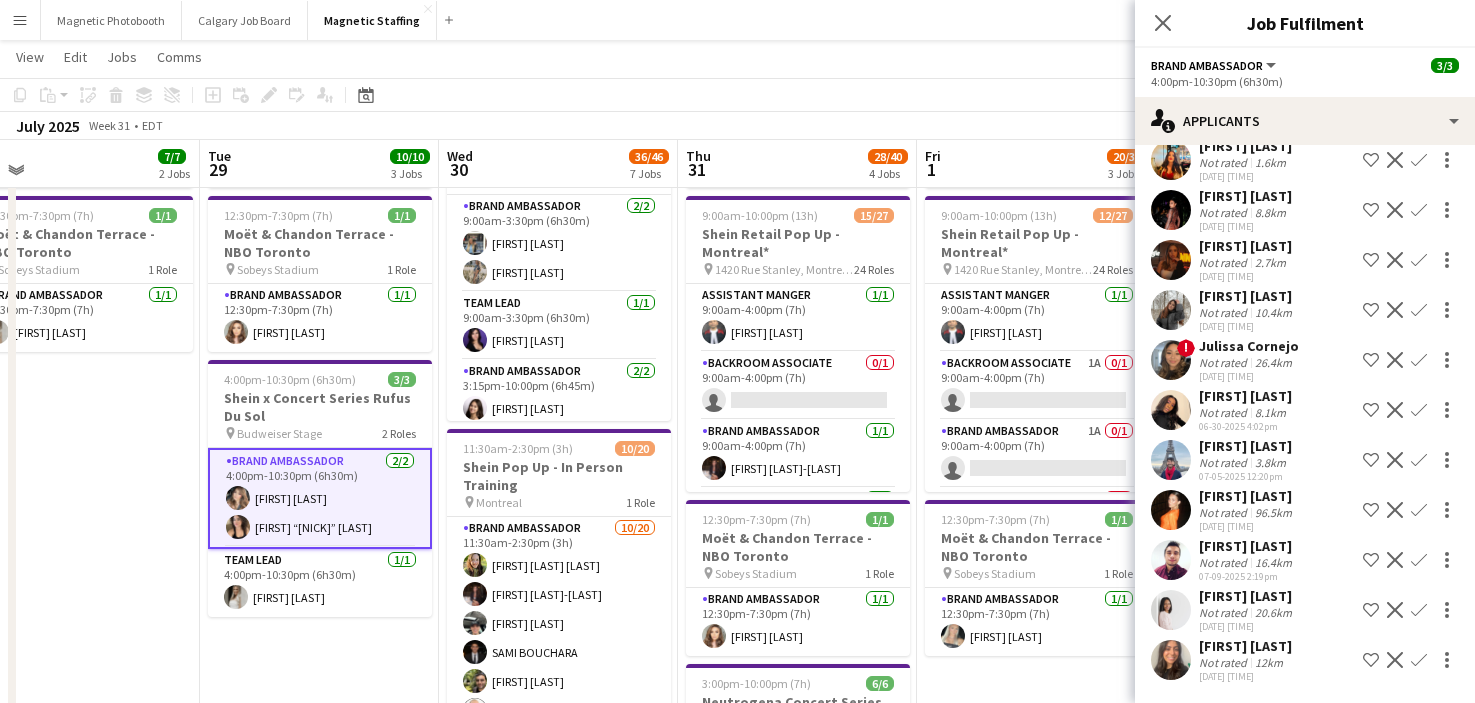 drag, startPoint x: 691, startPoint y: 460, endPoint x: 276, endPoint y: 460, distance: 415 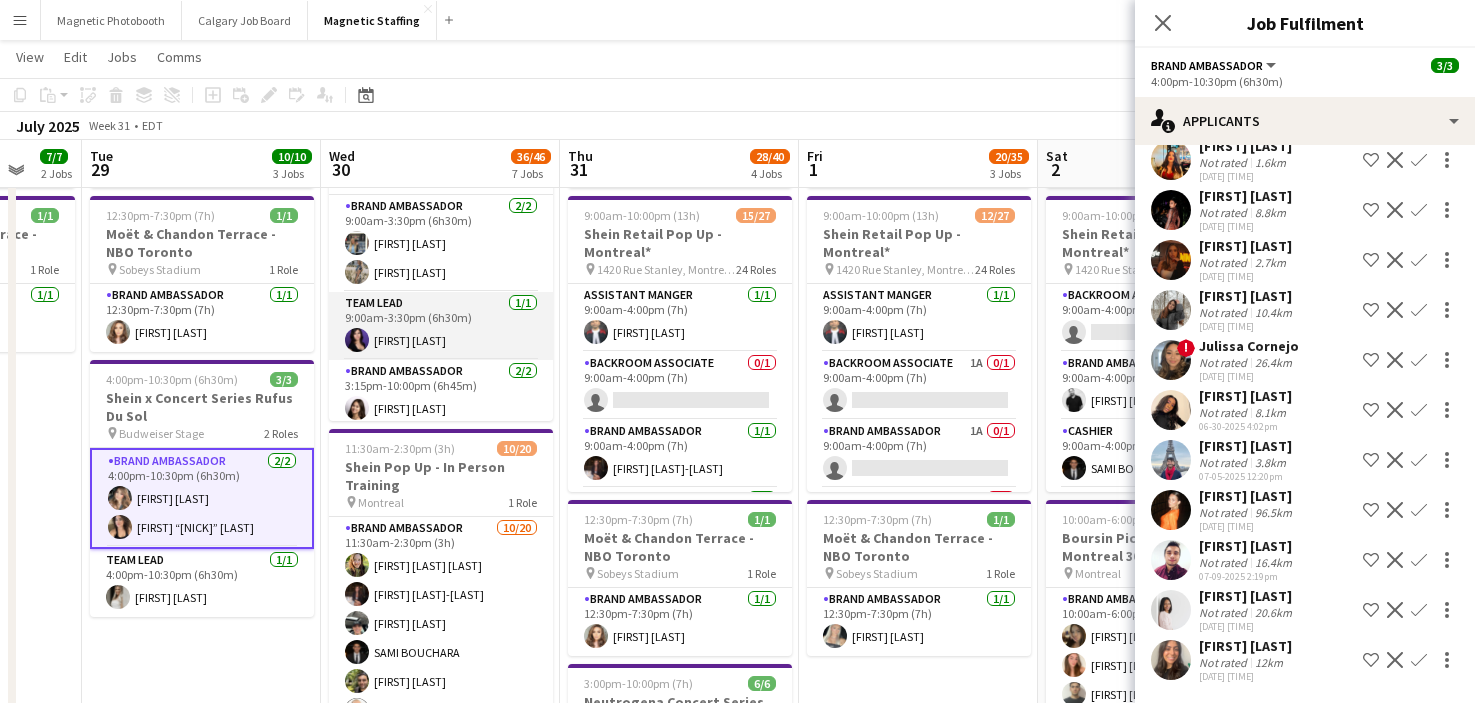 click on "Team Lead   1/1   9:00am-3:30pm (6h30m)
Heidi Filici" at bounding box center [441, 326] 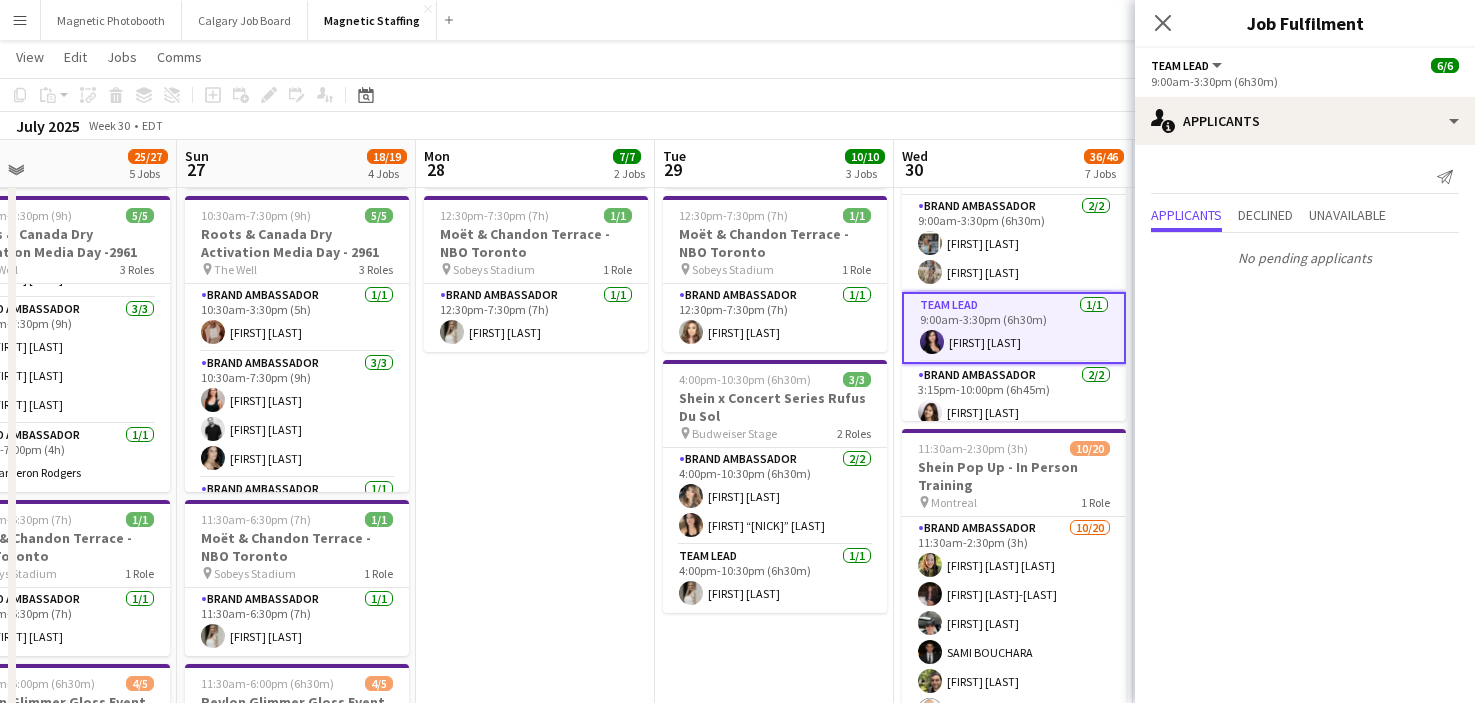 drag, startPoint x: 473, startPoint y: 386, endPoint x: 1156, endPoint y: 378, distance: 683.0469 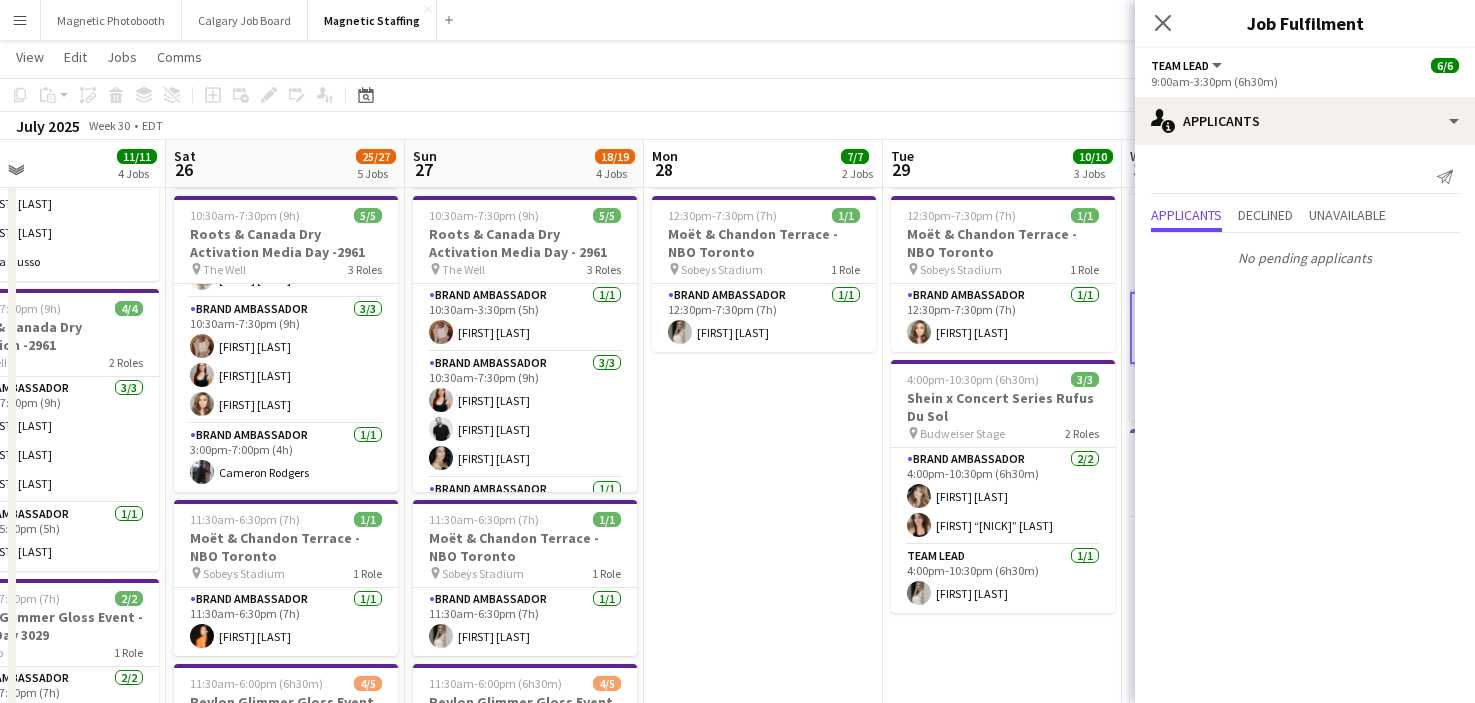 drag, startPoint x: 440, startPoint y: 422, endPoint x: 1040, endPoint y: 398, distance: 600.4798 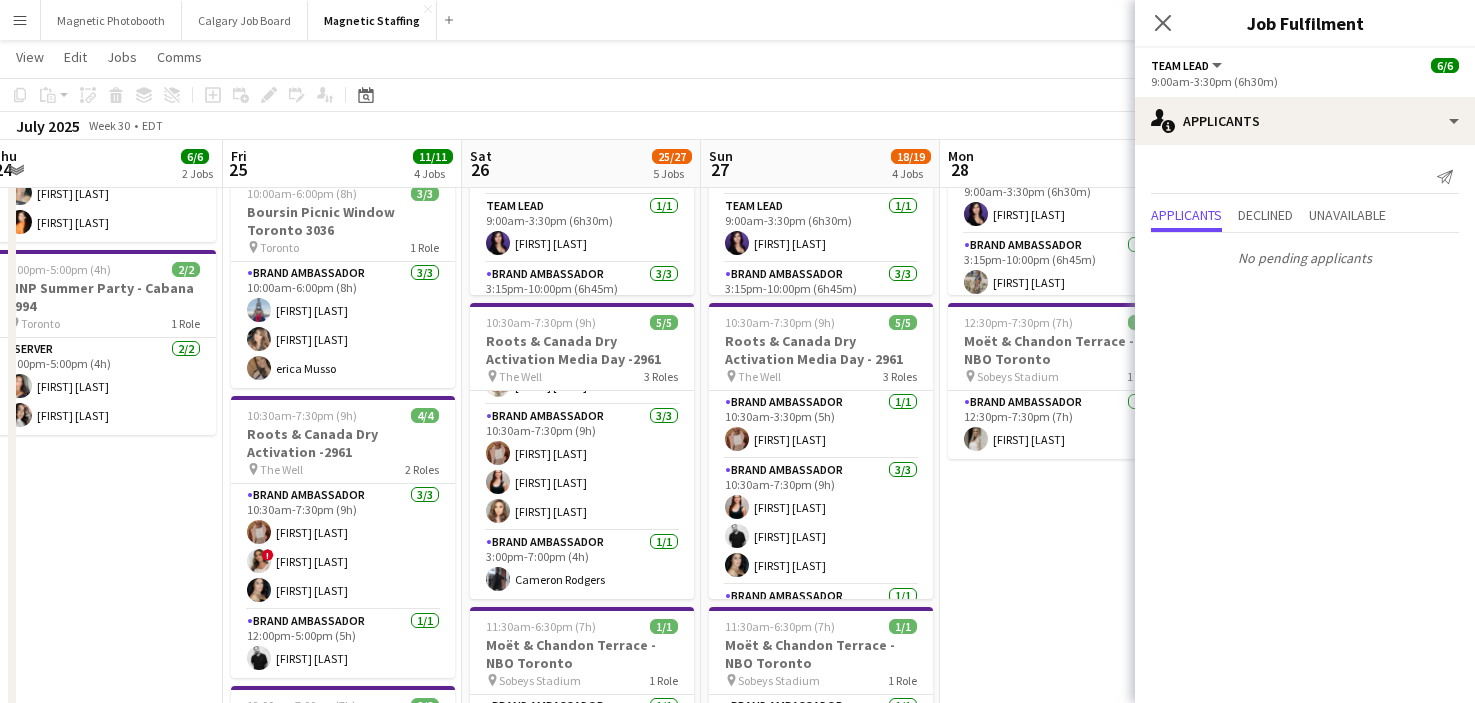 drag, startPoint x: 445, startPoint y: 495, endPoint x: 264, endPoint y: 541, distance: 186.75385 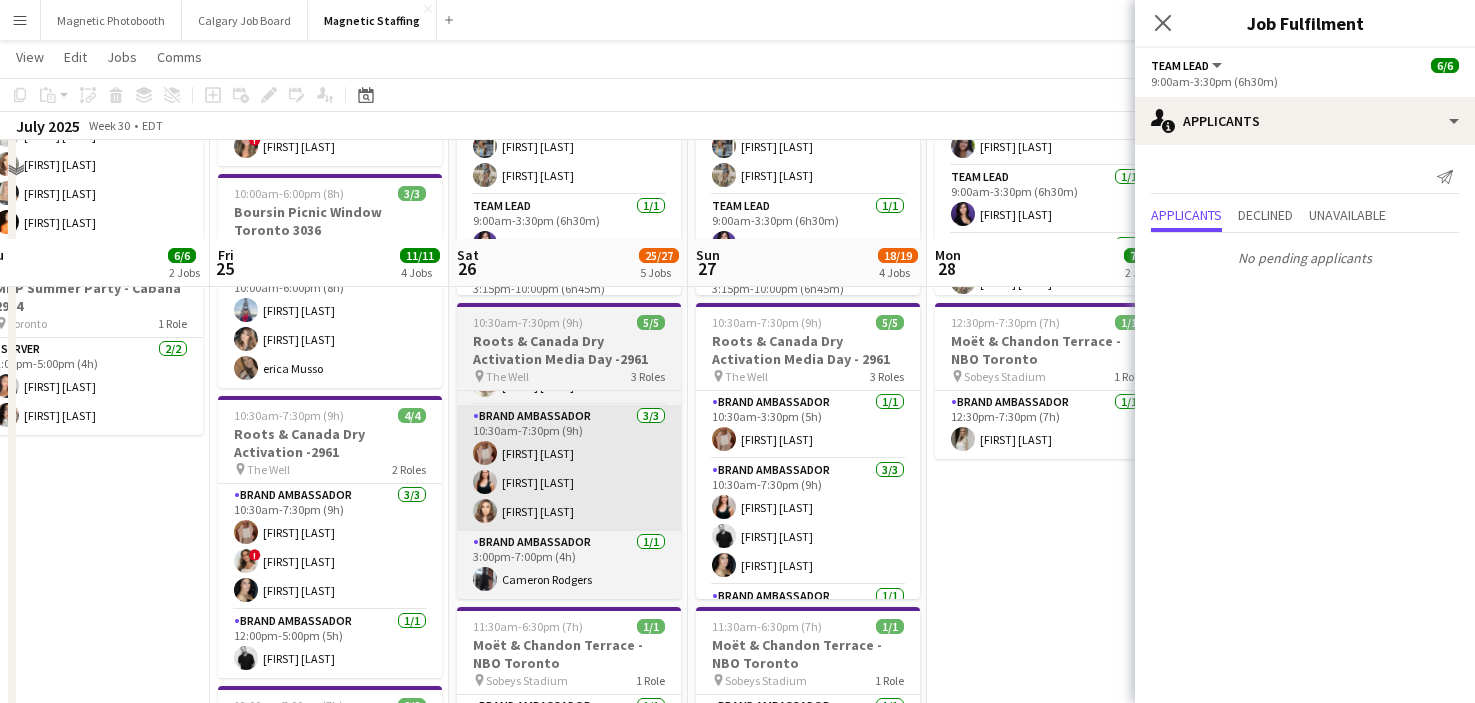 scroll, scrollTop: 345, scrollLeft: 0, axis: vertical 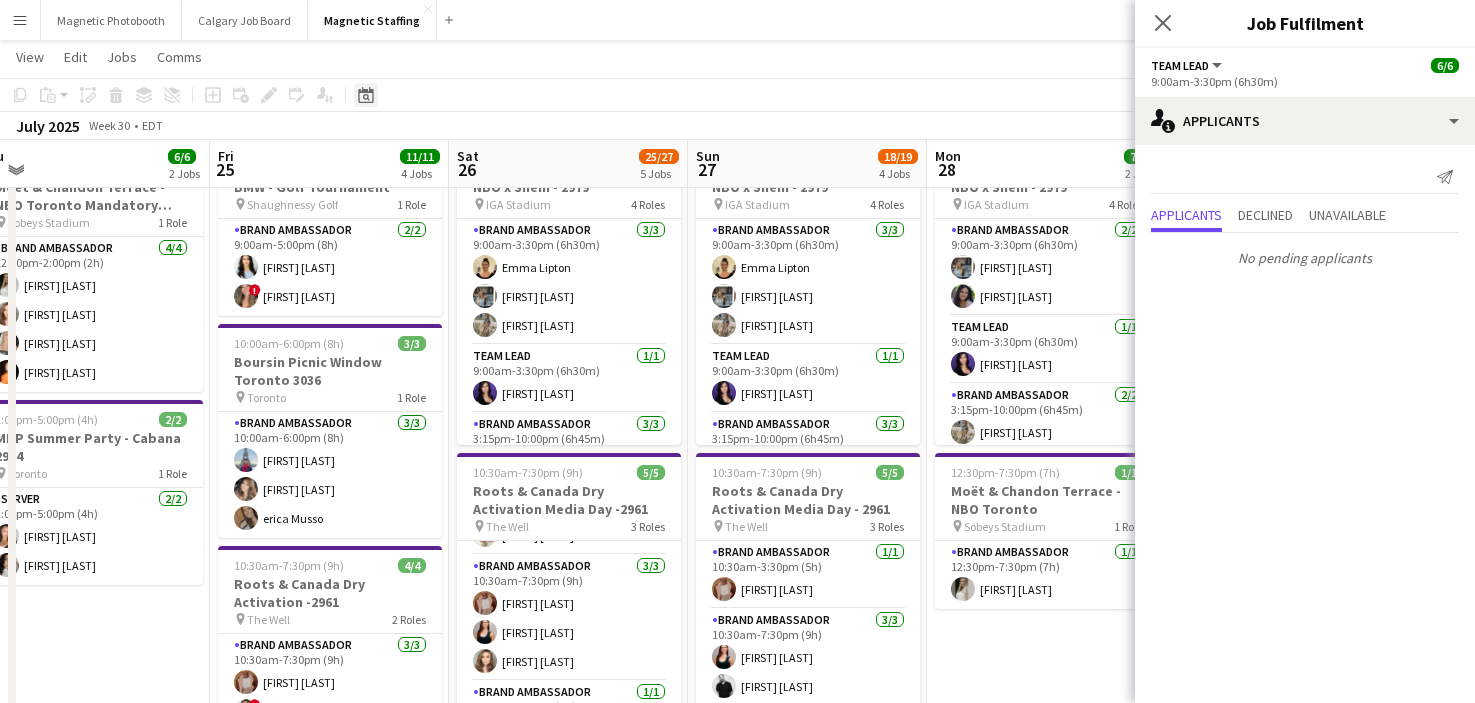 click on "Date picker" 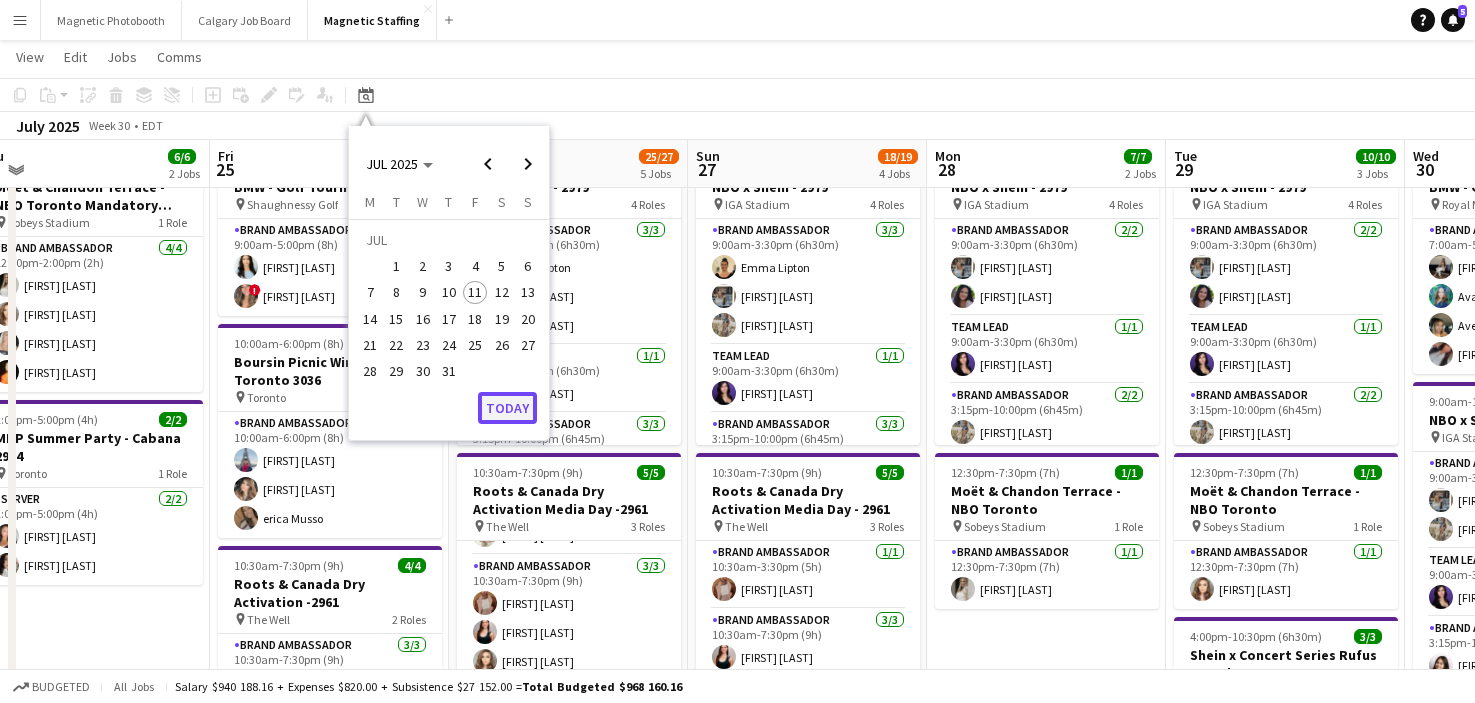 click on "Today" at bounding box center (507, 408) 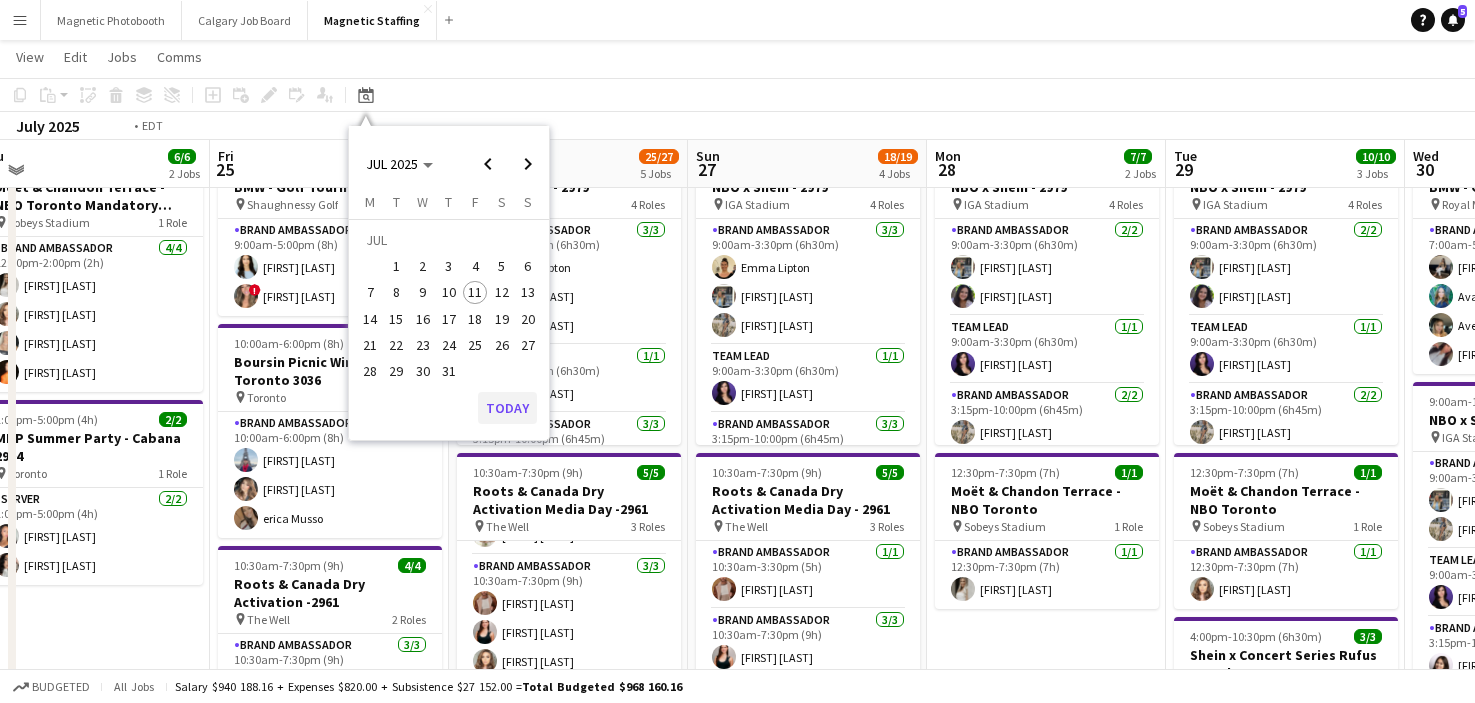 scroll, scrollTop: 0, scrollLeft: 688, axis: horizontal 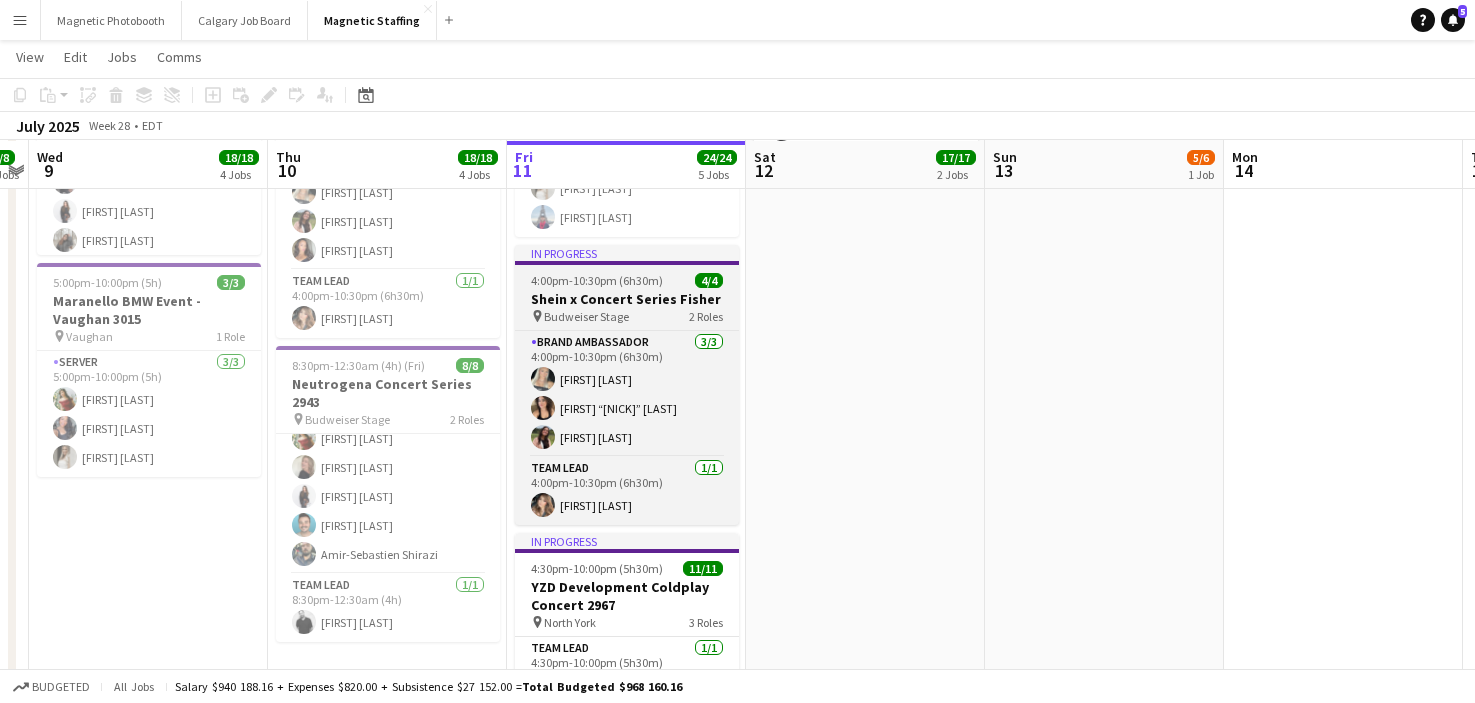 click on "4:00pm-10:30pm (6h30m)" at bounding box center [597, 280] 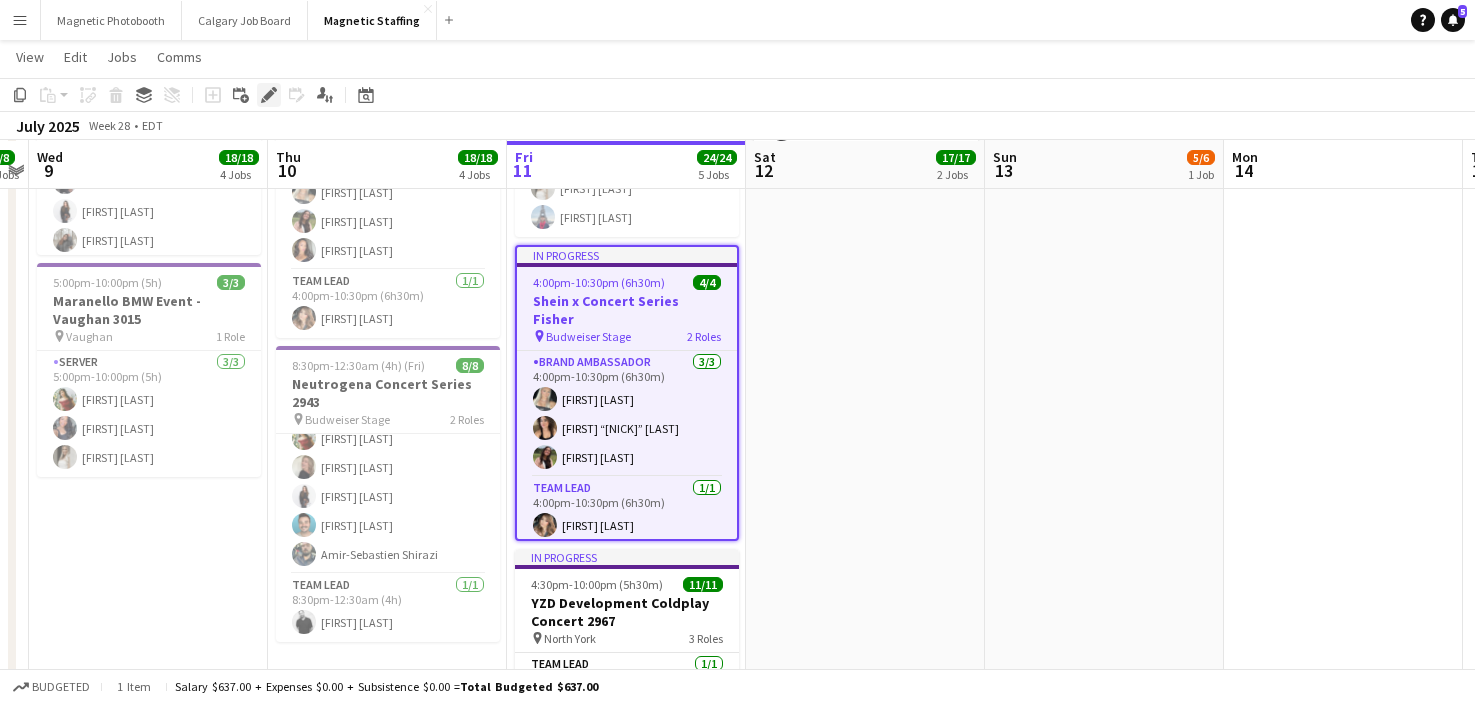 click on "Edit" 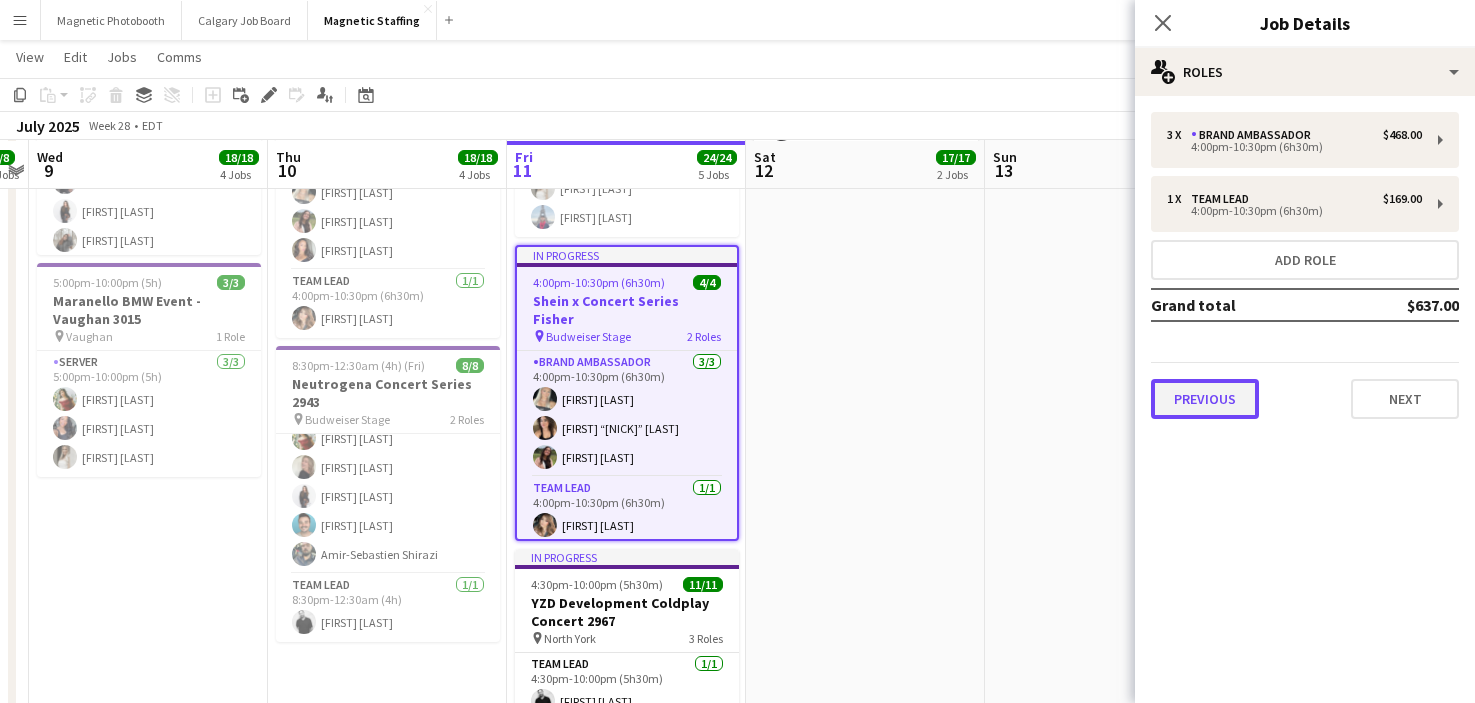 click on "Previous" at bounding box center [1205, 399] 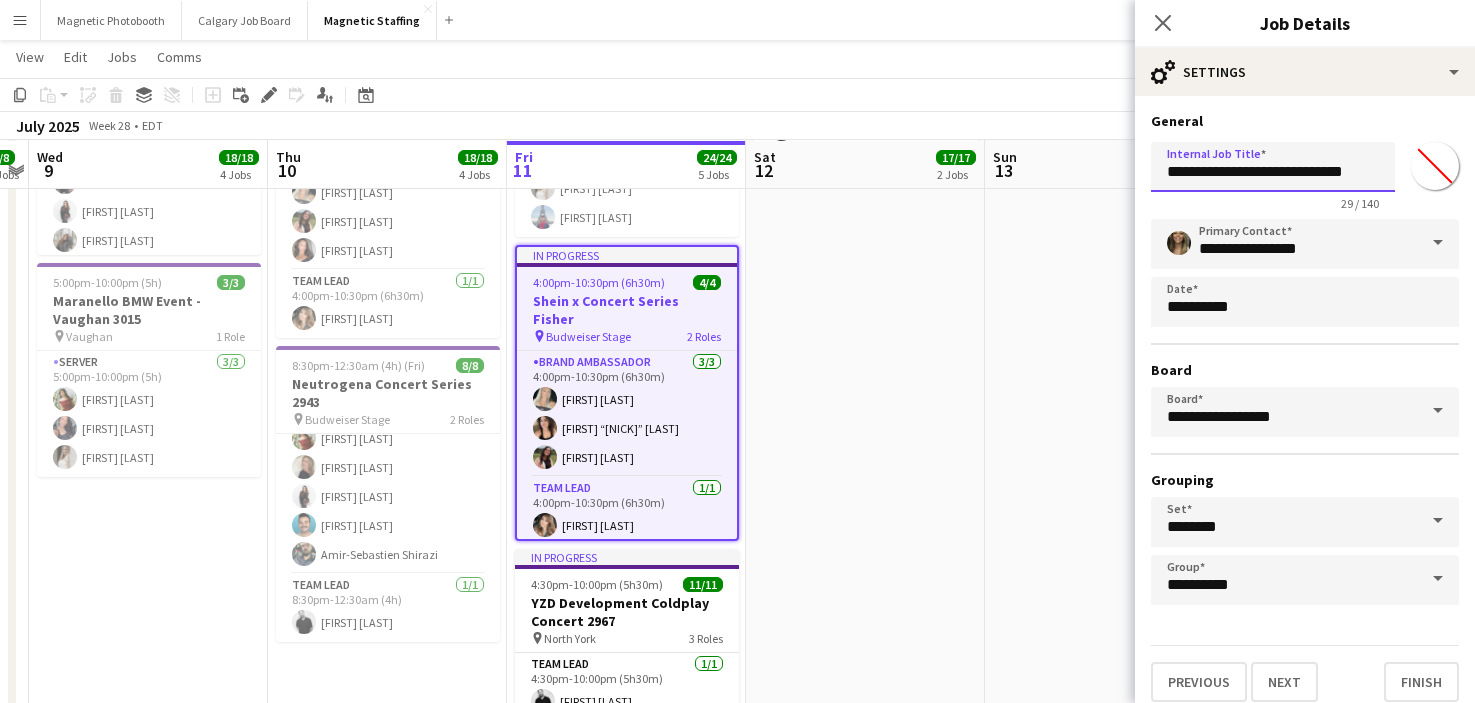 click on "**********" at bounding box center [1273, 167] 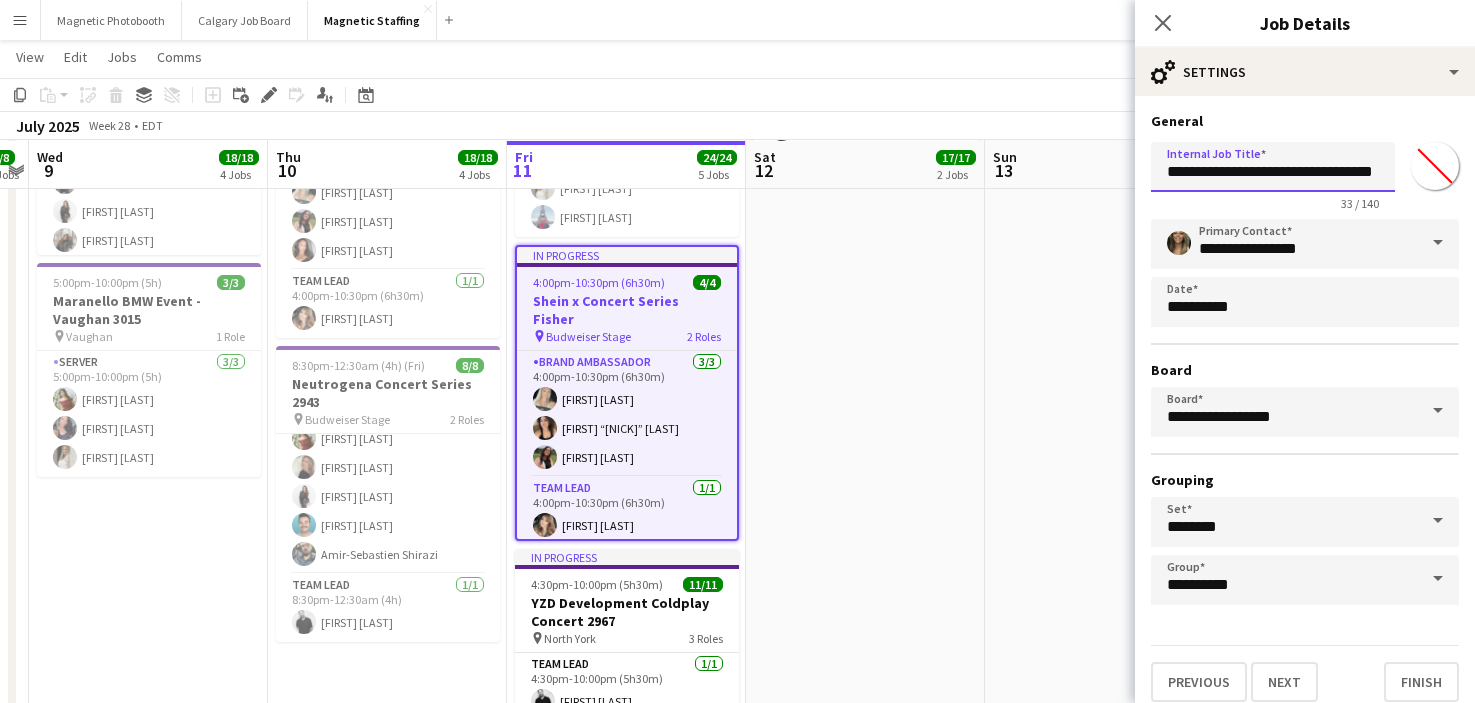 scroll, scrollTop: 0, scrollLeft: 14, axis: horizontal 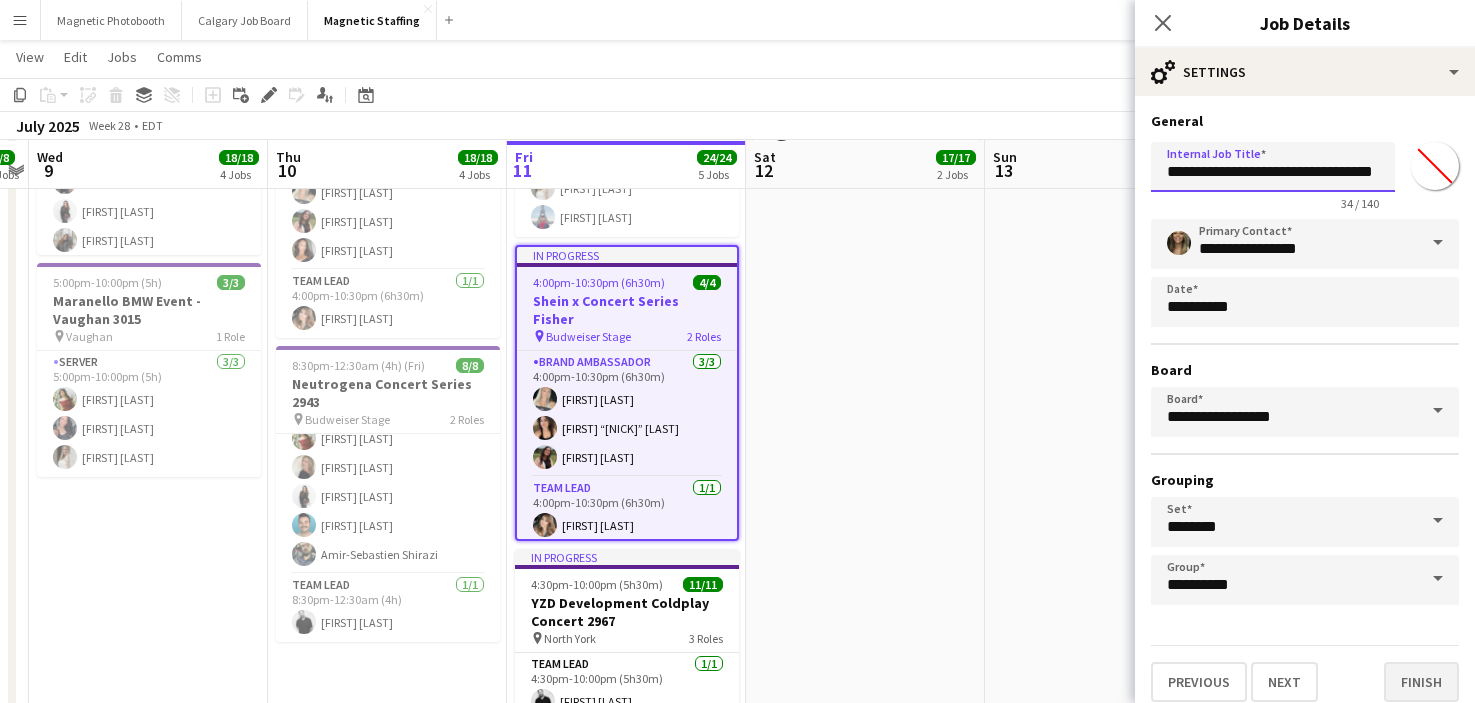 type on "**********" 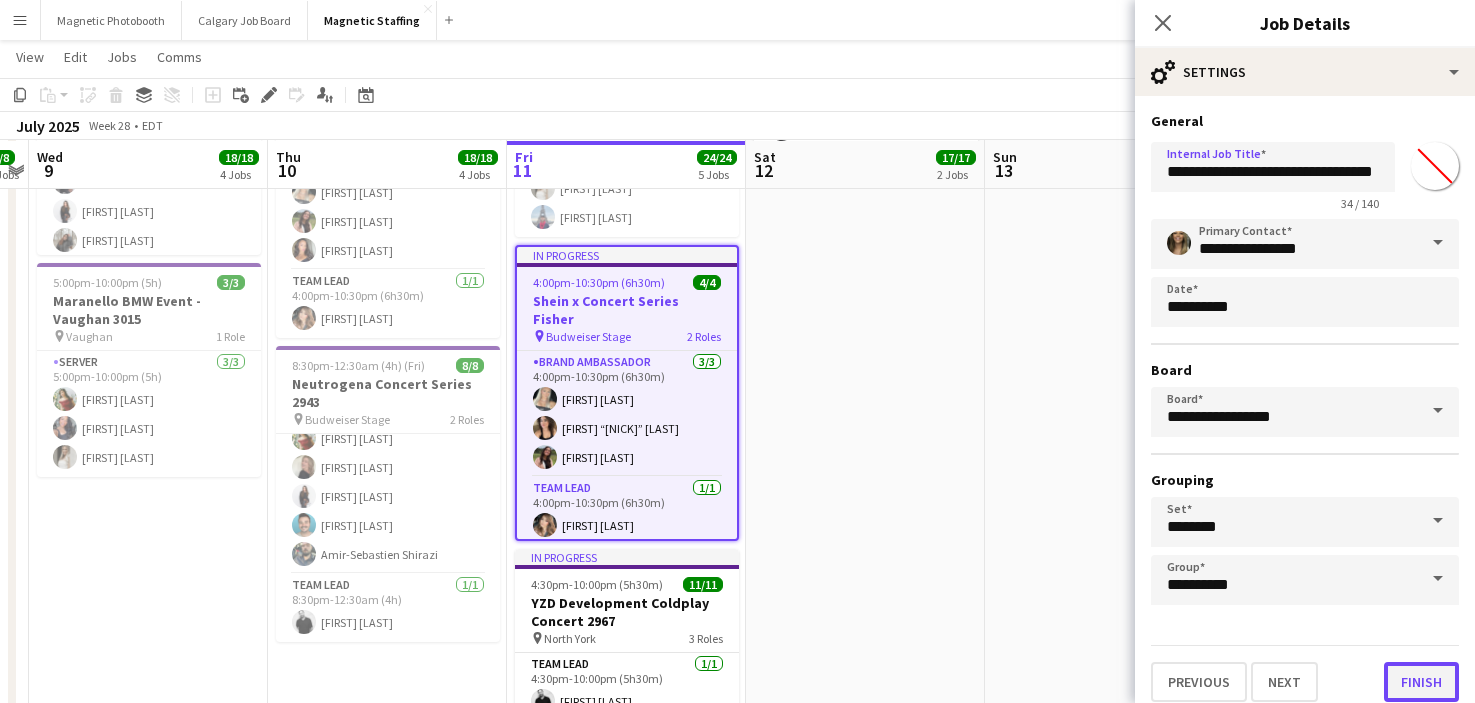 click on "Finish" at bounding box center (1421, 682) 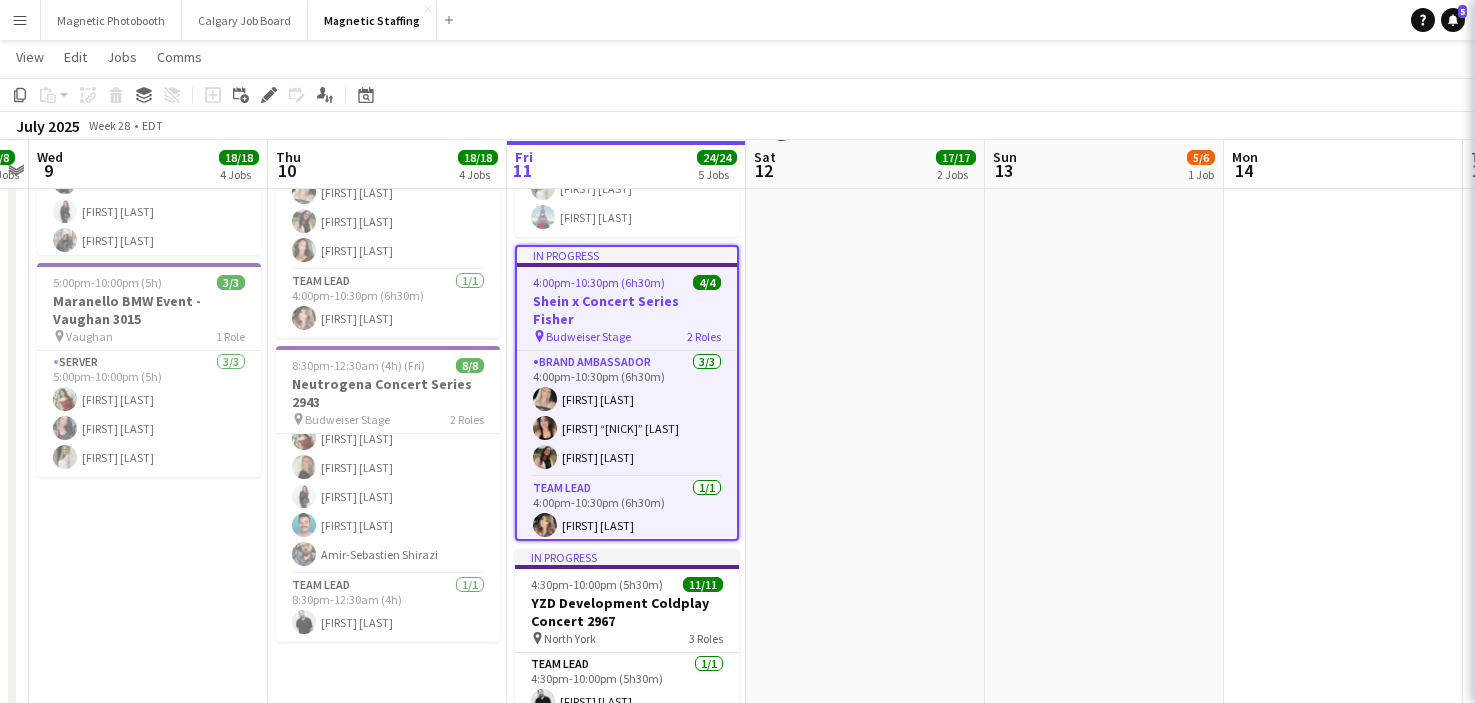 scroll, scrollTop: 0, scrollLeft: 0, axis: both 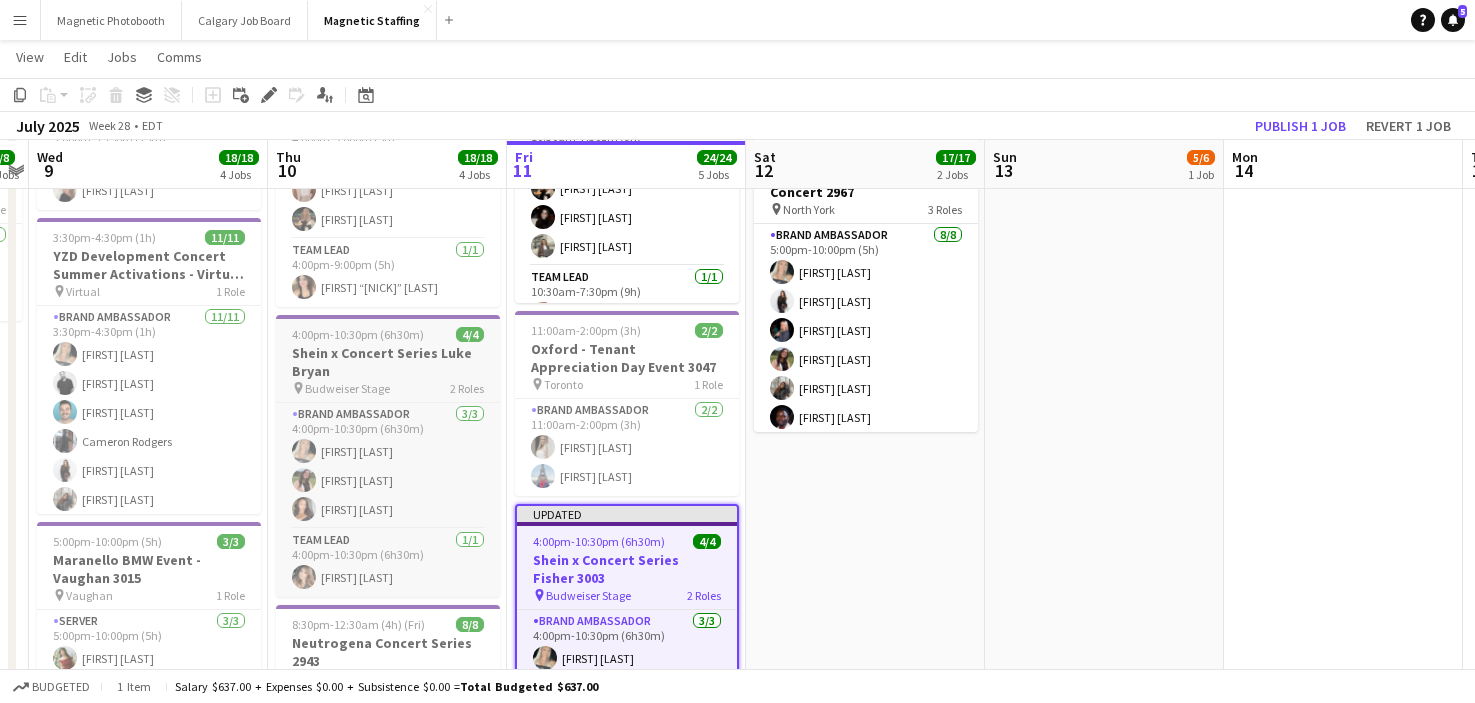click on "[TIME] ([DURATION])    4/4   Shein x Concert Series Luke Bryan
pin
Budweiser Stage   2 Roles   Brand Ambassador   3/3   [TIME] ([DURATION])
[FIRST] [LAST] [FIRST] [LAST] [FIRST] [LAST]  Team Lead   1/1   [TIME] ([DURATION])
[FIRST] [LAST]" at bounding box center (388, 456) 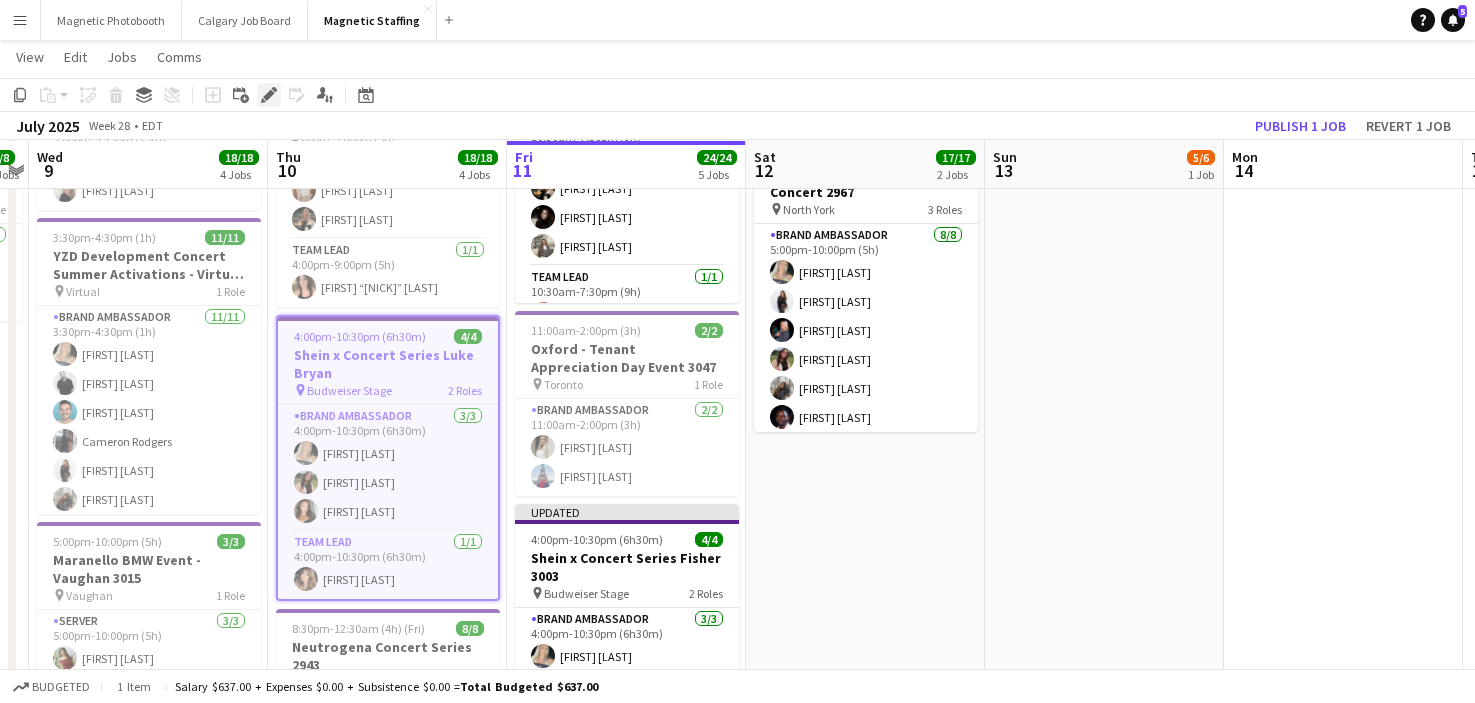 click 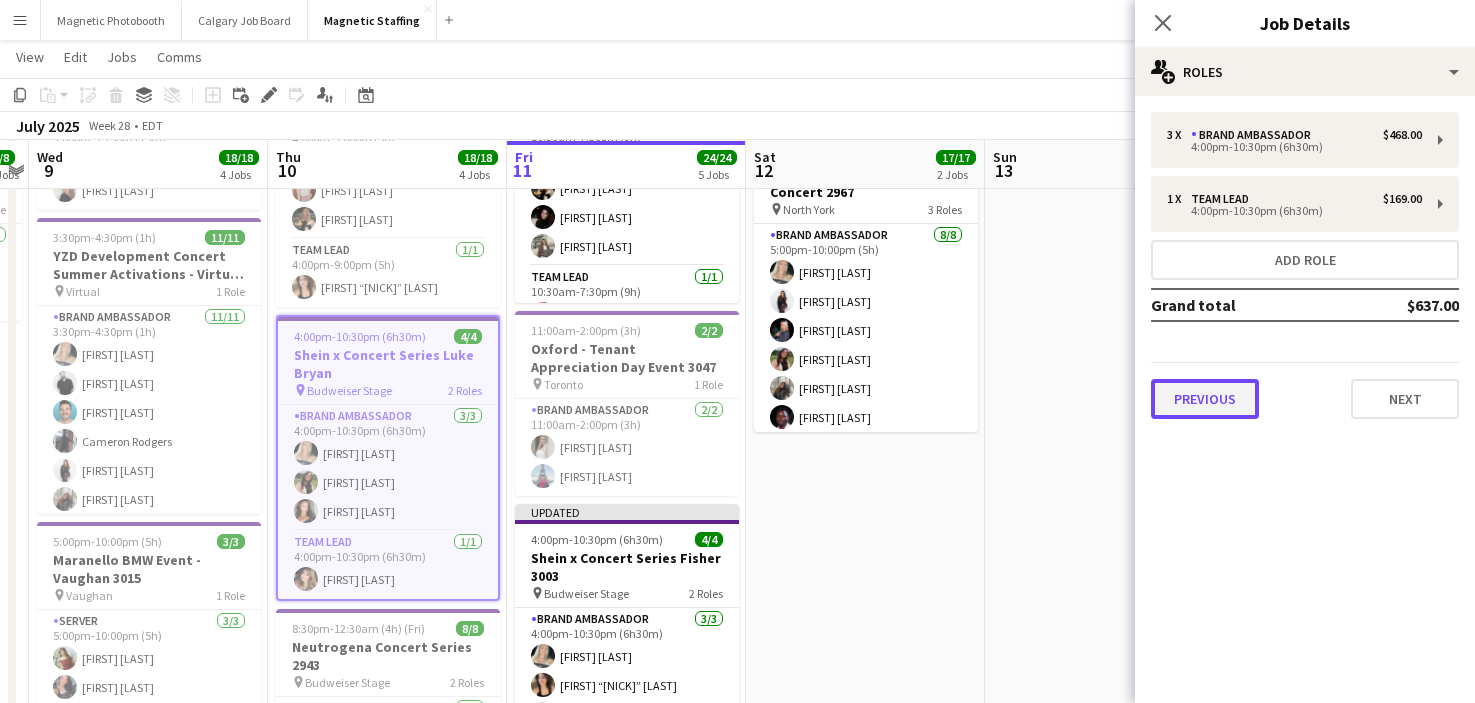 click on "Previous" at bounding box center (1205, 399) 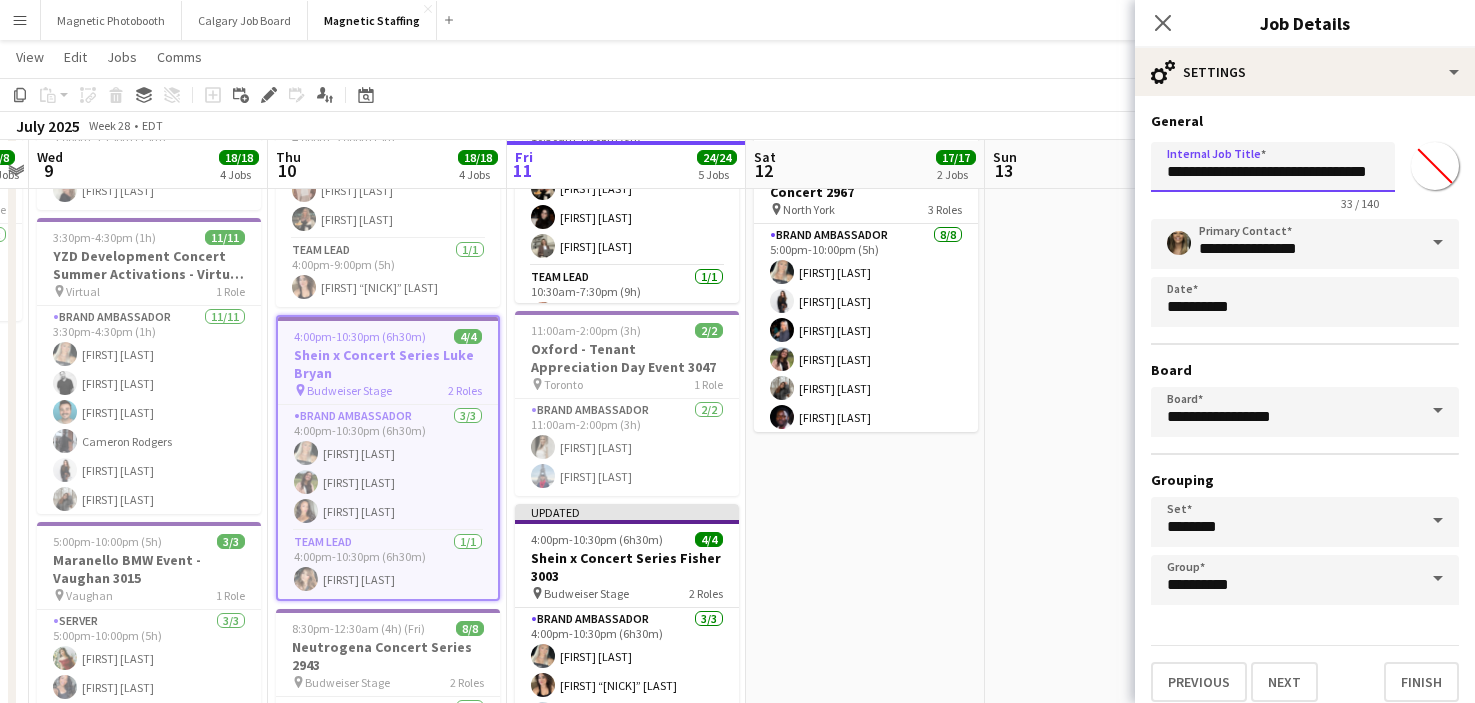 click on "**********" at bounding box center [1273, 167] 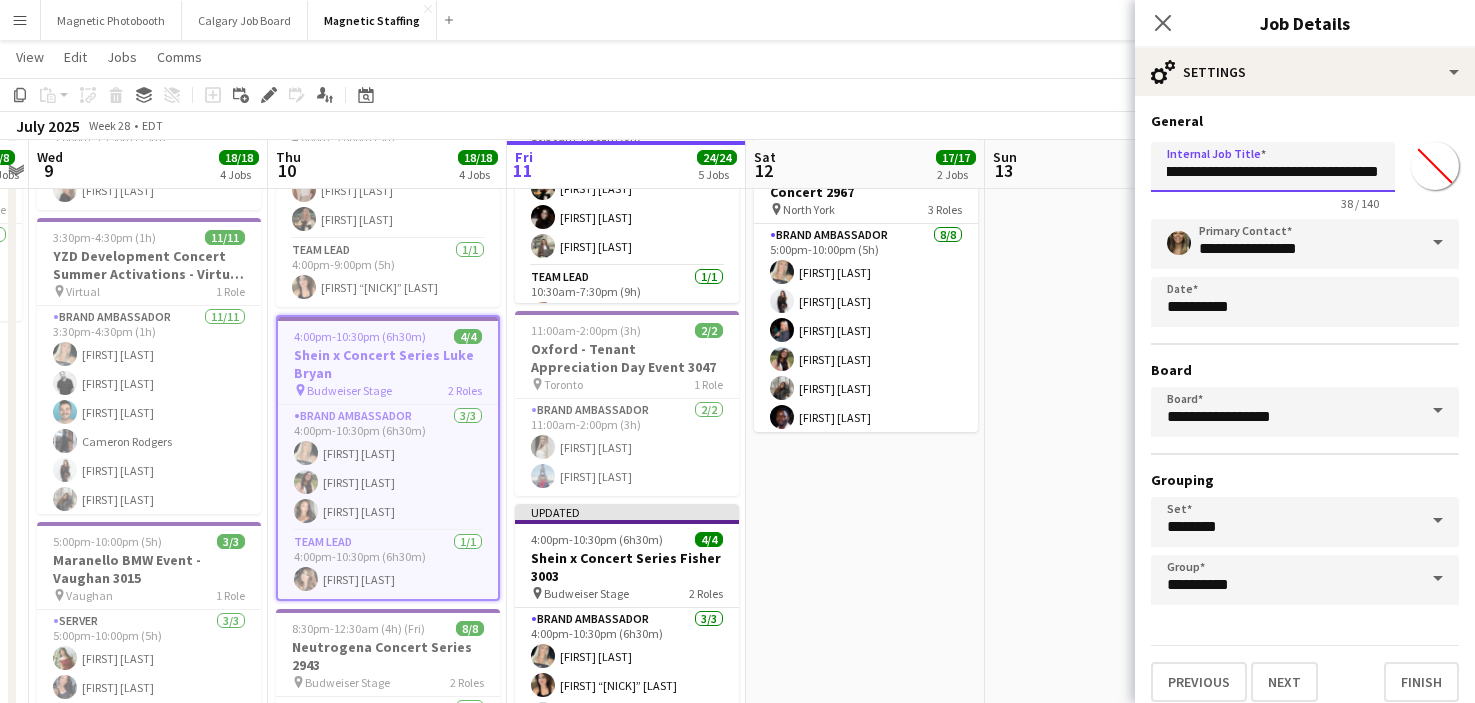 scroll, scrollTop: 0, scrollLeft: 48, axis: horizontal 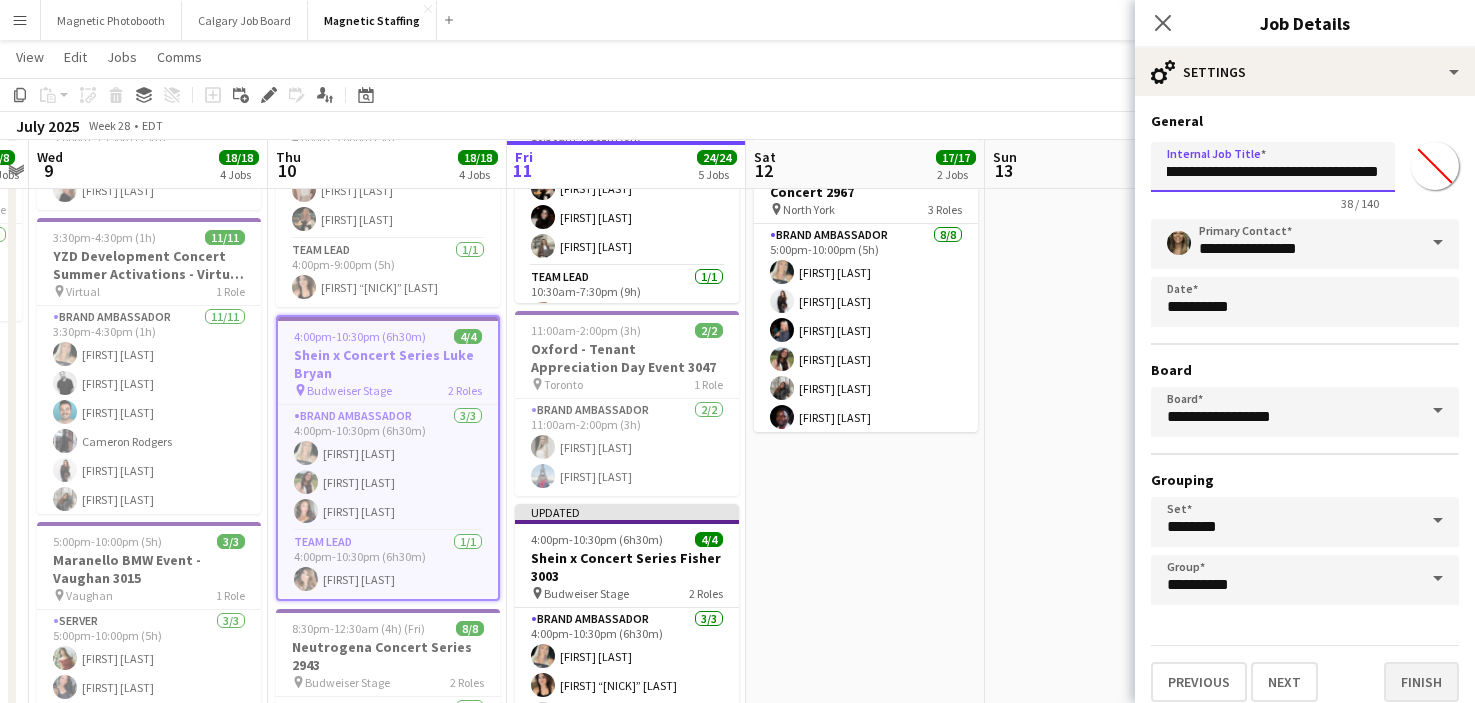 type on "**********" 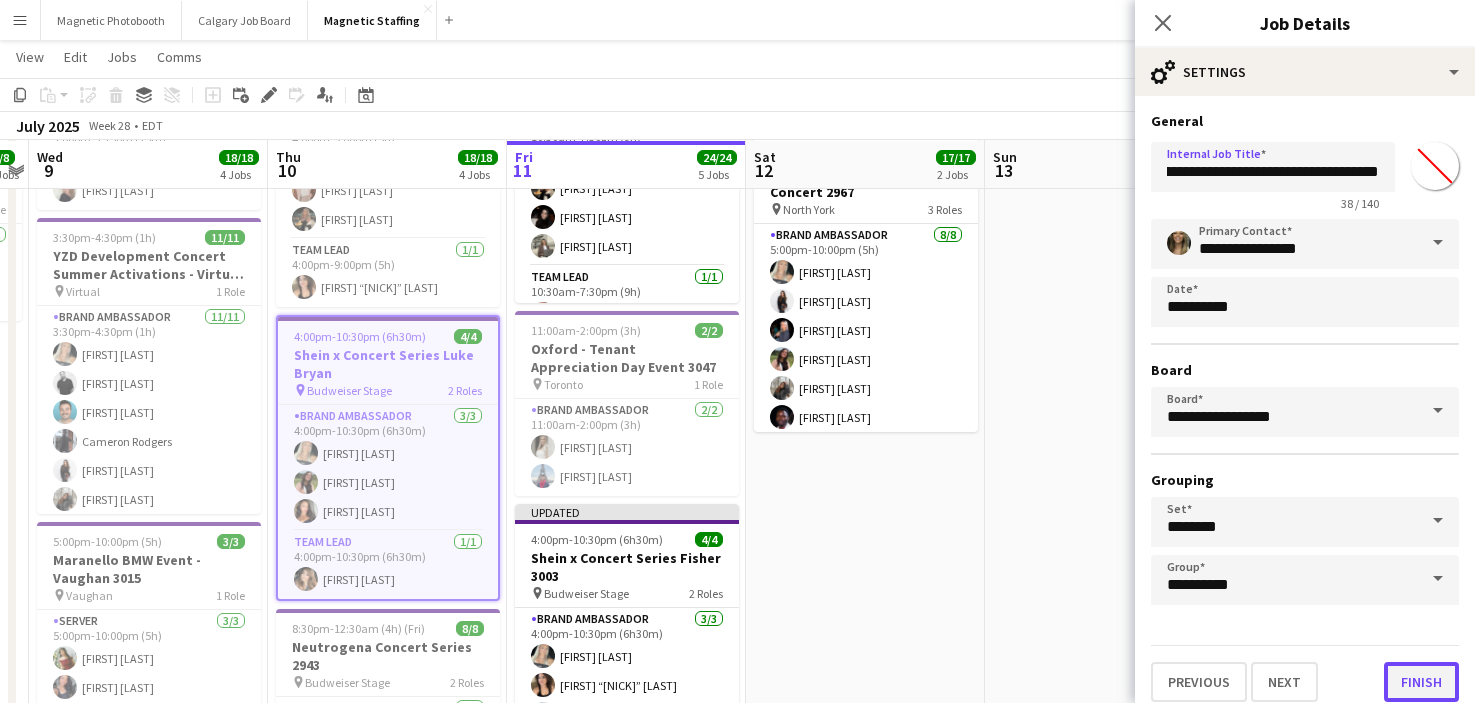 click on "Finish" at bounding box center (1421, 682) 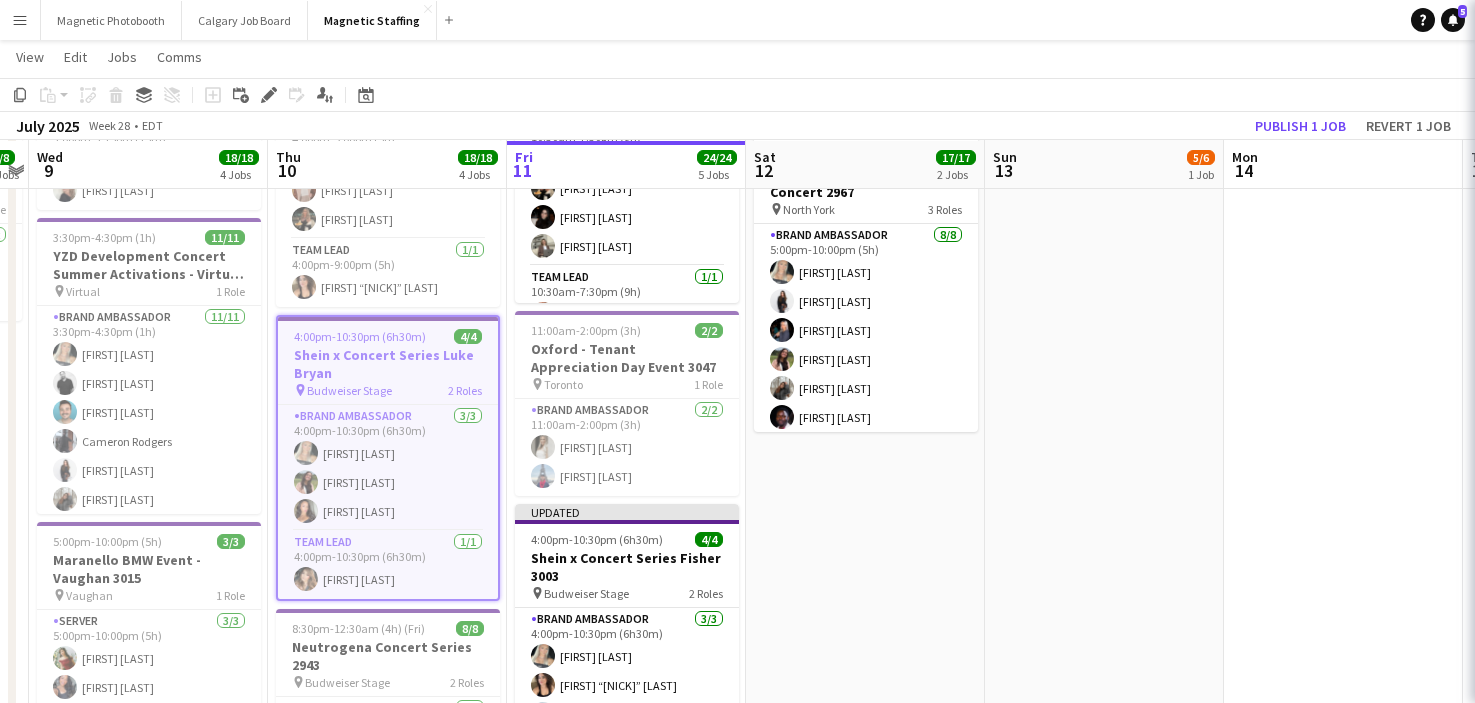 scroll, scrollTop: 0, scrollLeft: 0, axis: both 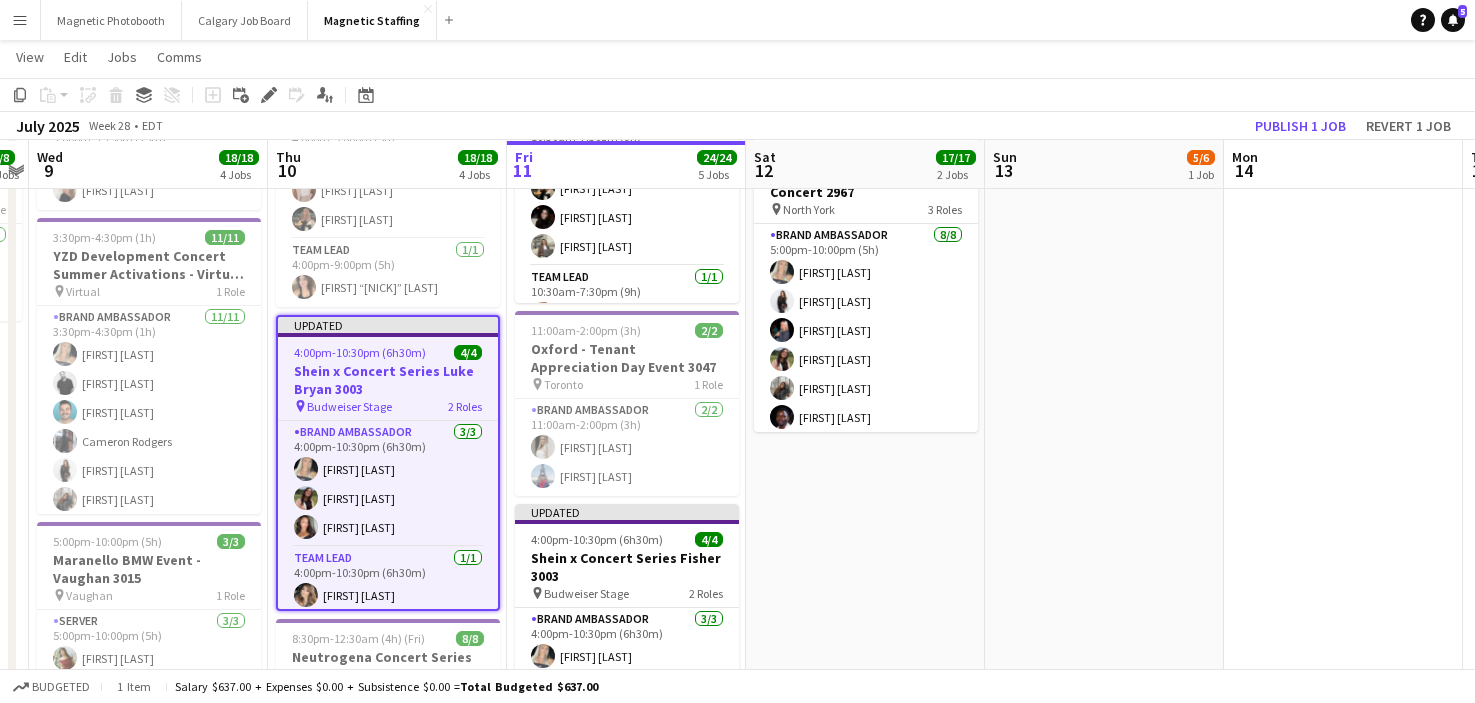 click on "10:30am-7:30pm (9h)    5/6   Jo Malone Beauty Pop-Up - 3010
pin
Toronto   3 Roles   Brand Ambassador   4/4   10:30am-7:30pm (9h)
[FIRST] [LAST] [FIRST] [LAST] [FIRST] [LAST]  Team Lead   1/1   10:30am-7:30pm (9h)
[FIRST] [LAST]  Brand Ambassador   2A   0/1   12:00pm-5:00pm (5h)
single-neutral-actions" at bounding box center (1104, 792) 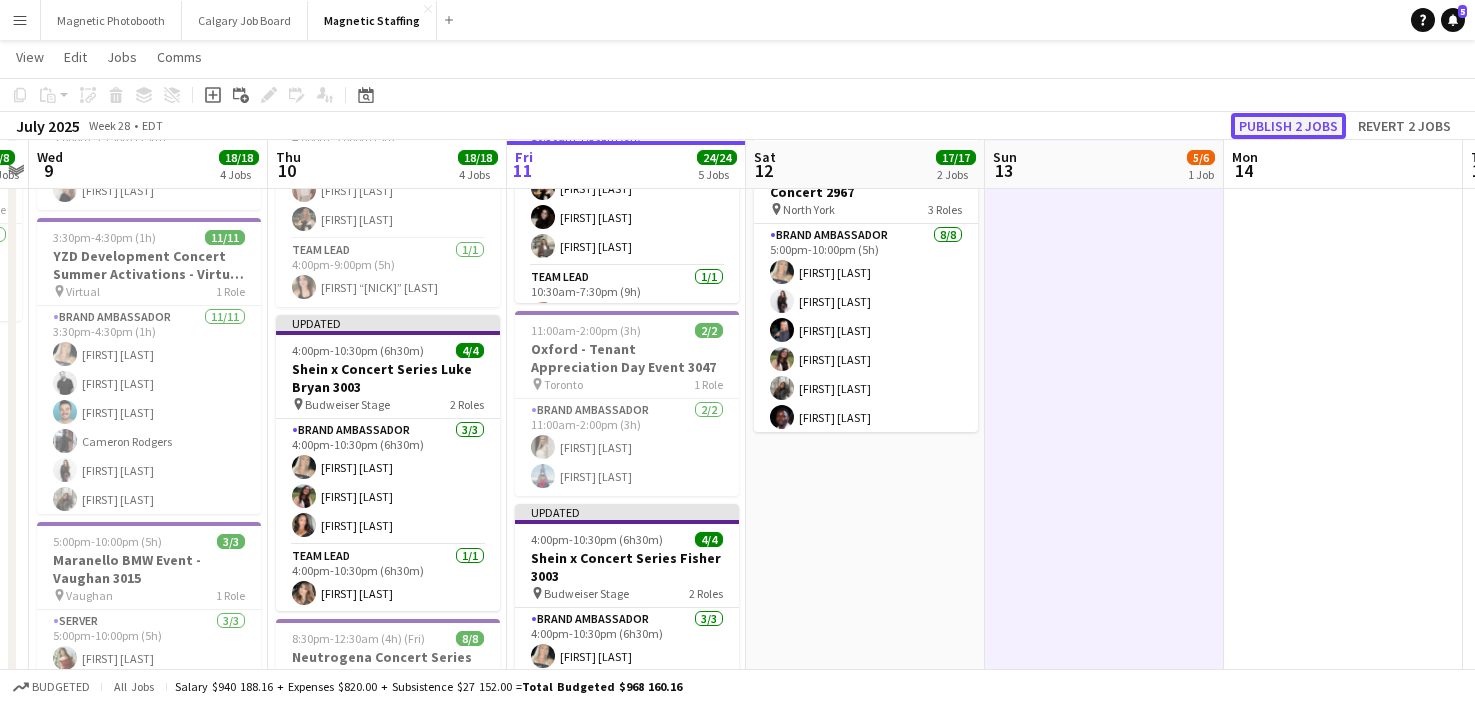 click on "Publish 2 jobs" 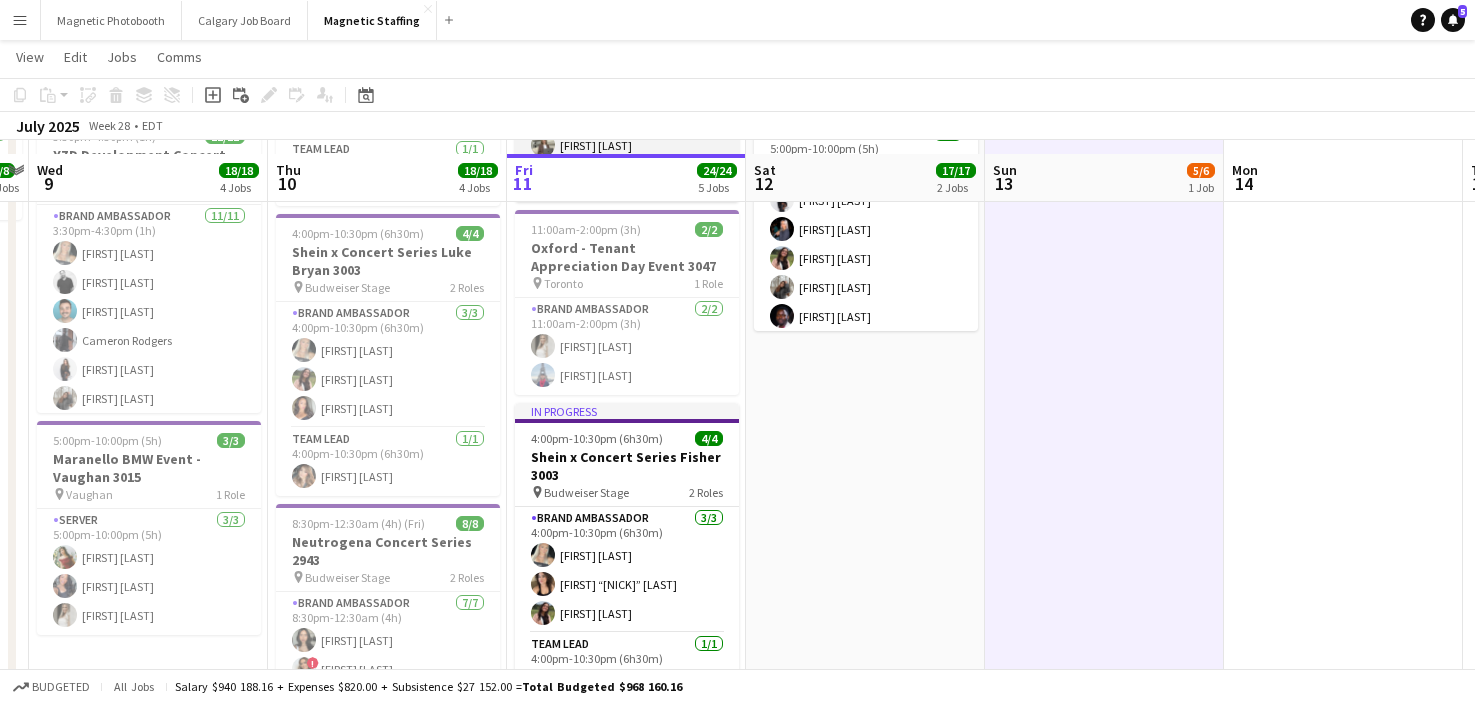 scroll, scrollTop: 515, scrollLeft: 0, axis: vertical 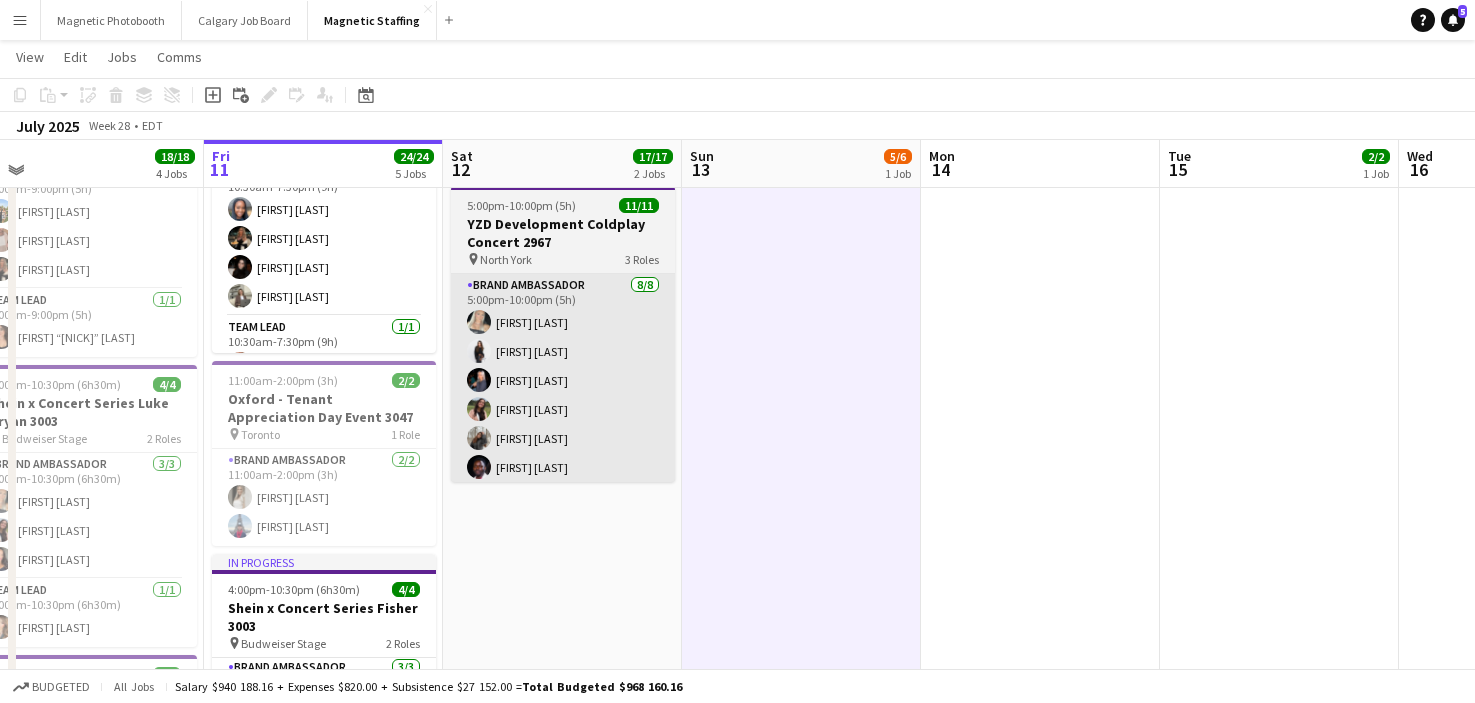 click on "Brand Ambassador   8/8   [TIME] ([DURATION])
[FIRST] [LAST] [FIRST] [LAST] [FIRST] [LAST] [FIRST] [LAST] [FIRST] [LAST] [FIRST] [LAST] [FIRST] [LAST]" at bounding box center [563, 409] 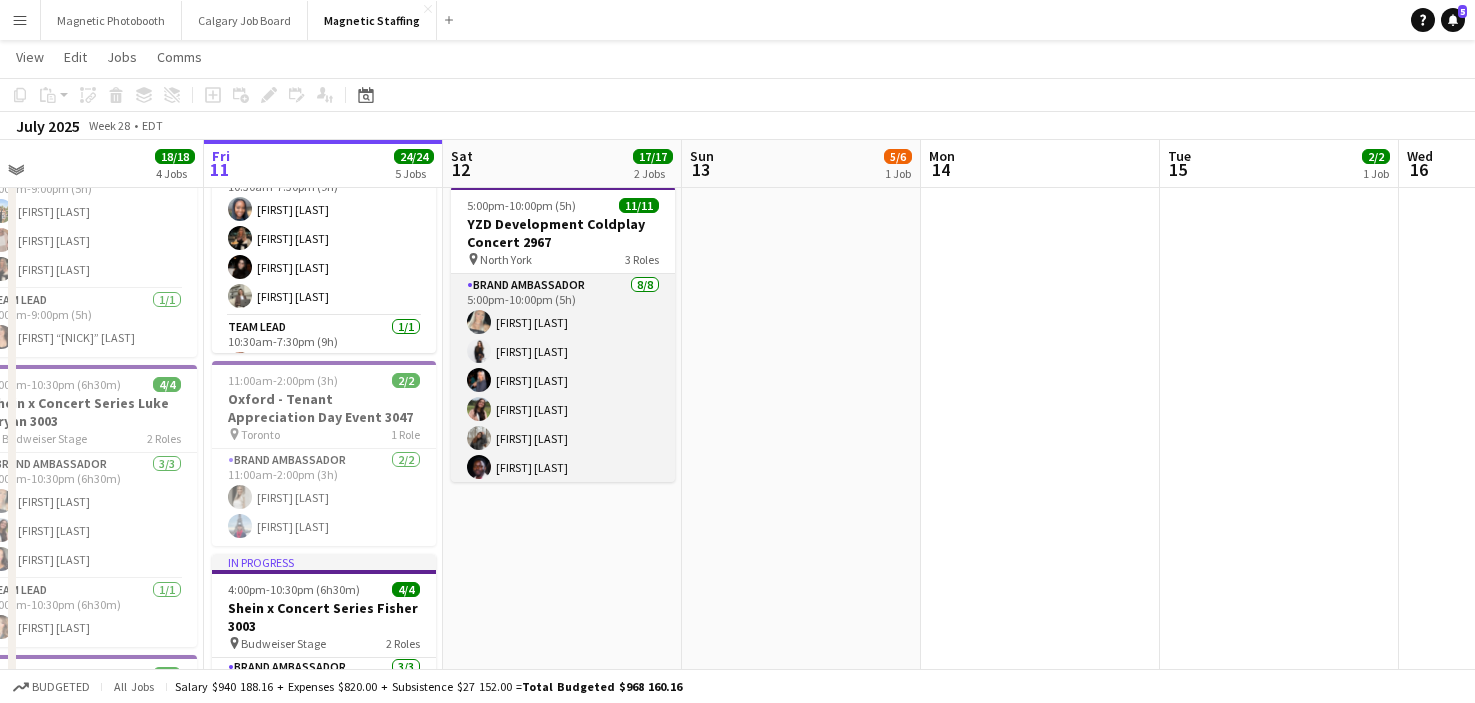 click on "Brand Ambassador   8/8   [TIME] ([DURATION])
[FIRST] [LAST] [FIRST] [LAST] [FIRST] [LAST] [FIRST] [LAST] [FIRST] [LAST] [FIRST] [LAST] [FIRST] [LAST]" at bounding box center (563, 409) 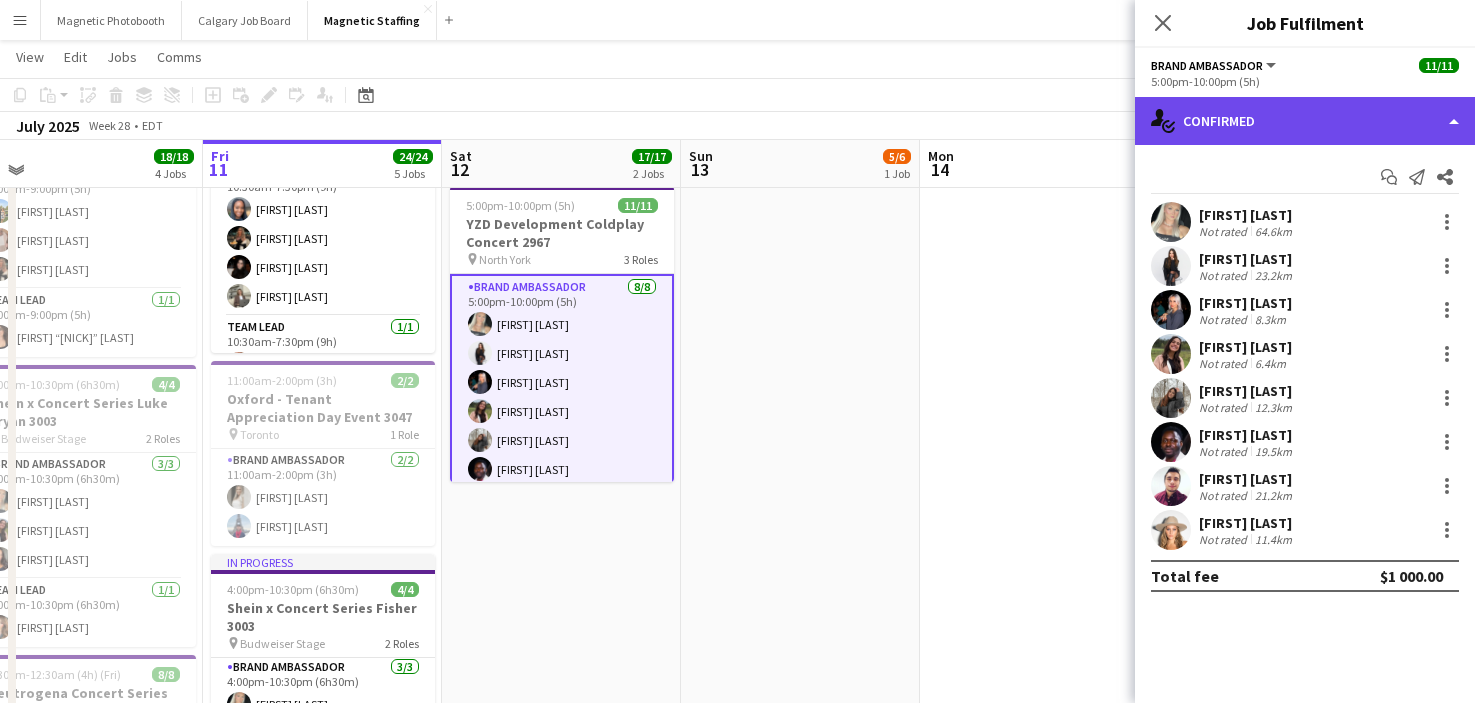 click on "single-neutral-actions-check-2
Confirmed" 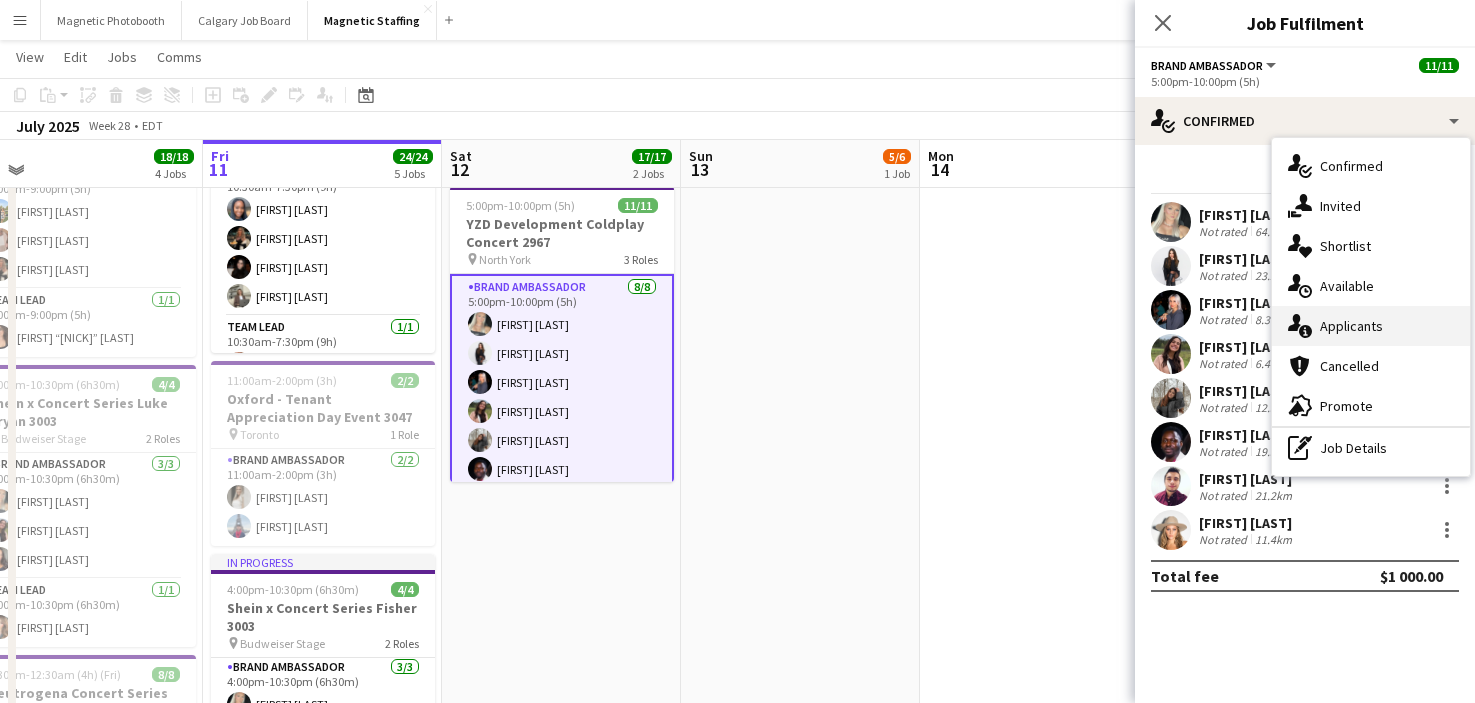 click on "single-neutral-actions-information
Applicants" at bounding box center [1371, 326] 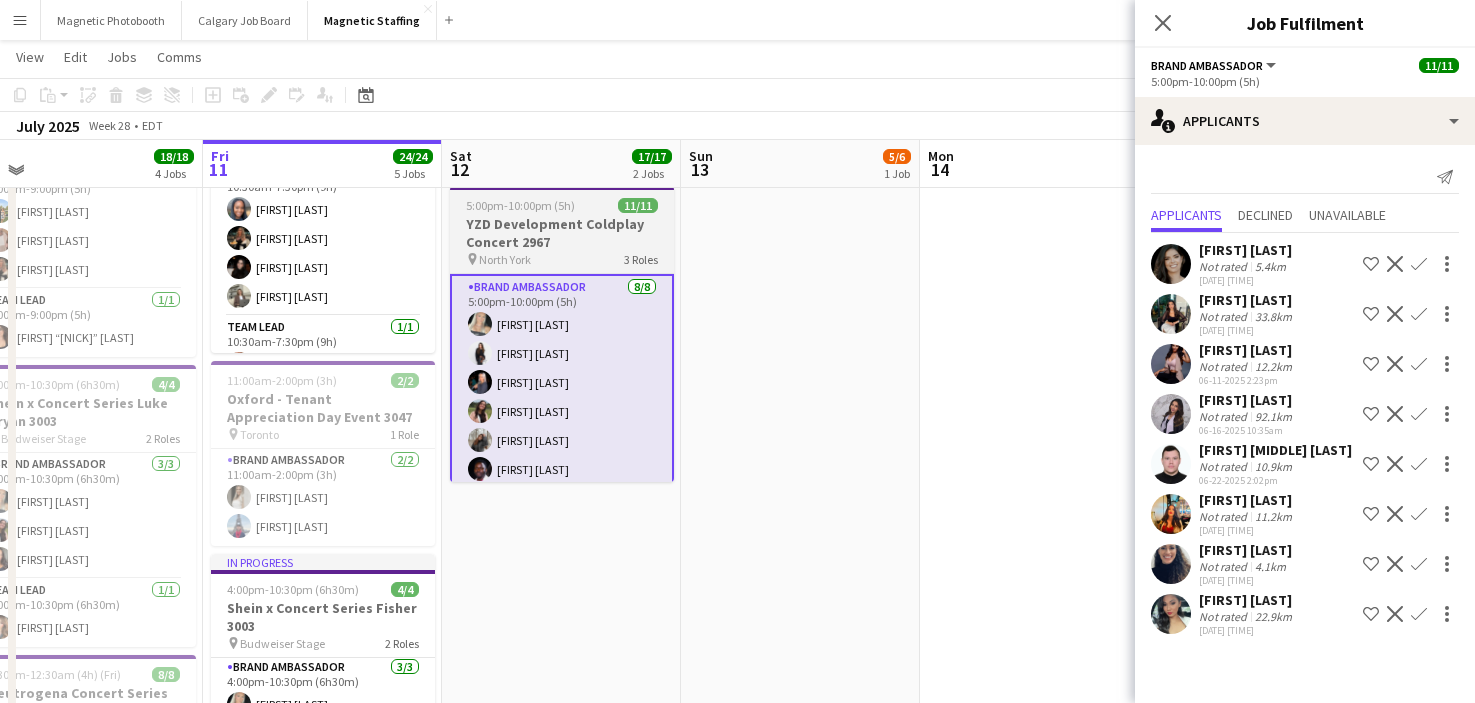 click on "[TIME] ([DURATION])    11/11   YZD Development Coldplay Concert  2967
pin
[CITY]   3 Roles   Brand Ambassador   8/8   [TIME] ([DURATION])
[FIRST] [LAST] [FIRST] [LAST] [FIRST] [LAST] [FIRST] [LAST] [FIRST] [LAST] [FIRST] [LAST] [FIRST] [LAST]  Brand Ambassador   2/2   [TIME] ([DURATION])
[FIRST] [LAST] [FIRST] [LAST]  Team Lead   1/1   [TIME] ([DURATION])
[FIRST]-[LAST]" at bounding box center (562, 334) 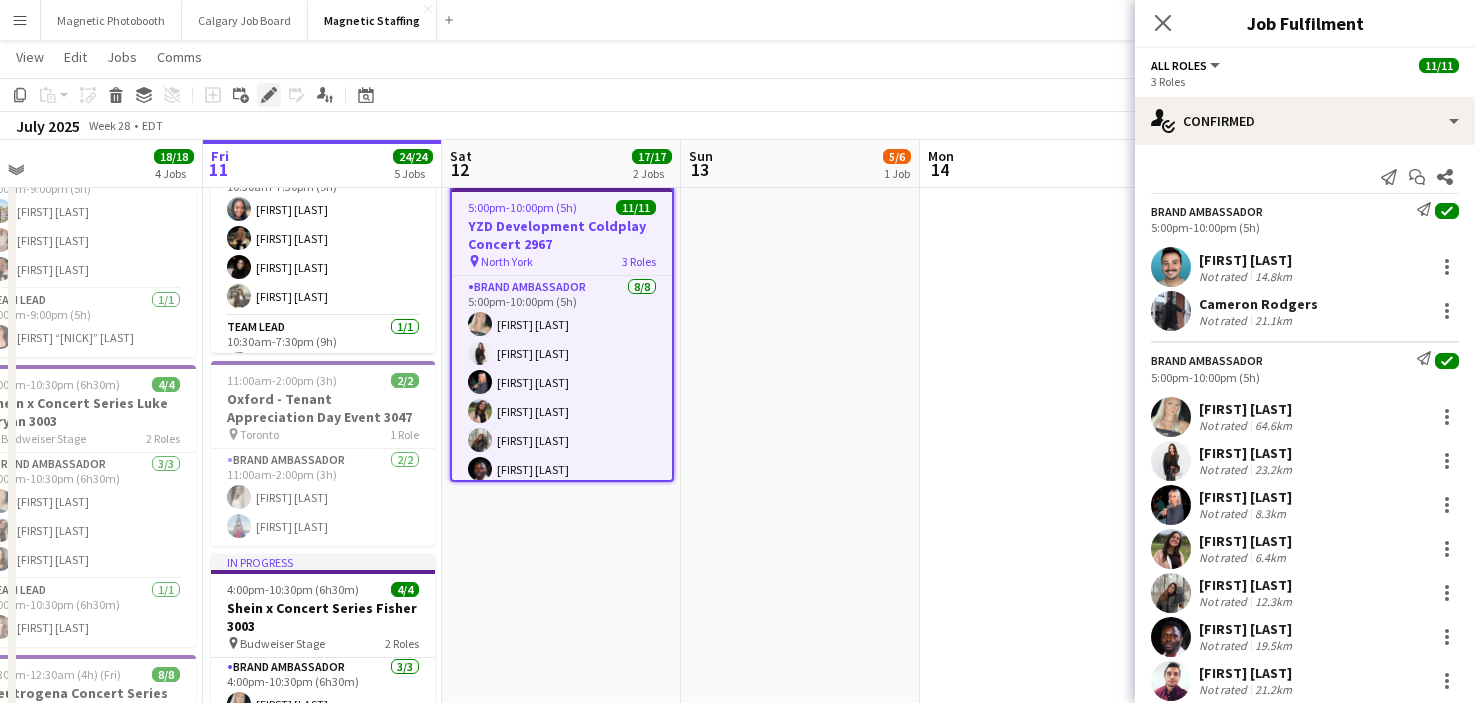 click on "Edit" at bounding box center (269, 95) 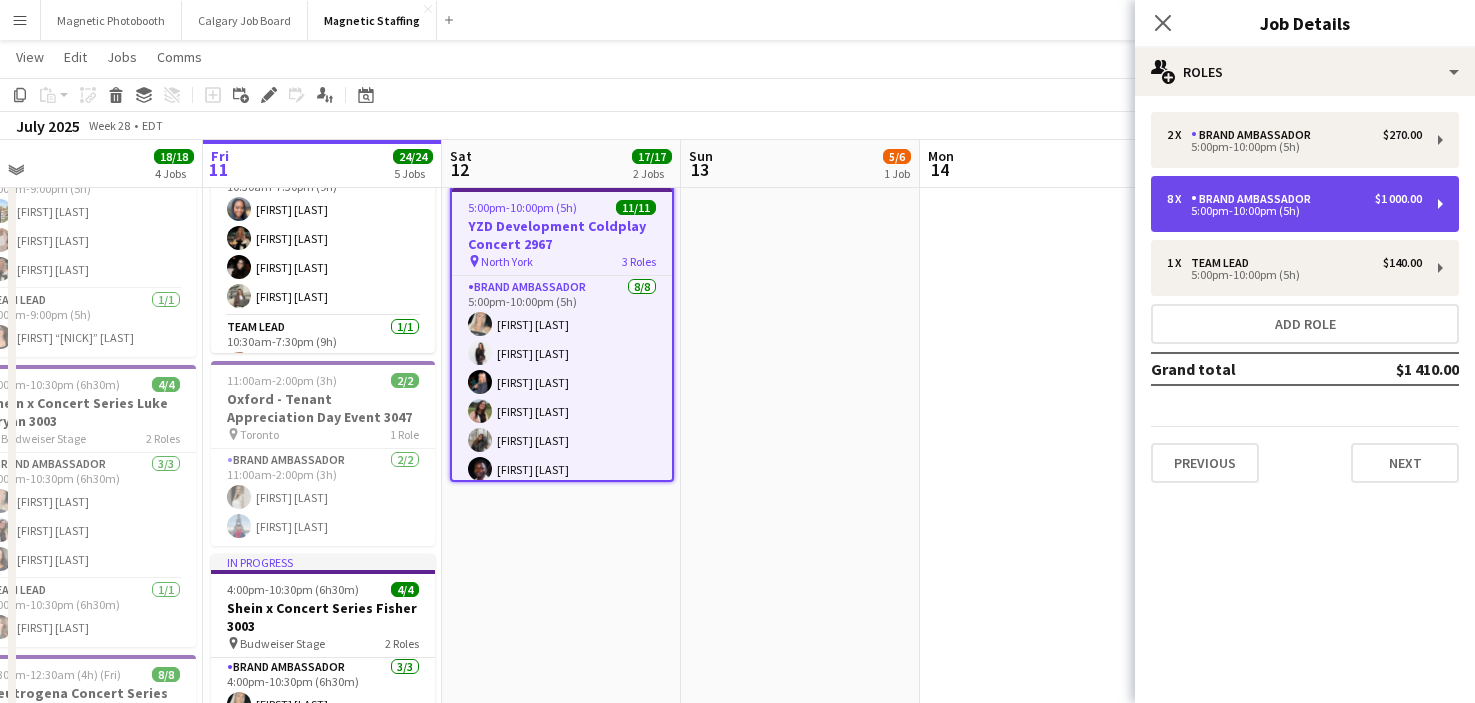 click on "5:00pm-10:00pm (5h)" at bounding box center [1294, 211] 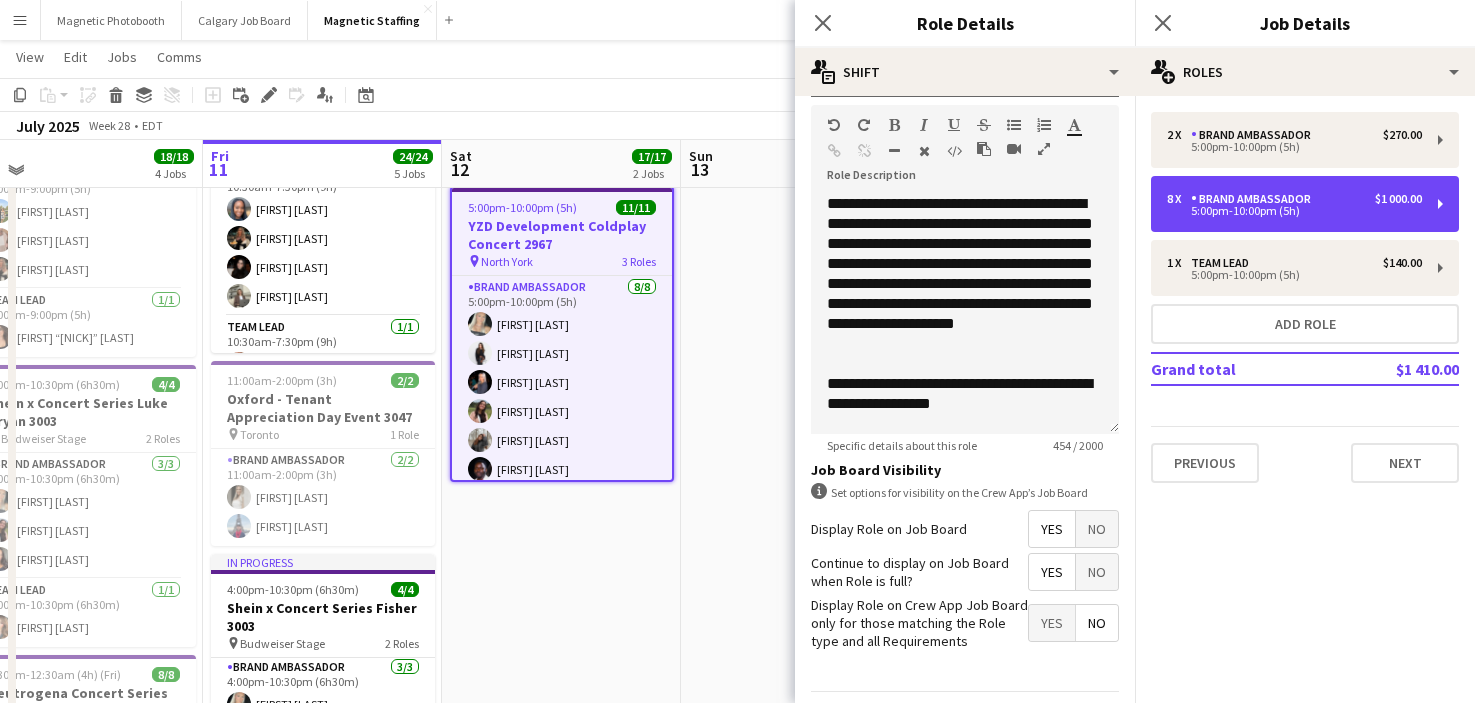 scroll, scrollTop: 651, scrollLeft: 0, axis: vertical 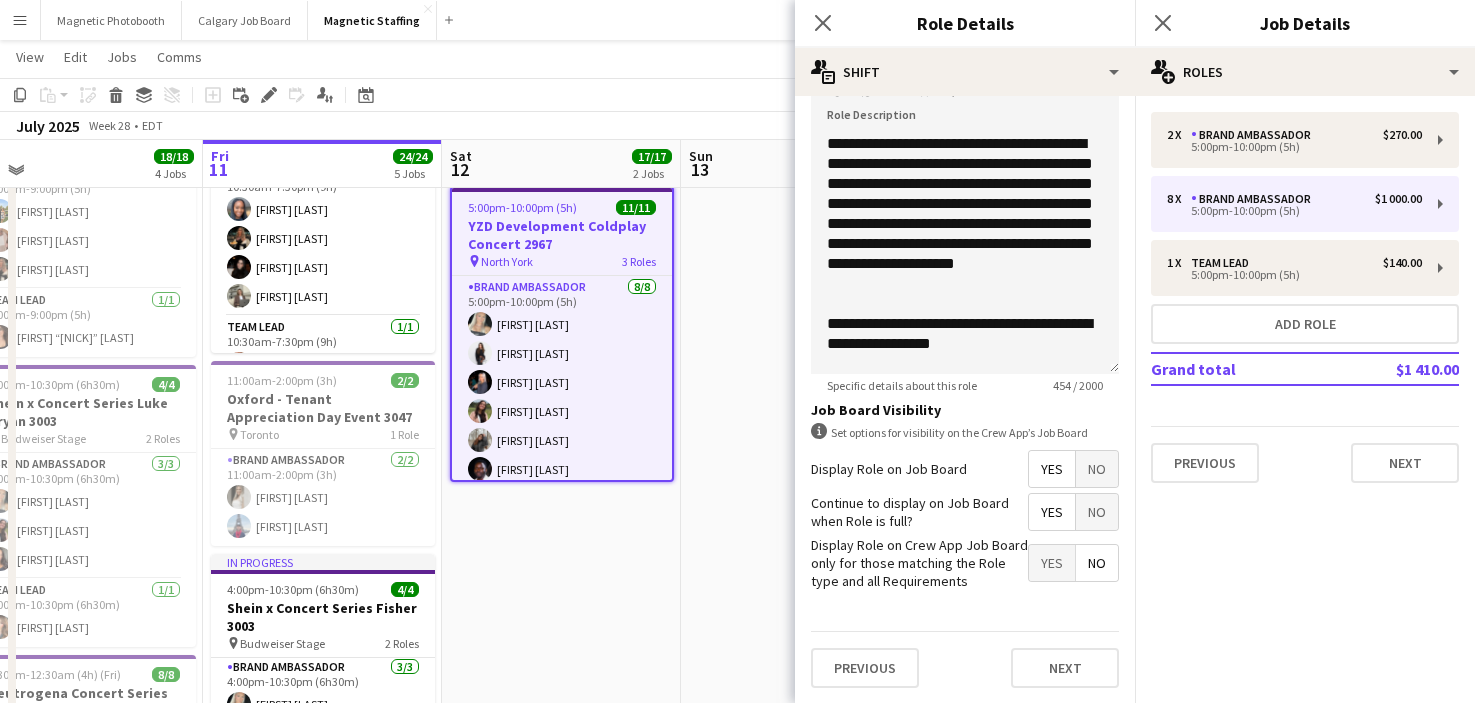 click on "10:30am-7:30pm (9h)    5/6   Jo Malone Beauty Pop-Up - 3010
pin
Toronto   3 Roles   Brand Ambassador   4/4   10:30am-7:30pm (9h)
[FIRST] [LAST] [FIRST] [LAST] [FIRST] [LAST]  Team Lead   1/1   10:30am-7:30pm (9h)
[FIRST] [LAST]  Brand Ambassador   2A   0/1   12:00pm-5:00pm (5h)
single-neutral-actions" at bounding box center [800, 842] 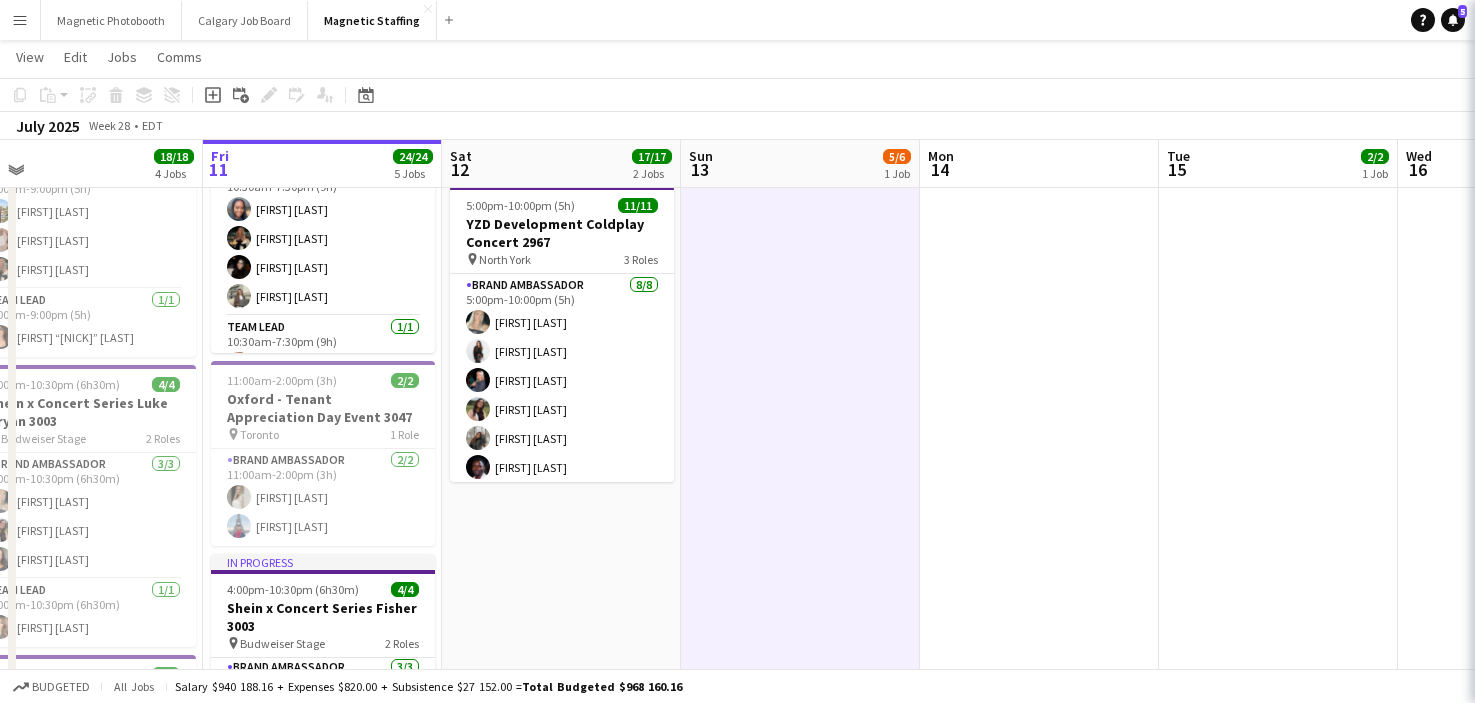 scroll, scrollTop: 0, scrollLeft: 0, axis: both 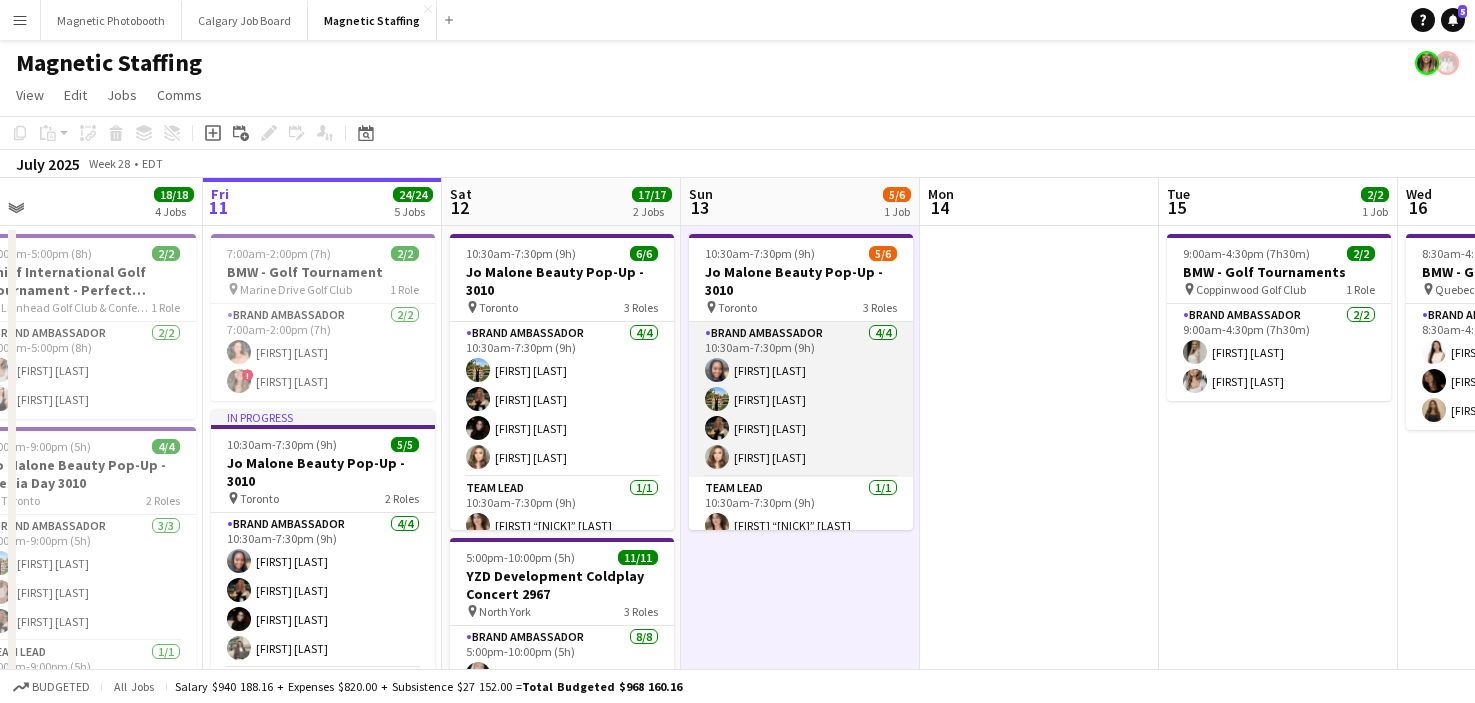 click on "Brand Ambassador   4/4   10:30am-7:30pm (9h)
[FIRST] [LAST] [FIRST] [LAST] [FIRST] [LAST] [FIRST] [LAST]" at bounding box center (801, 399) 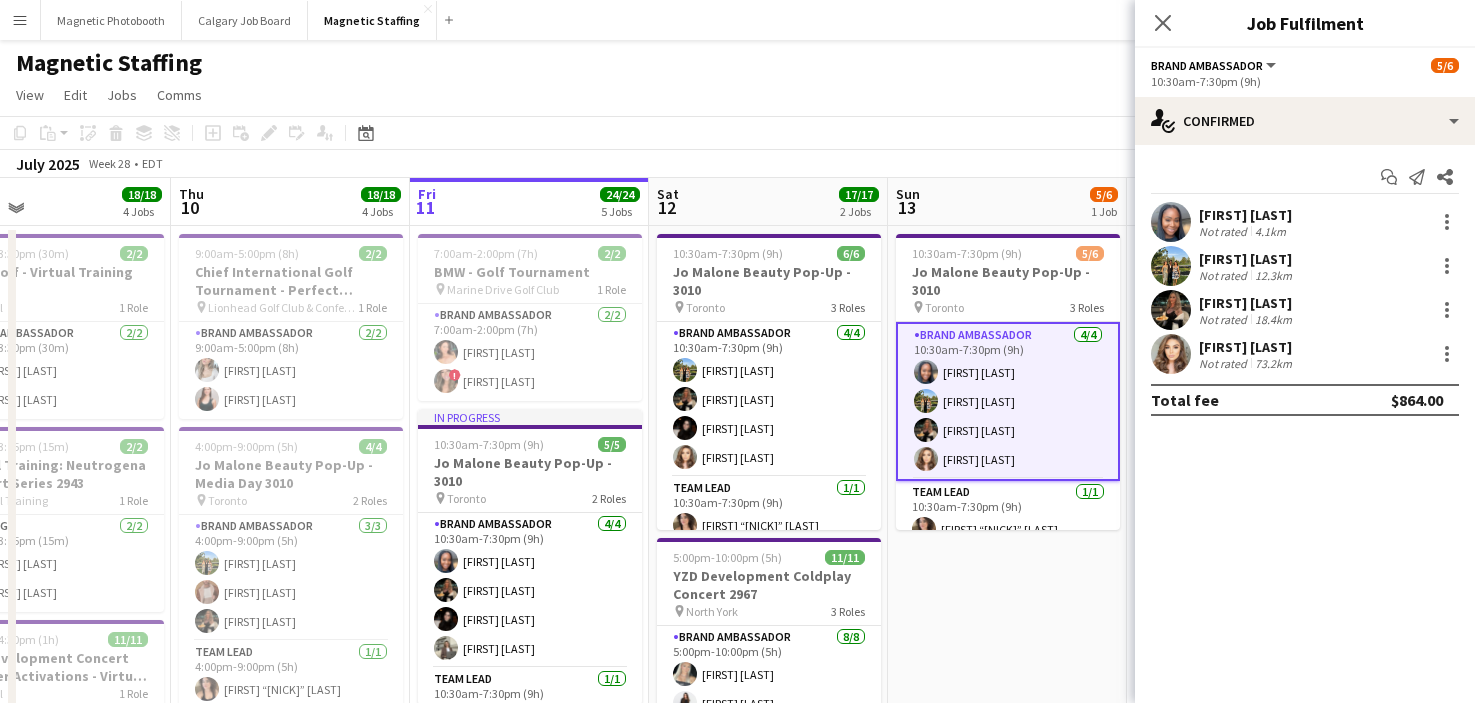 drag, startPoint x: 875, startPoint y: 430, endPoint x: 541, endPoint y: 460, distance: 335.3446 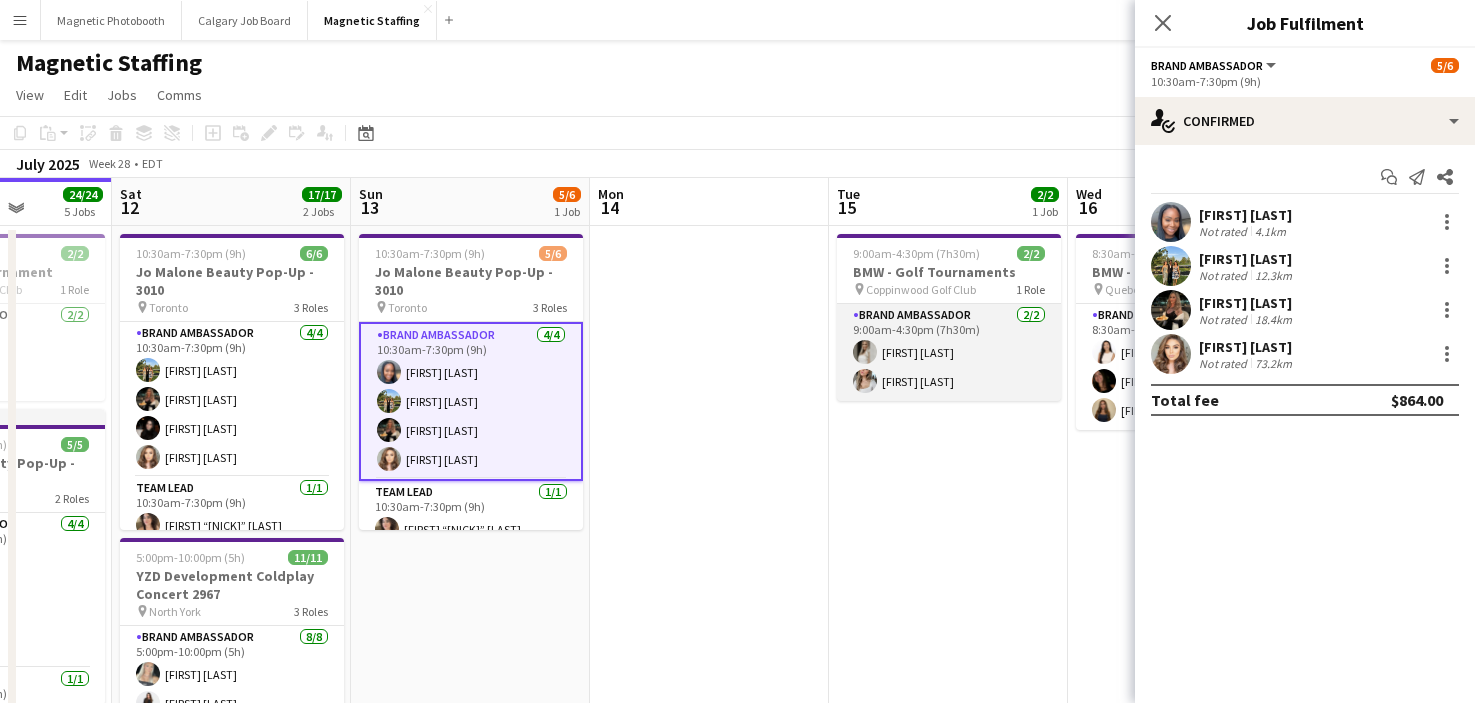 click on "Brand Ambassador   2/2   9:00am-4:30pm (7h30m)
[FIRST] [LAST] [FIRST] [LAST]" at bounding box center (949, 352) 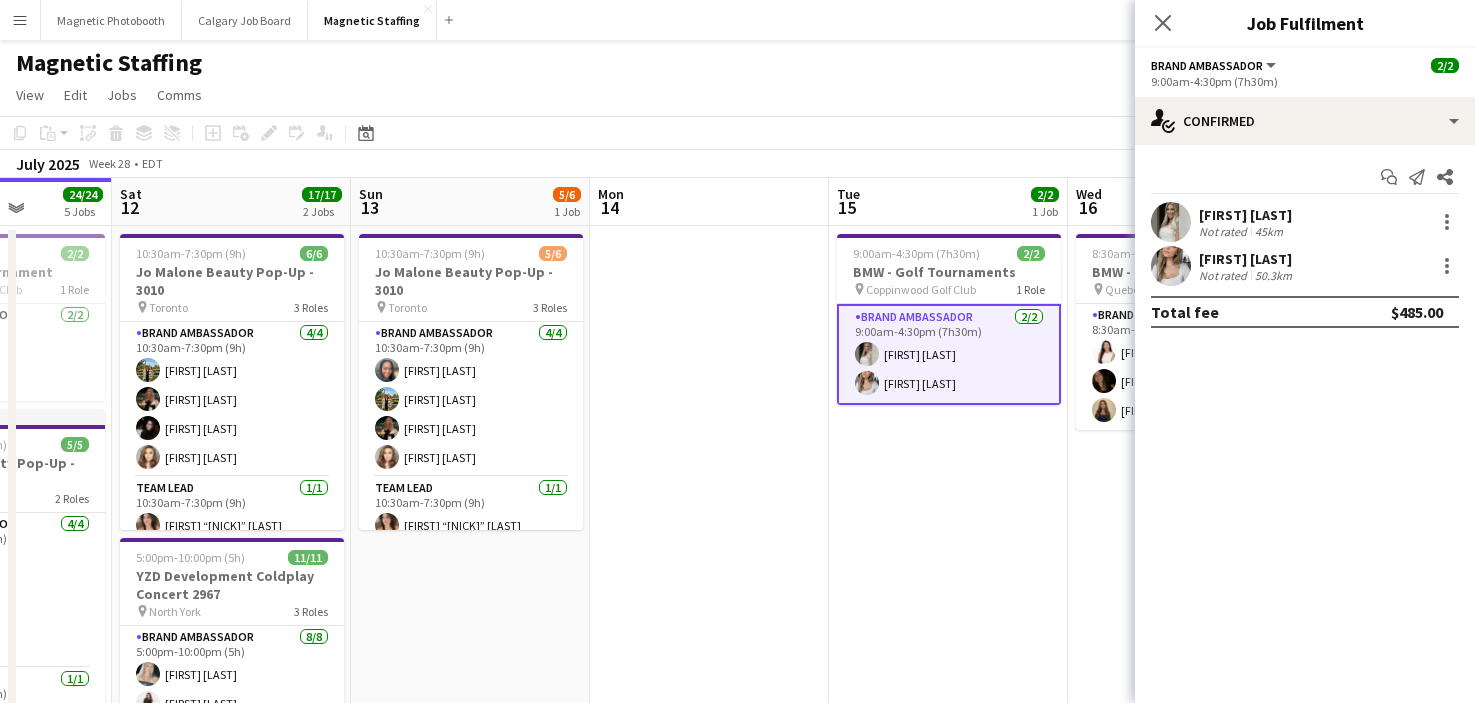 scroll, scrollTop: 0, scrollLeft: 845, axis: horizontal 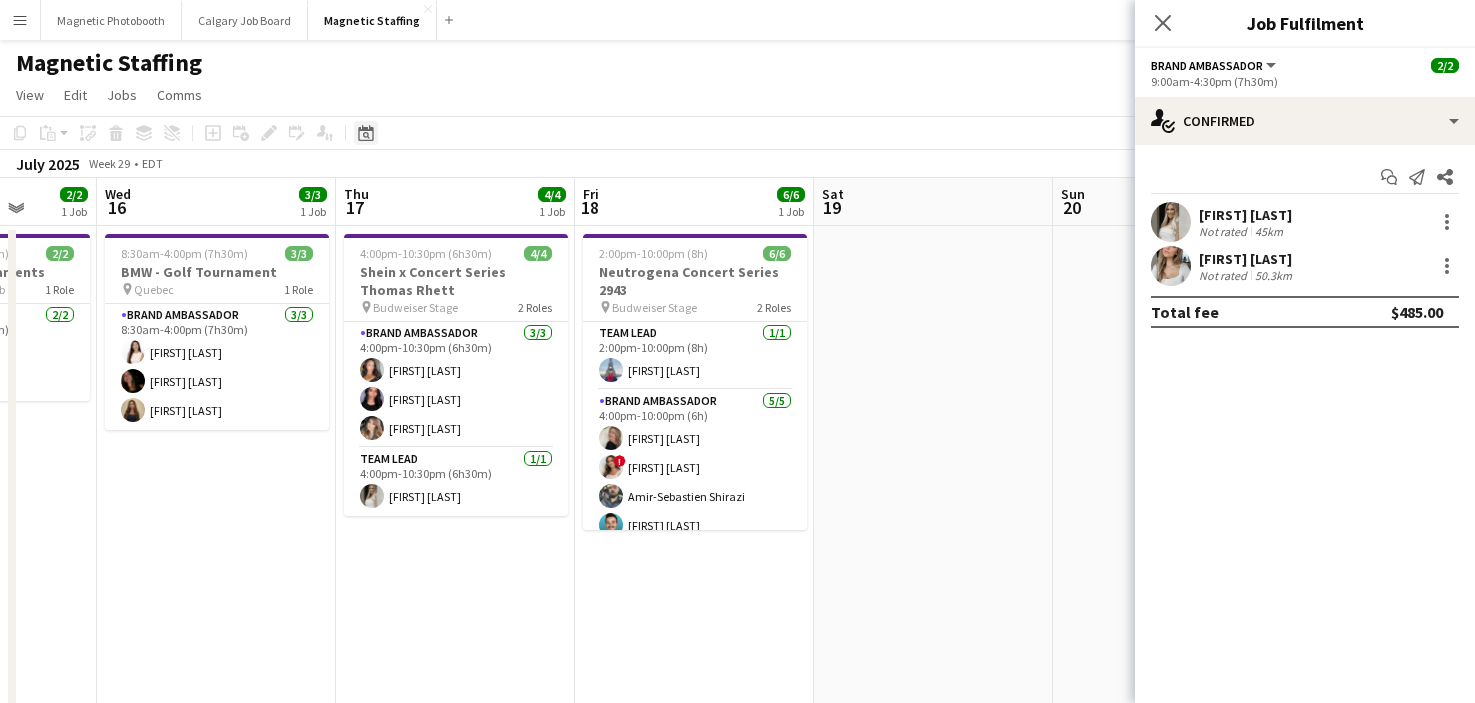 click on "Date picker" 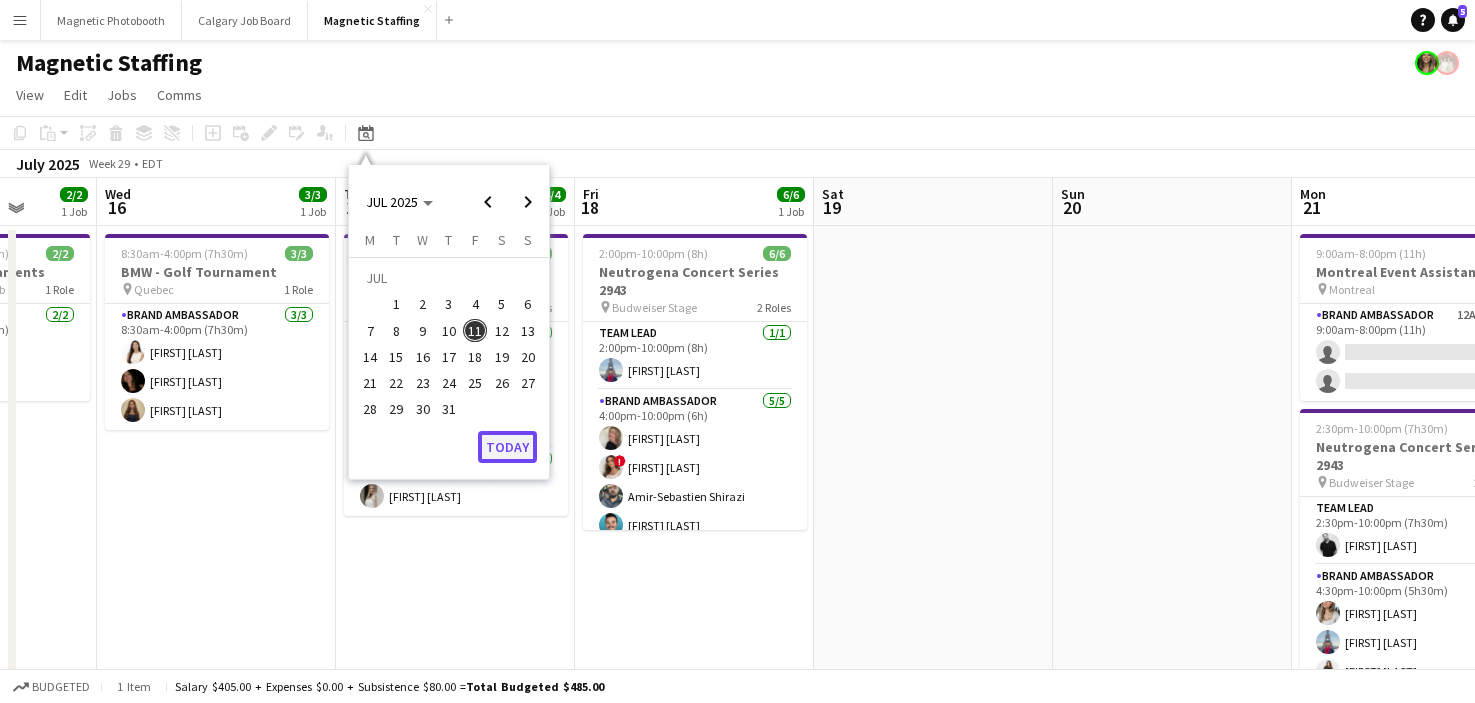 click on "Today" at bounding box center [507, 447] 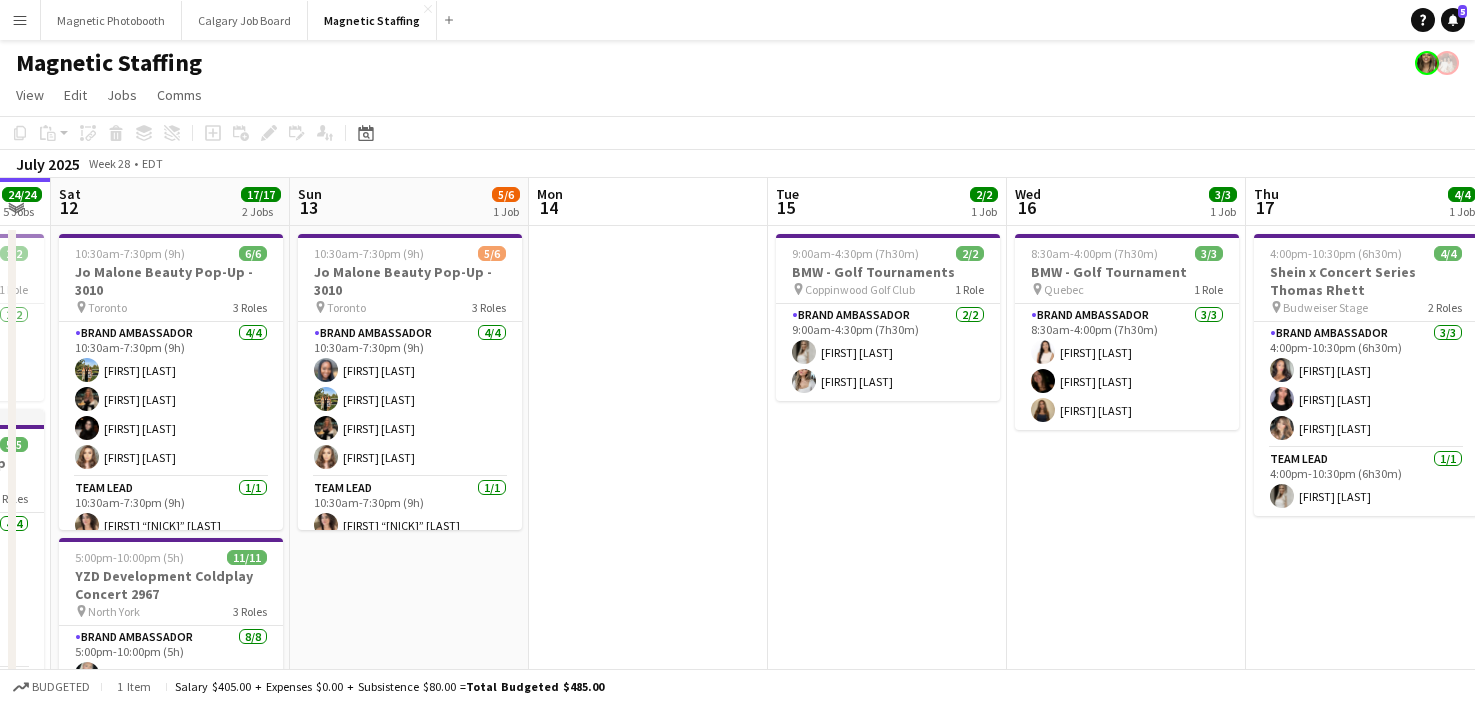 scroll, scrollTop: 0, scrollLeft: 678, axis: horizontal 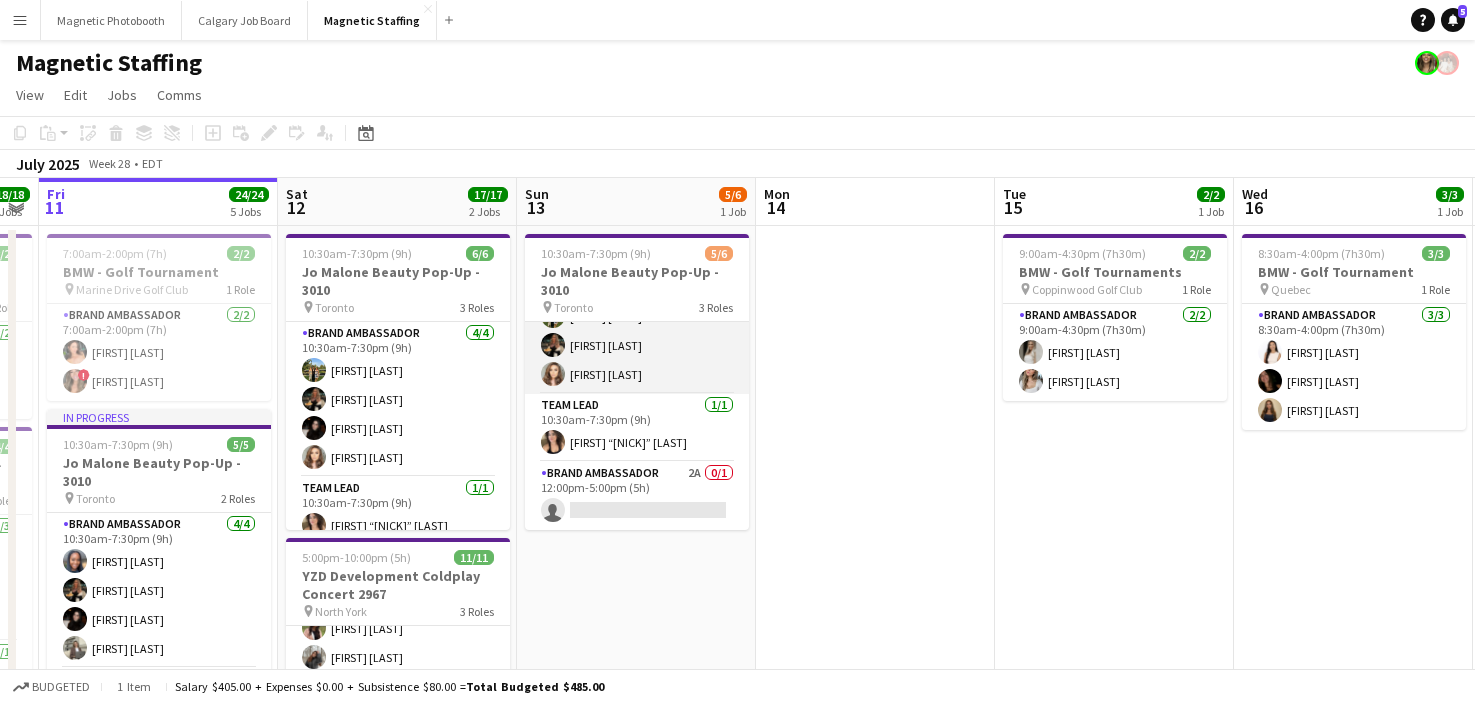 click on "Brand Ambassador   4/4   10:30am-7:30pm (9h)
[FIRST] [LAST] [FIRST] [LAST] [FIRST] [LAST] [FIRST] [LAST]" at bounding box center [637, 316] 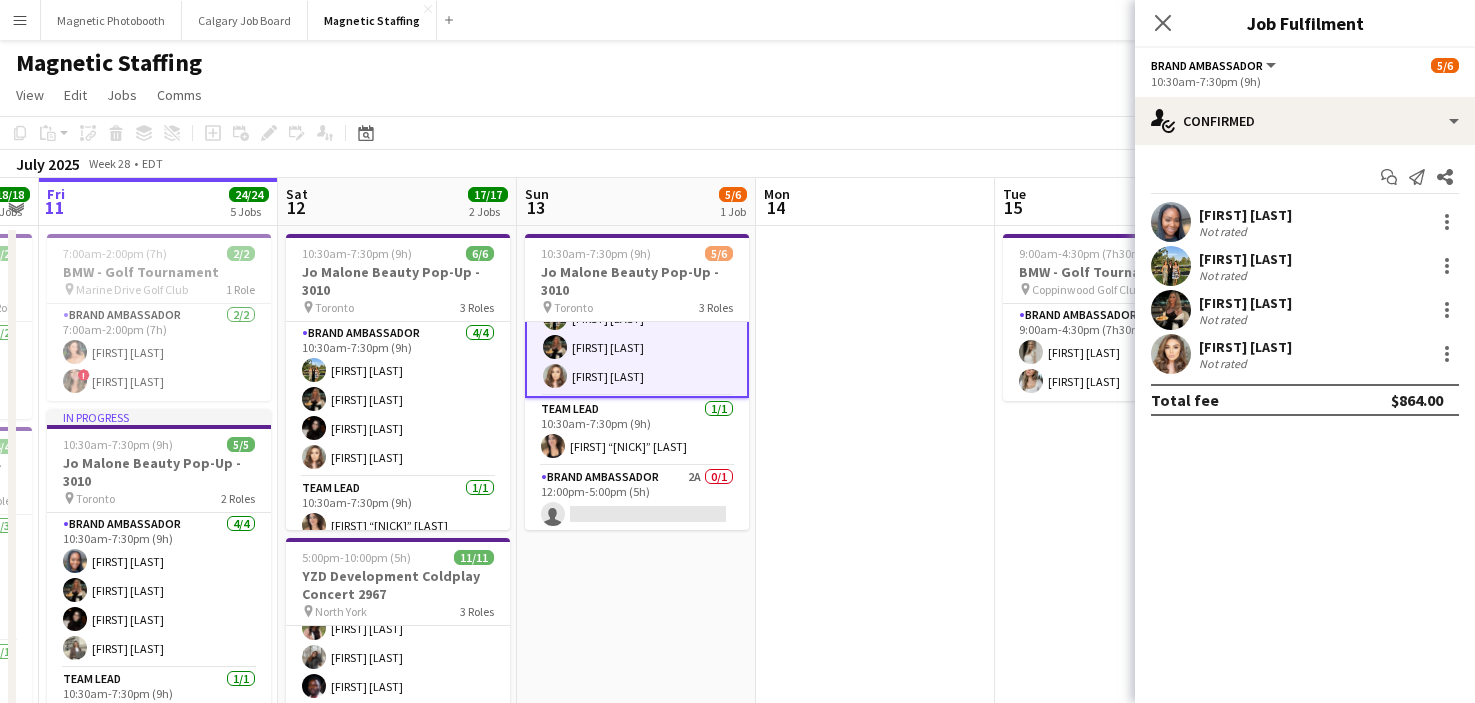 scroll, scrollTop: 85, scrollLeft: 0, axis: vertical 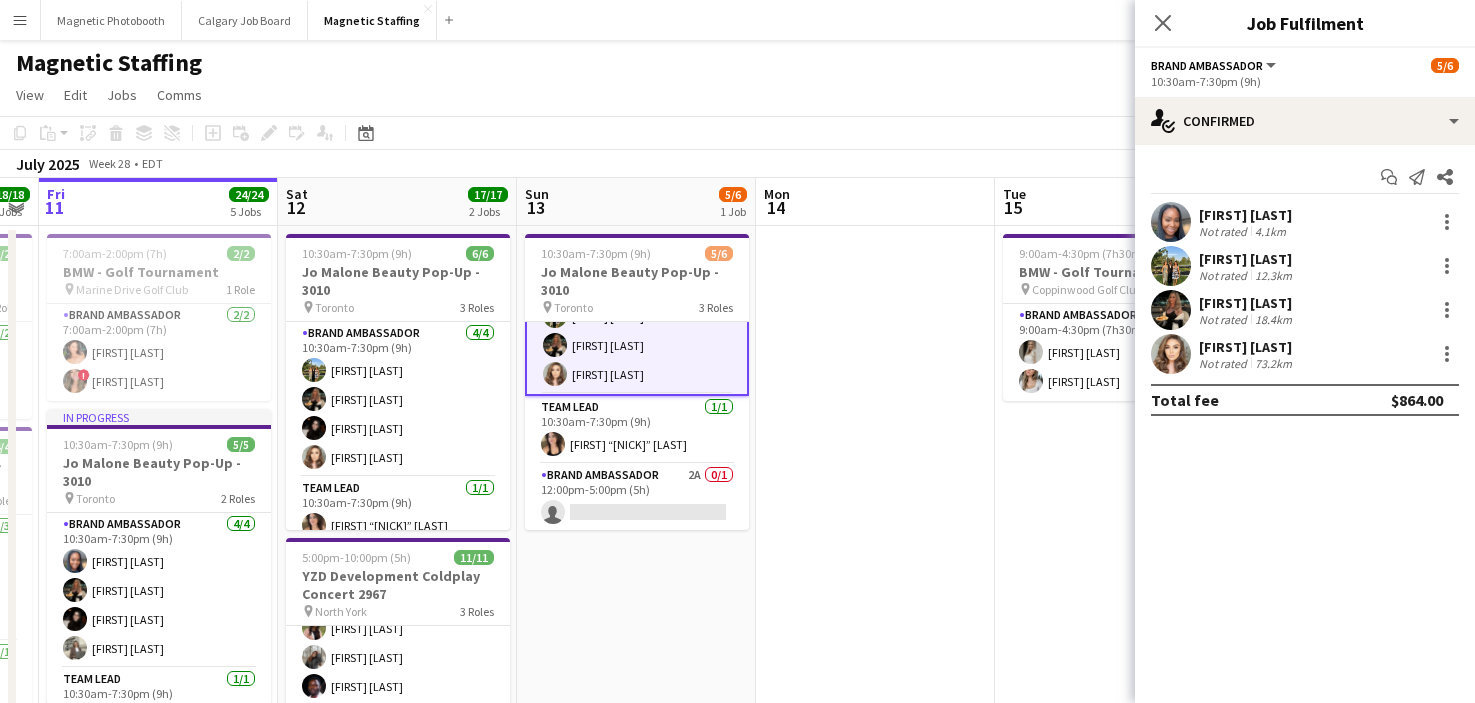 click on "Start chat
Send notification
Share
[FIRST] [LAST]   Not rated   4.1km   [FIRST] [LAST]   Not rated   12.3km   [FIRST] [LAST]   Not rated   18.4km   [FIRST] [LAST]   Not rated   73.2km   Total fee   $864.00" at bounding box center [1305, 288] 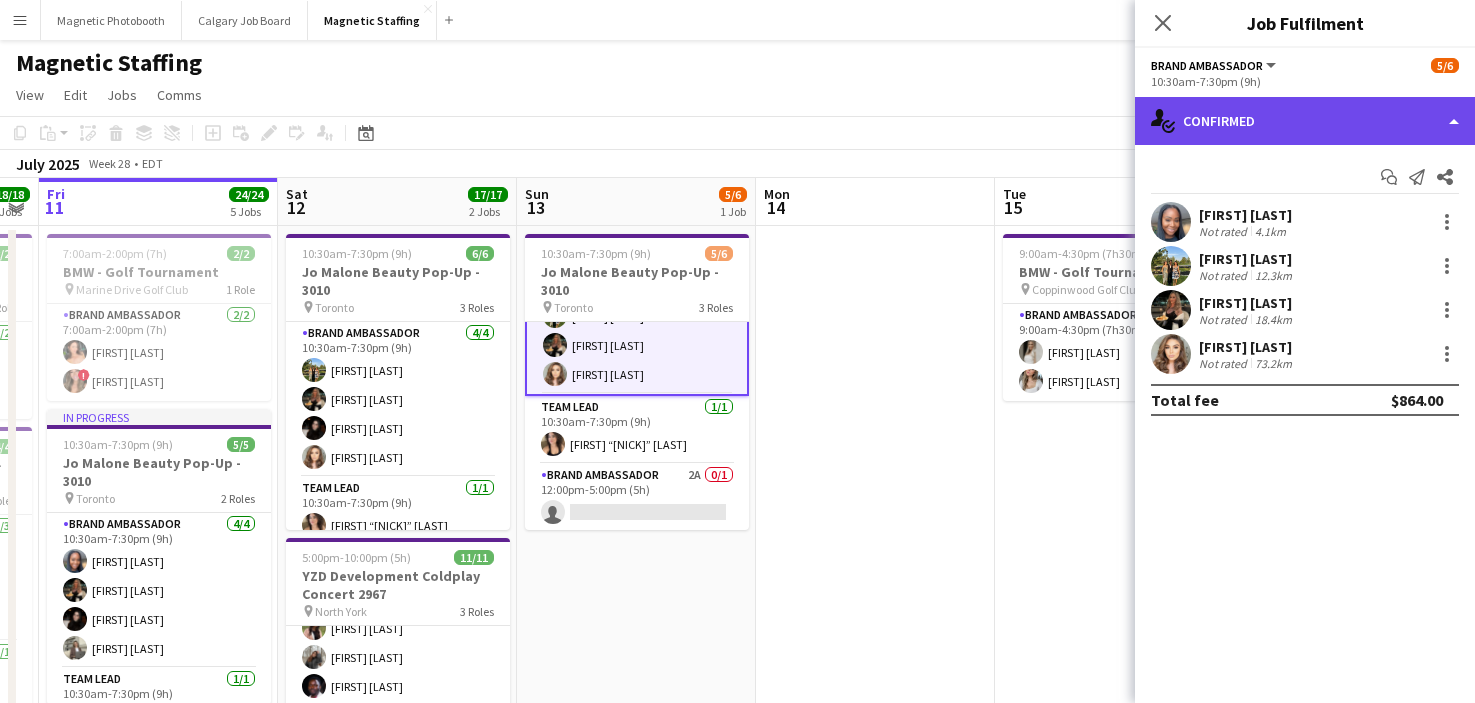 click on "single-neutral-actions-check-2
Confirmed" 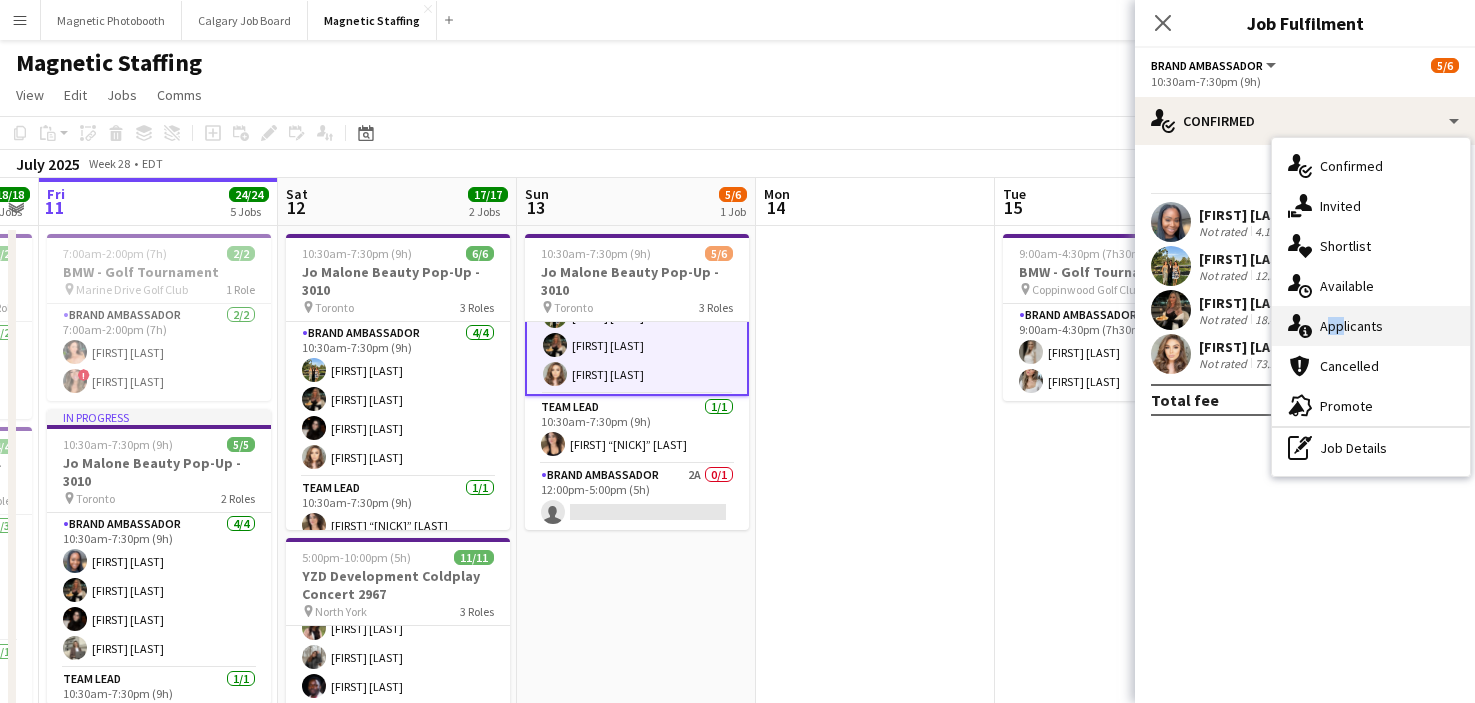 click on "single-neutral-actions-information
Applicants" at bounding box center (1371, 326) 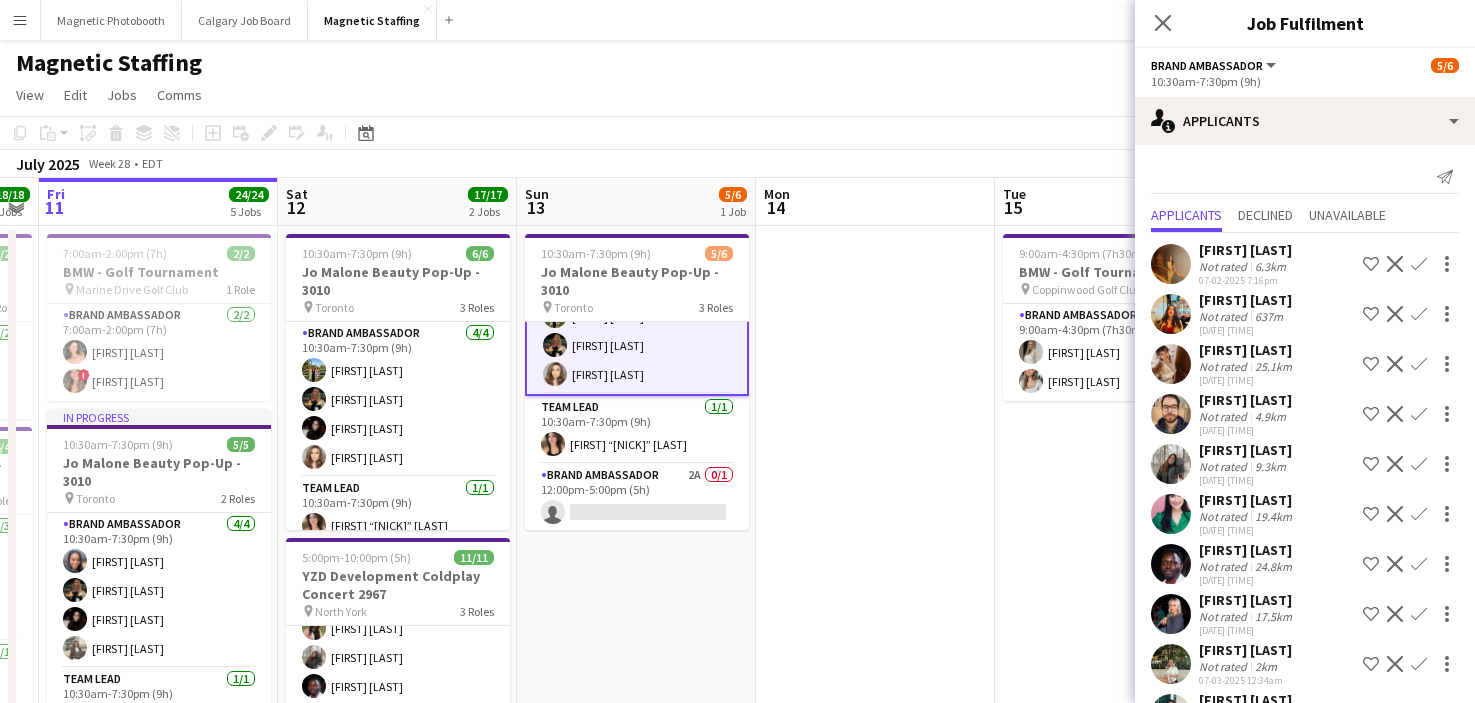 scroll, scrollTop: 504, scrollLeft: 0, axis: vertical 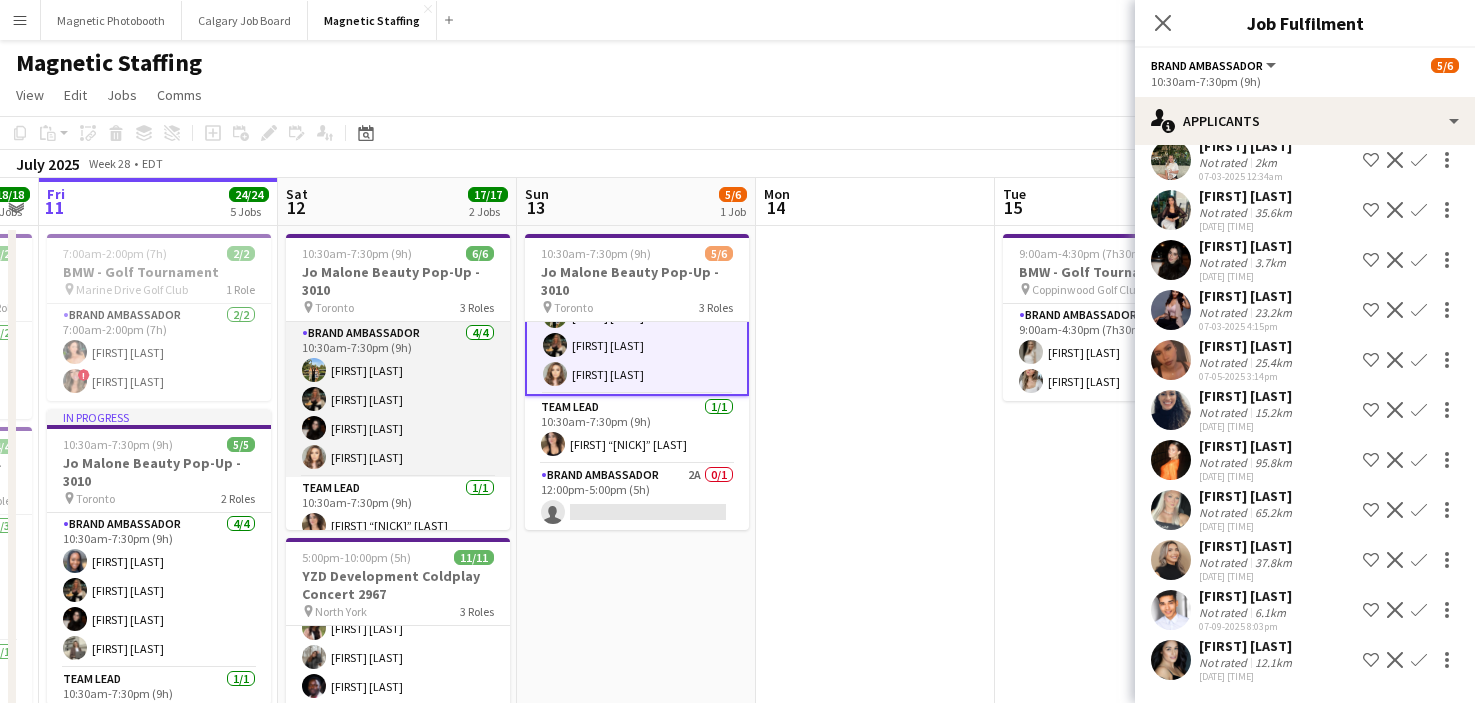 click on "Brand Ambassador   4/4   10:30am-7:30pm (9h)
[FIRST] [LAST] [FIRST] [LAST] [FIRST] [LAST] [FIRST] [LAST]" at bounding box center (398, 399) 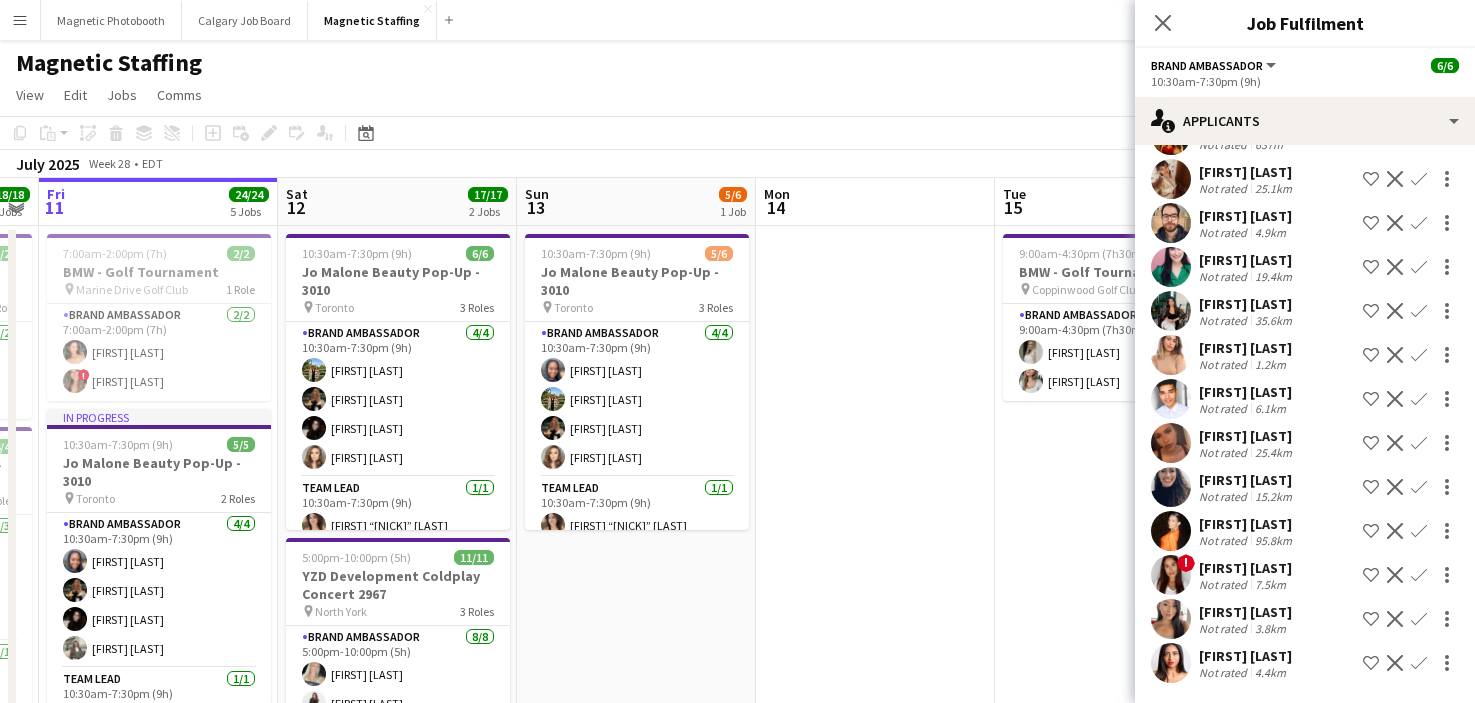 scroll, scrollTop: 0, scrollLeft: 0, axis: both 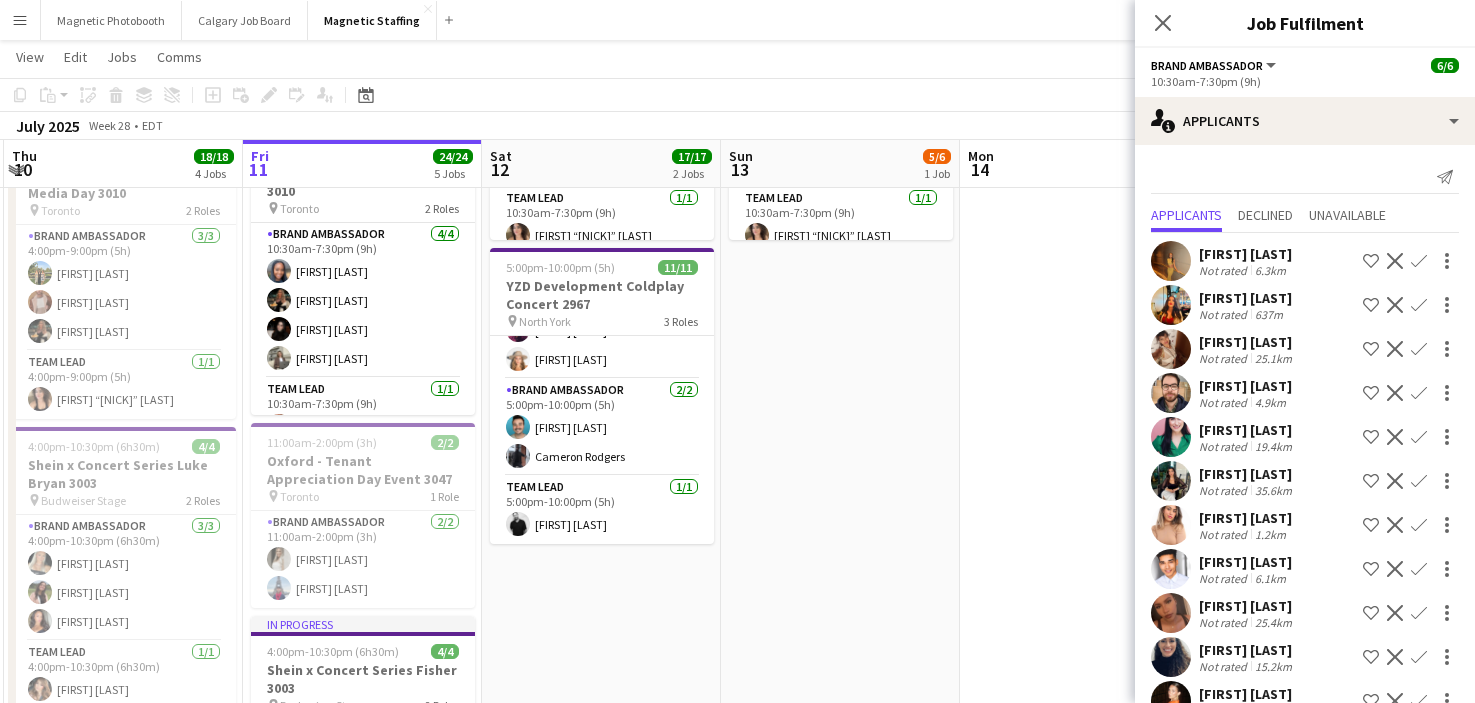 drag, startPoint x: 491, startPoint y: 643, endPoint x: 701, endPoint y: 642, distance: 210.00238 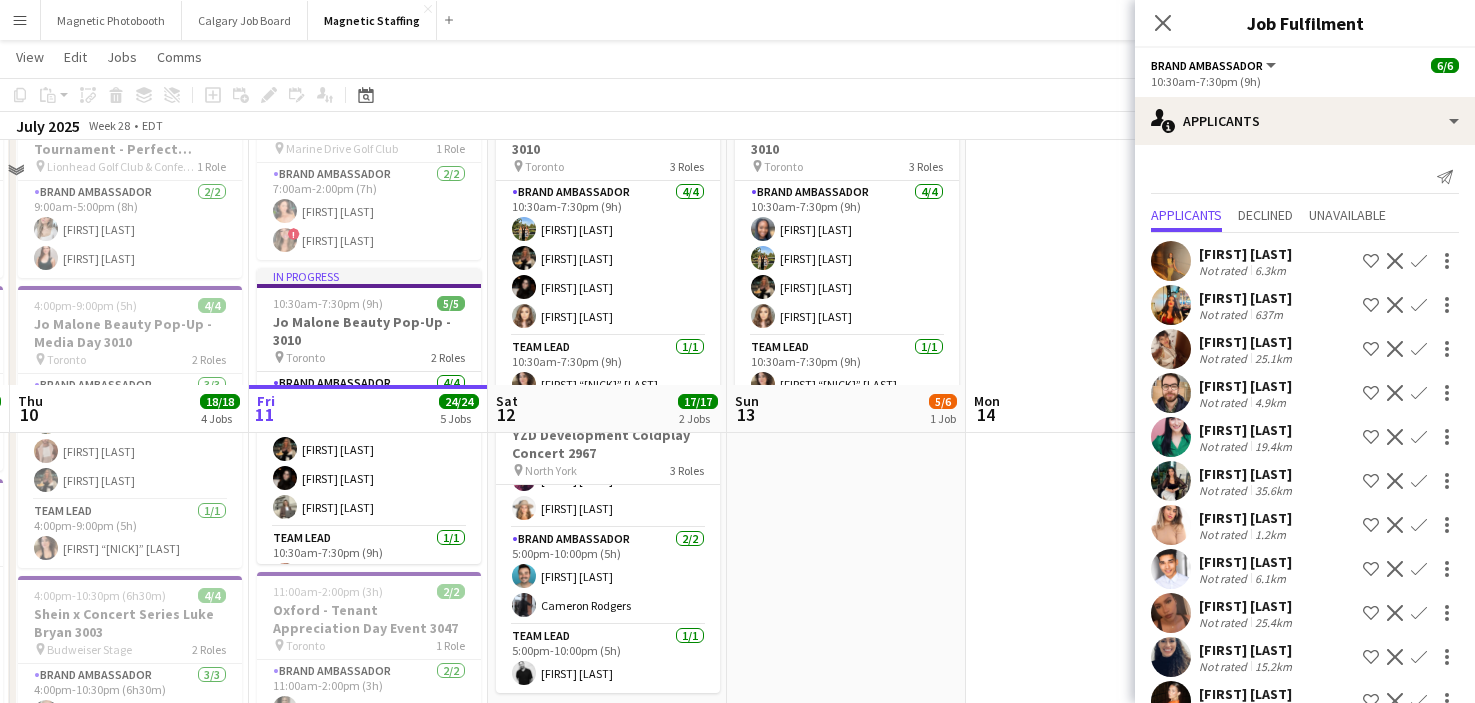 scroll, scrollTop: 0, scrollLeft: 0, axis: both 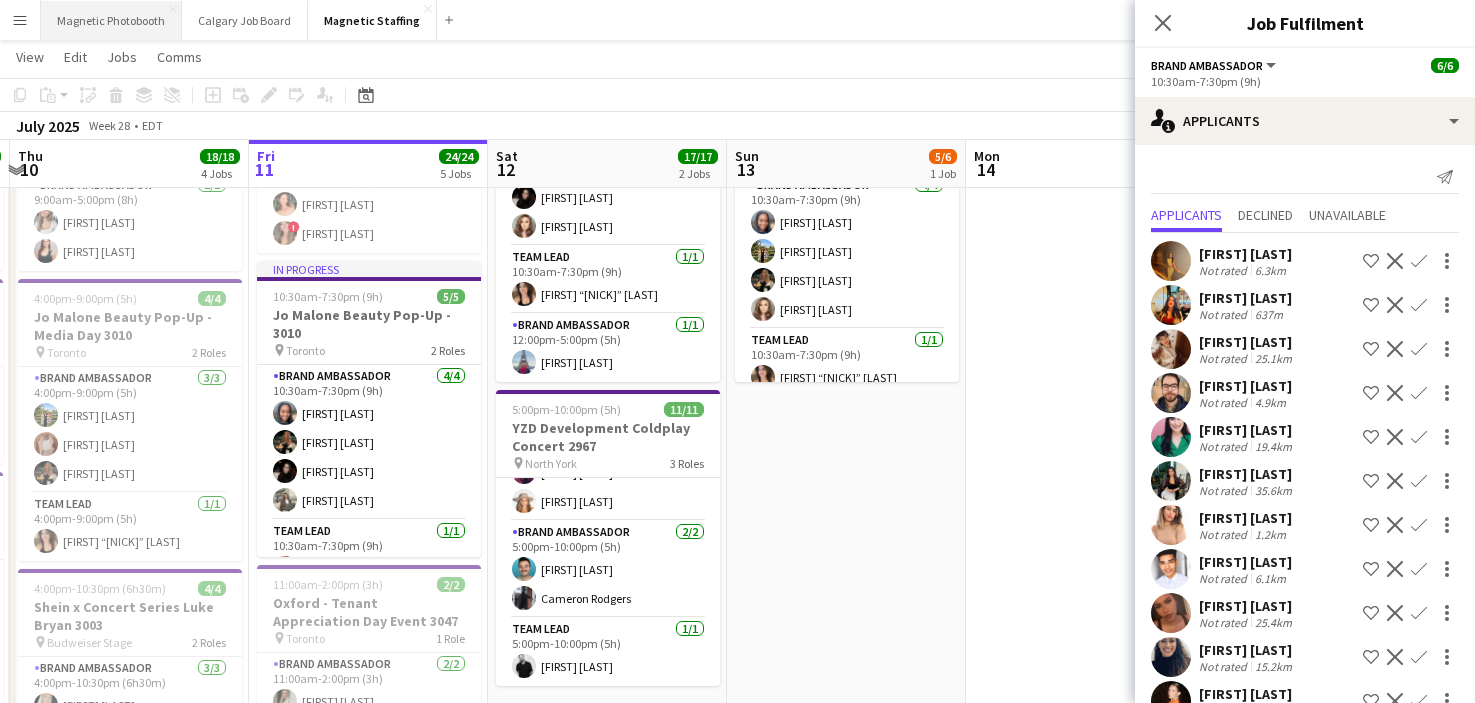 click on "Magnetic Photobooth
Close" at bounding box center [111, 20] 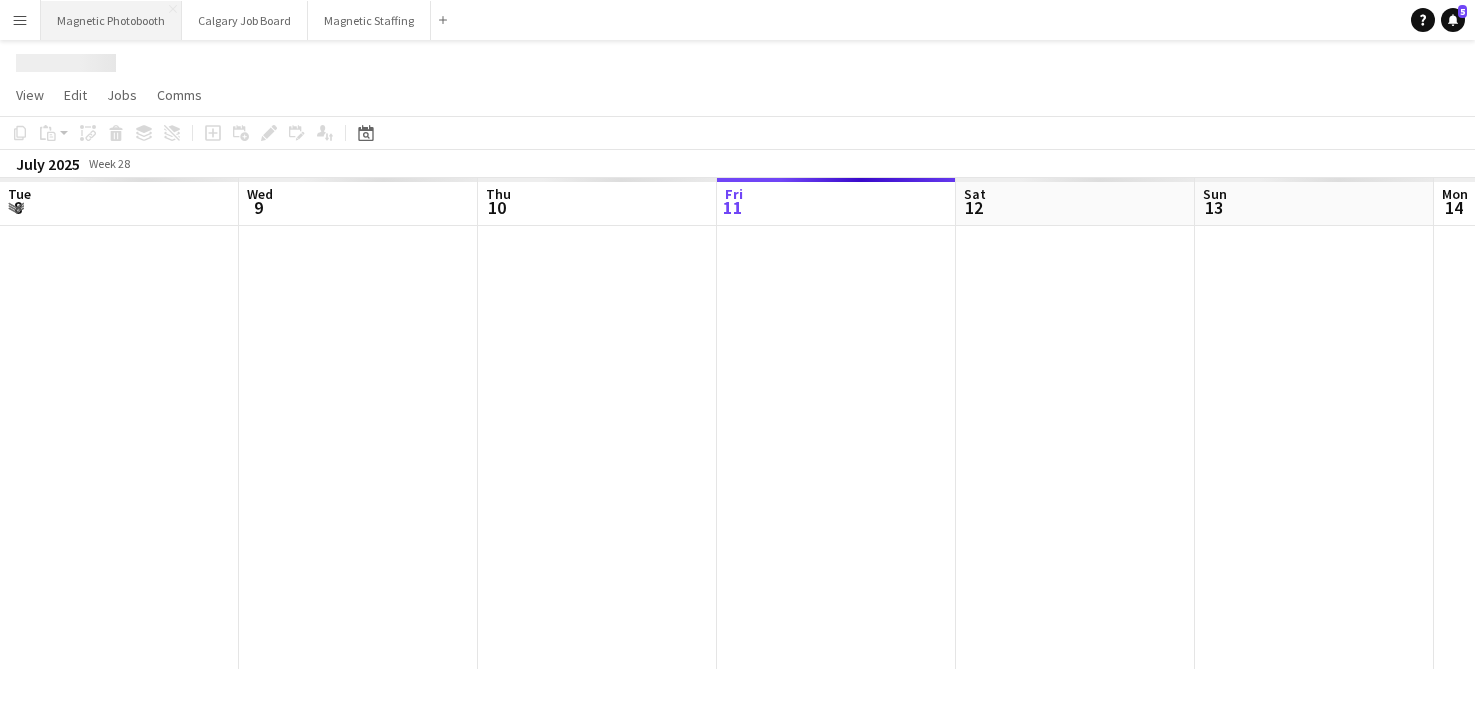 scroll, scrollTop: 0, scrollLeft: 0, axis: both 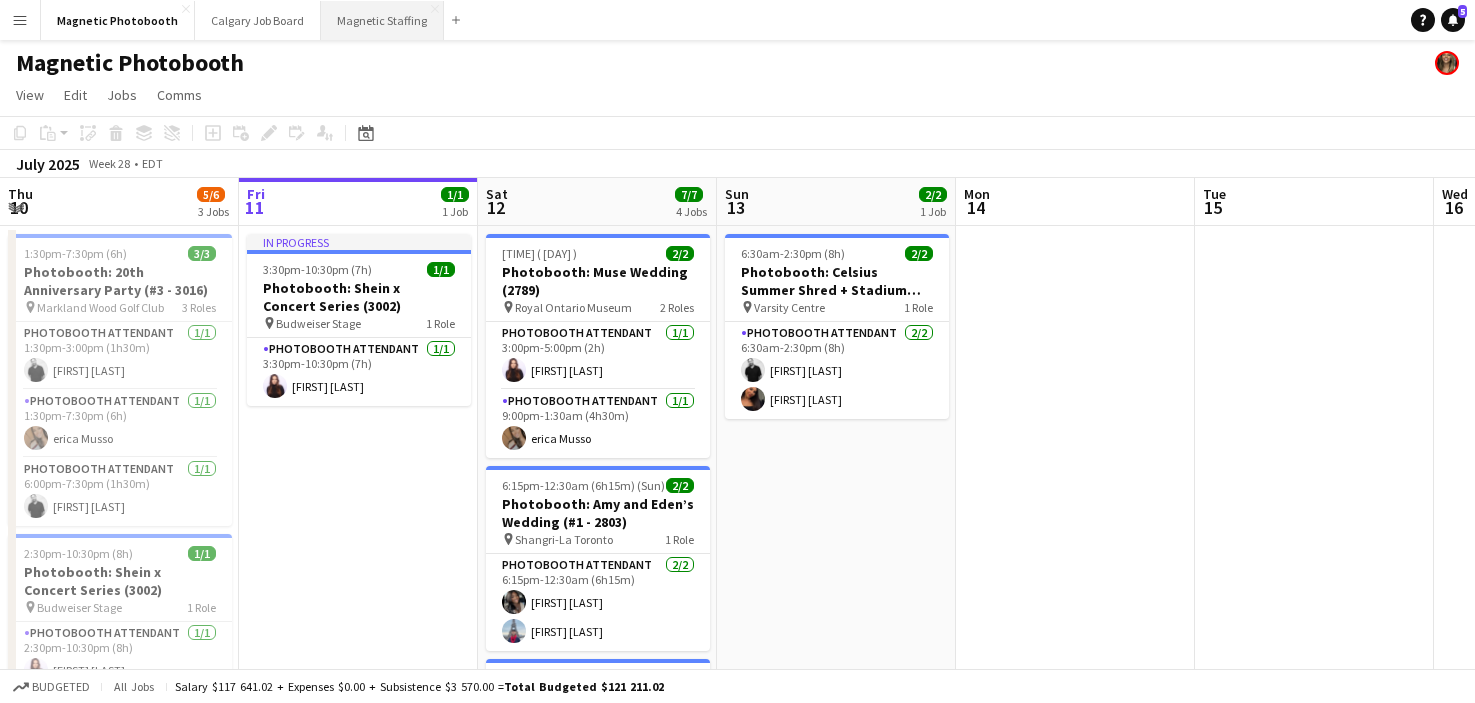 click on "Magnetic Staffing
Close" at bounding box center [382, 20] 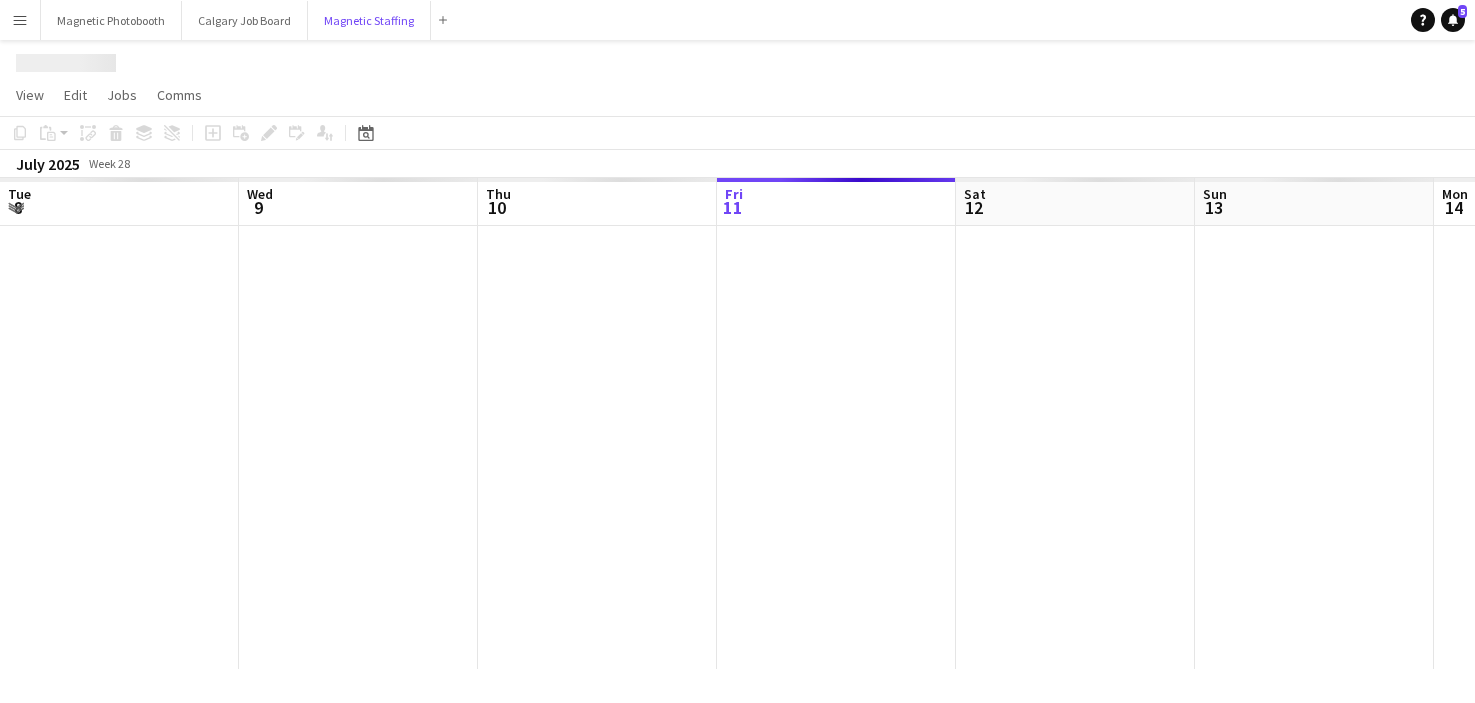 scroll, scrollTop: 0, scrollLeft: 478, axis: horizontal 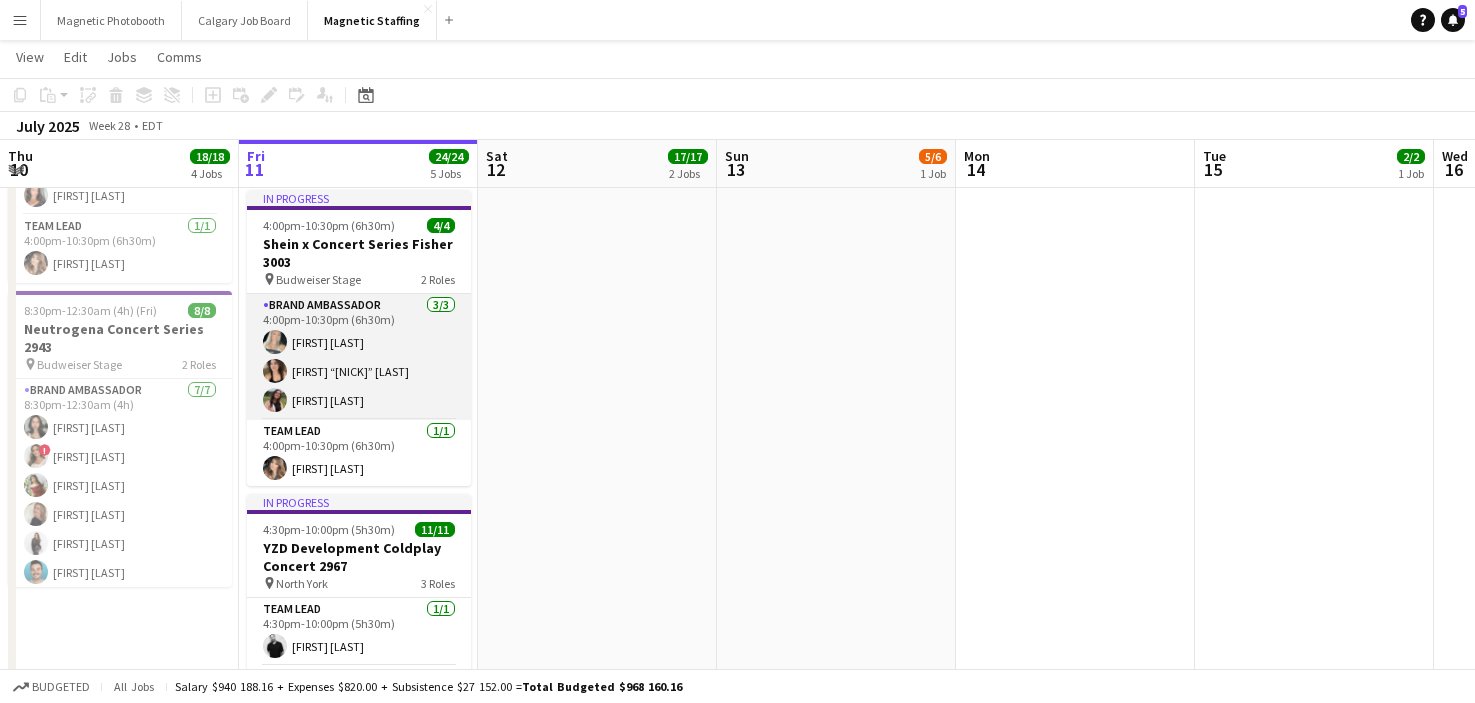 click on "Brand Ambassador   3/3   [TIME] ([DURATION])
[FIRST] [LAST] [FIRST] “NIKKI” [LAST] [FIRST] [LAST]" at bounding box center (359, 357) 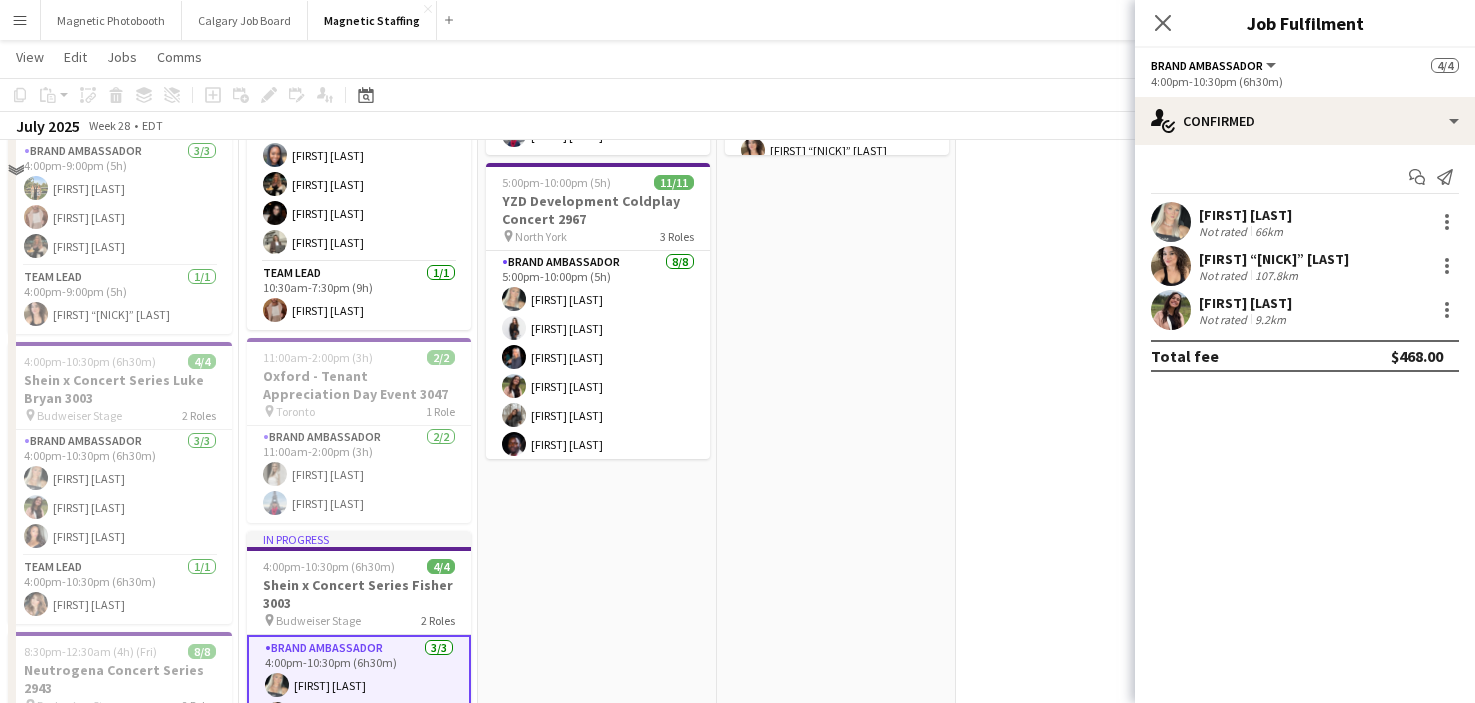 scroll, scrollTop: 0, scrollLeft: 0, axis: both 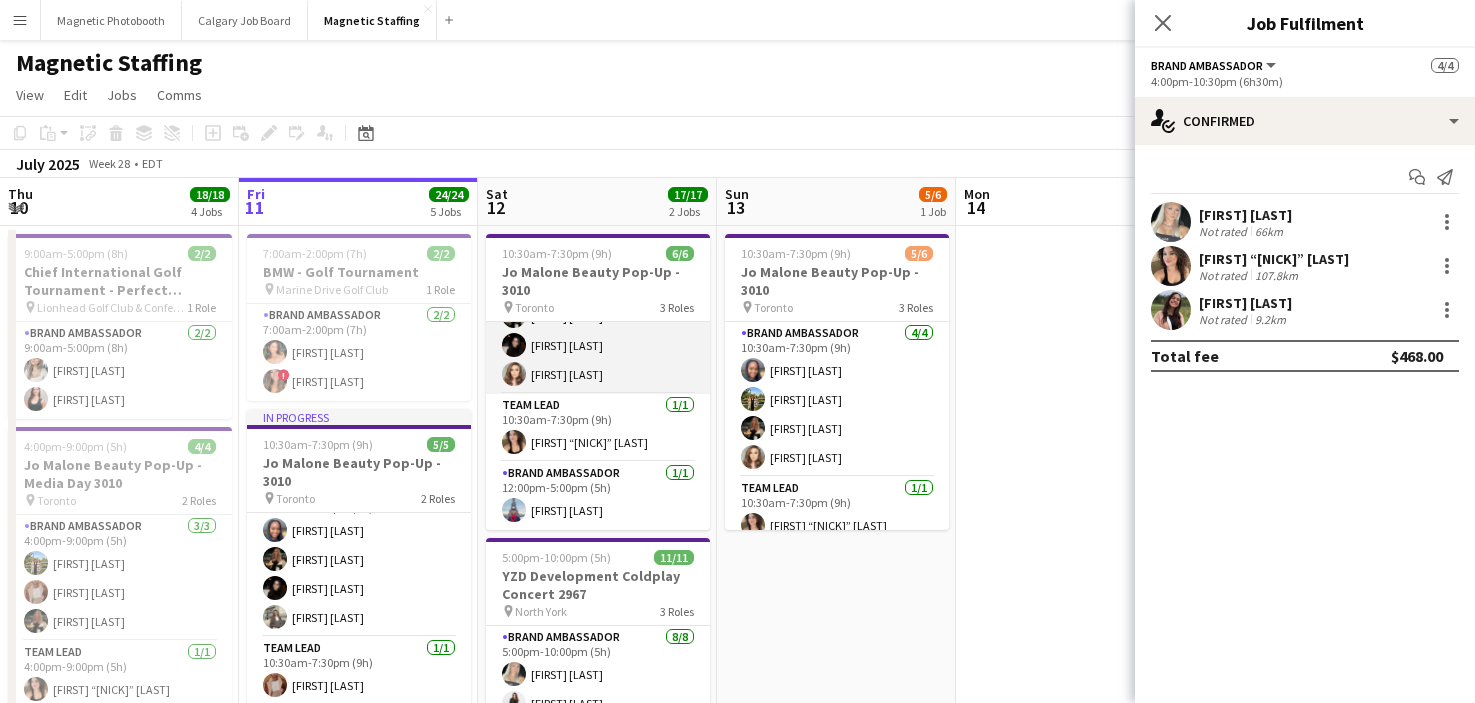 click on "Brand Ambassador   4/4   10:30am-7:30pm (9h)
[FIRST] [LAST] [FIRST] [LAST] [FIRST] [LAST] [FIRST] [LAST]" at bounding box center (598, 316) 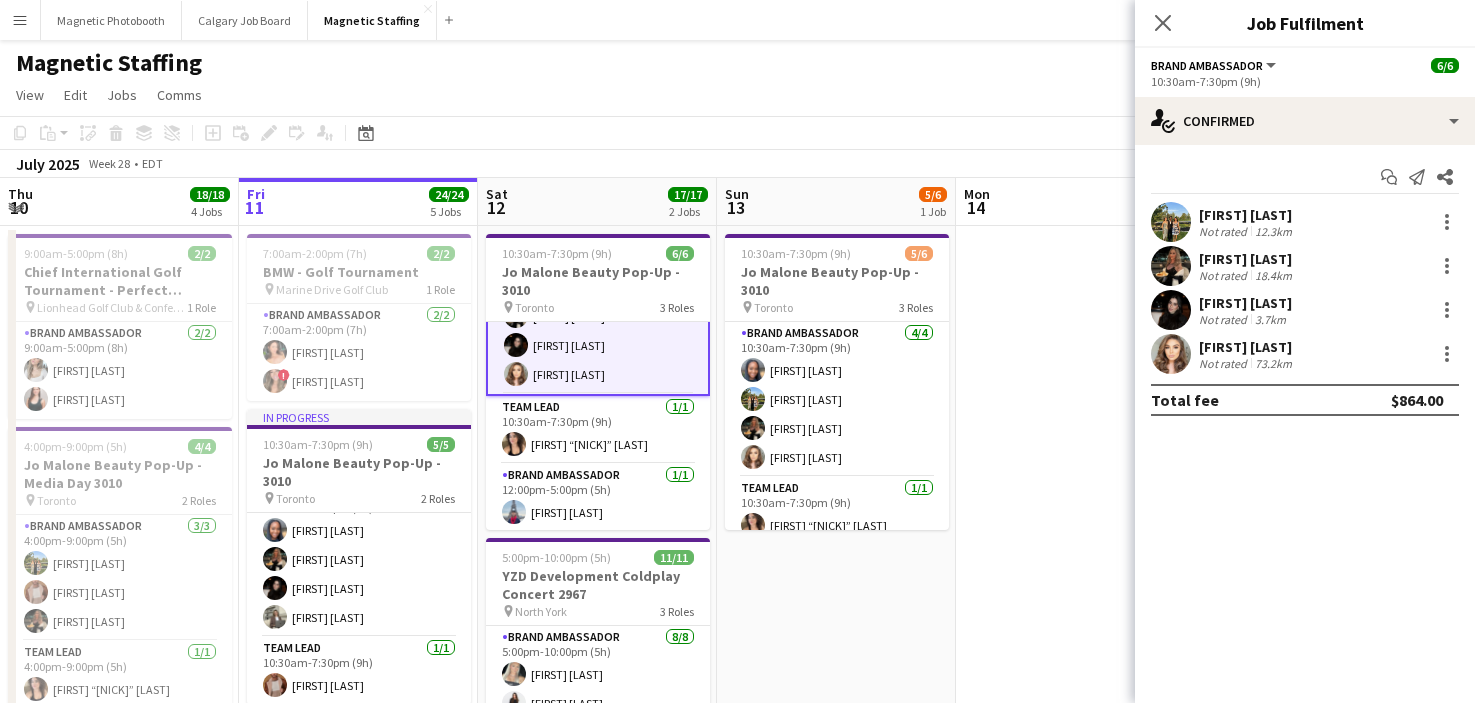 scroll, scrollTop: 0, scrollLeft: 0, axis: both 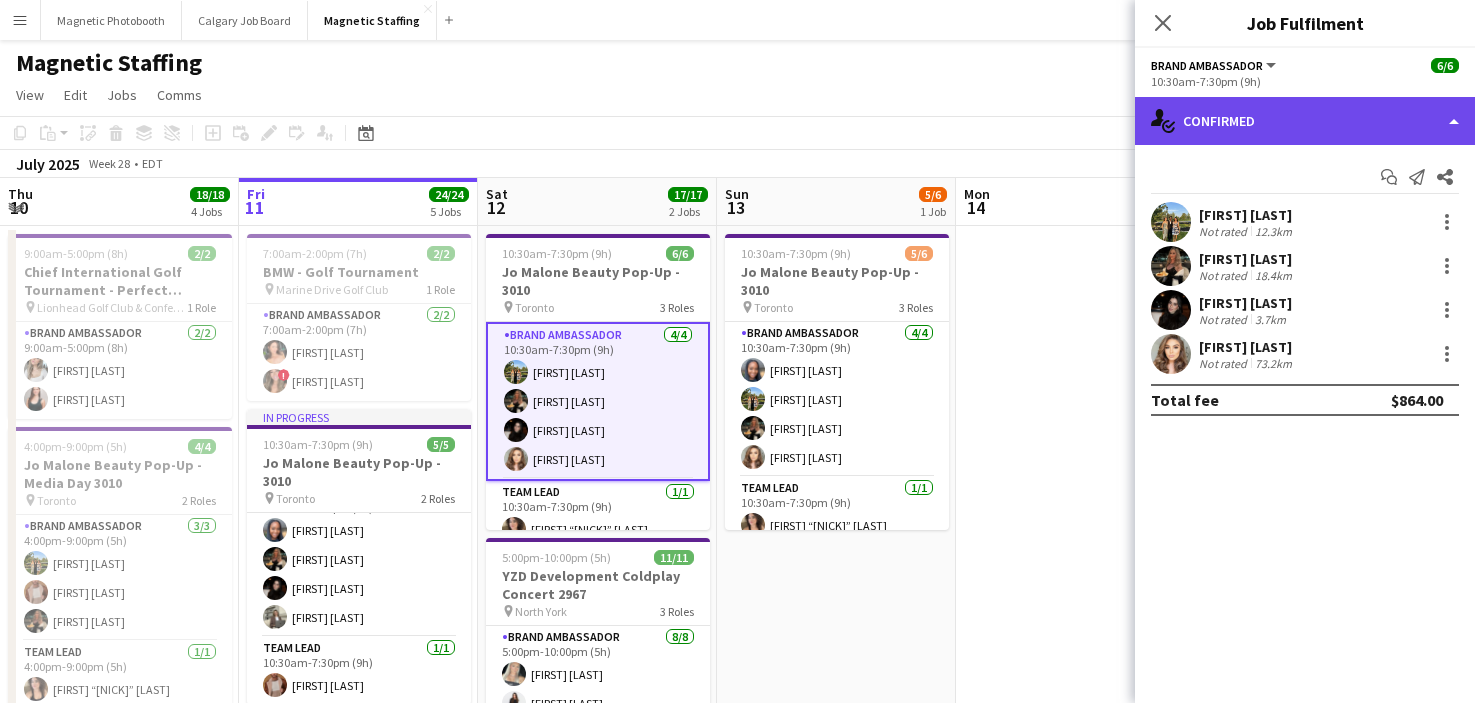 click on "single-neutral-actions-check-2
Confirmed" 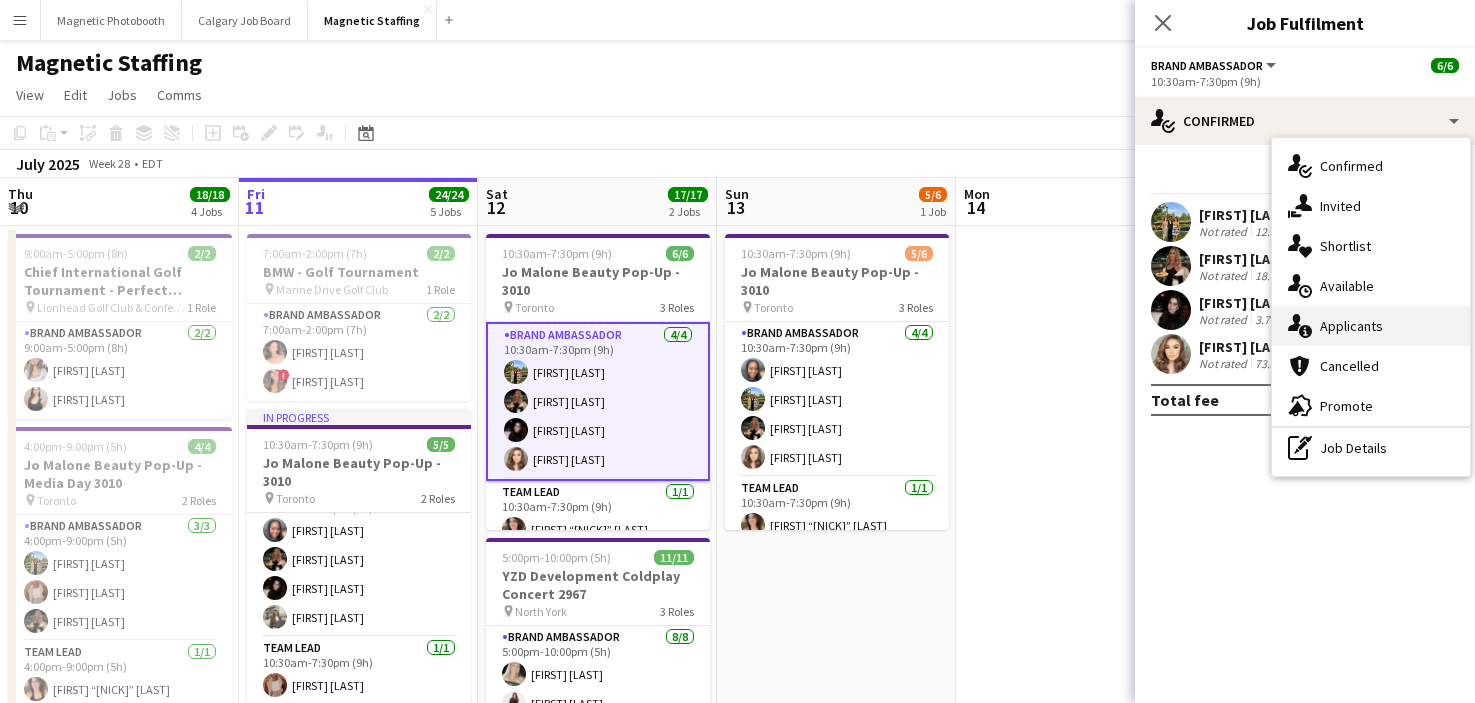 click on "single-neutral-actions-information
Applicants" at bounding box center [1371, 326] 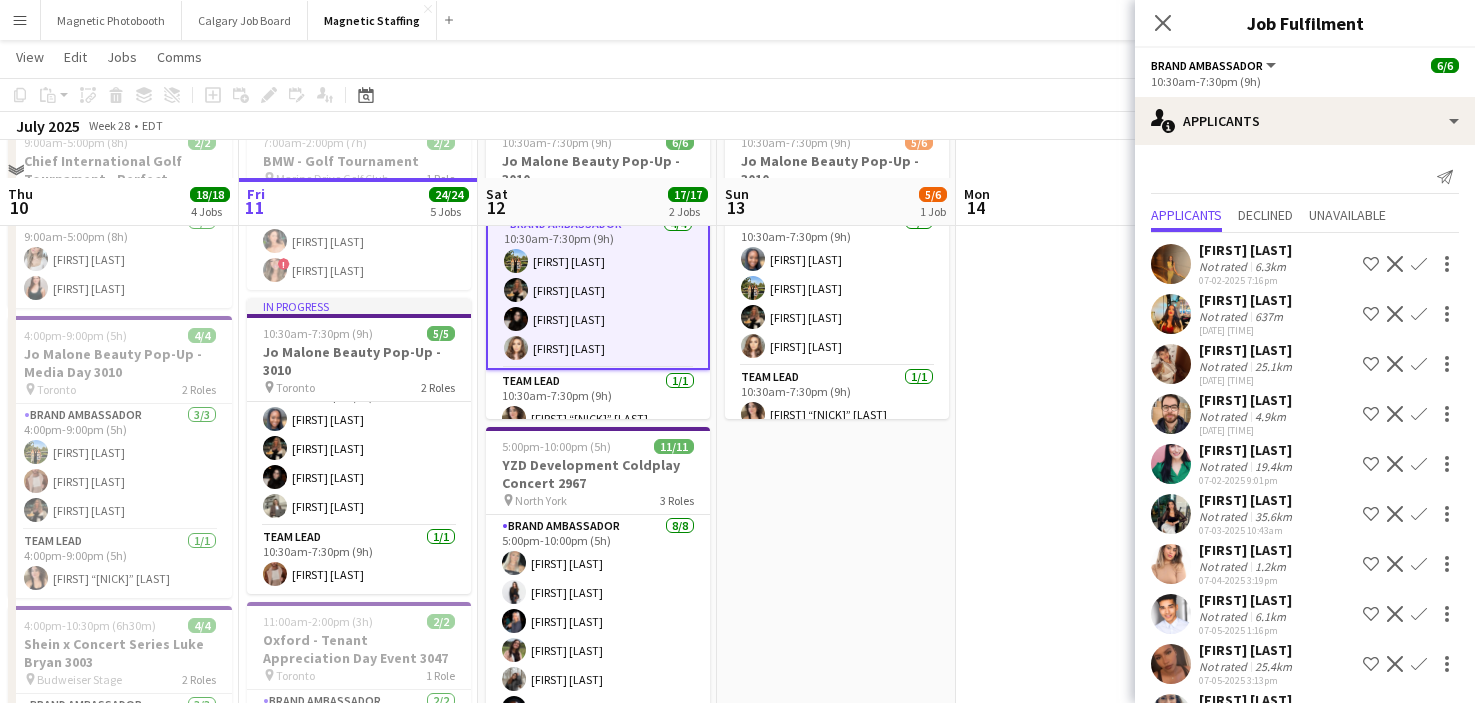scroll, scrollTop: 147, scrollLeft: 0, axis: vertical 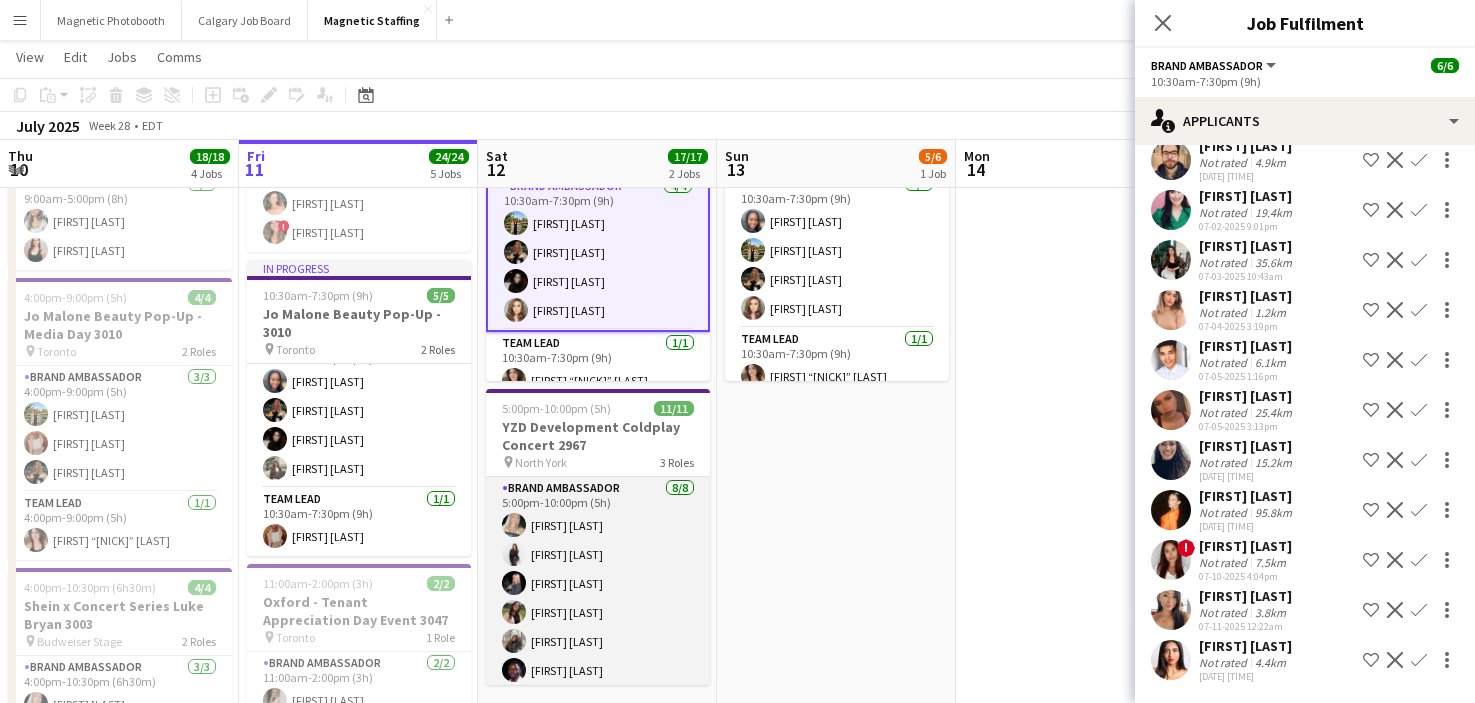 click on "Brand Ambassador   8/8   [TIME] ([DURATION])
[FIRST] [LAST] [FIRST] [LAST] [FIRST] [LAST] [FIRST] [LAST] [FIRST] [LAST] [FIRST] [LAST] [FIRST] [LAST]" at bounding box center [598, 612] 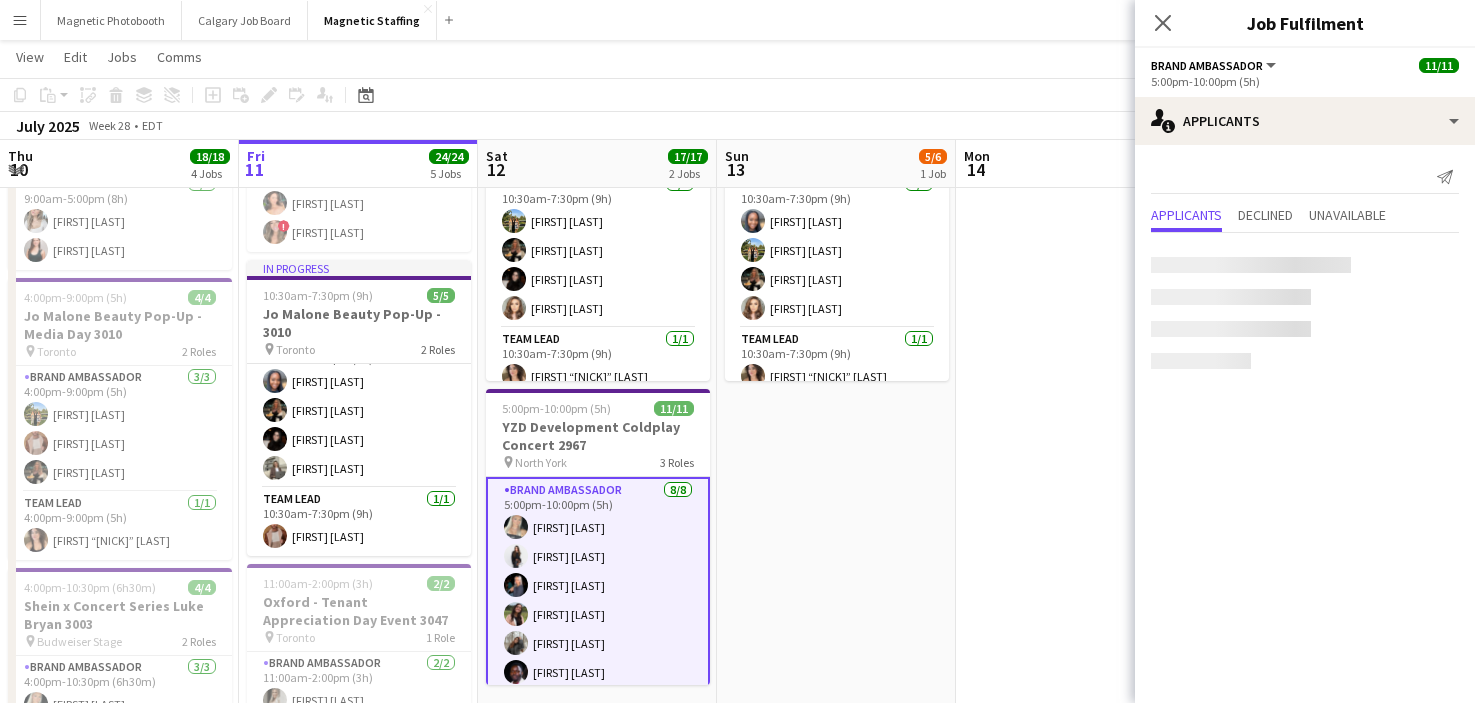 scroll, scrollTop: 0, scrollLeft: 0, axis: both 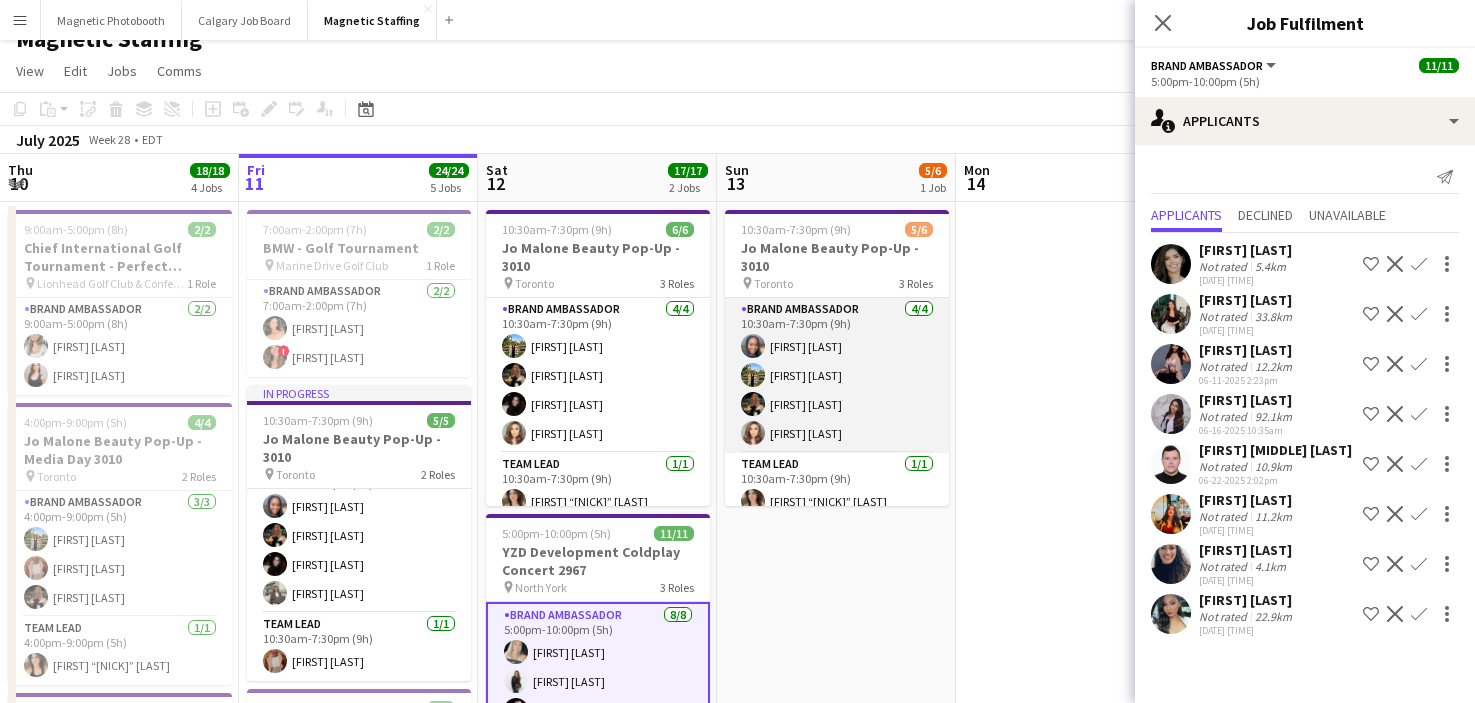 click on "Brand Ambassador   4/4   10:30am-7:30pm (9h)
[FIRST] [LAST] [FIRST] [LAST] [FIRST] [LAST] [FIRST] [LAST]" at bounding box center [837, 375] 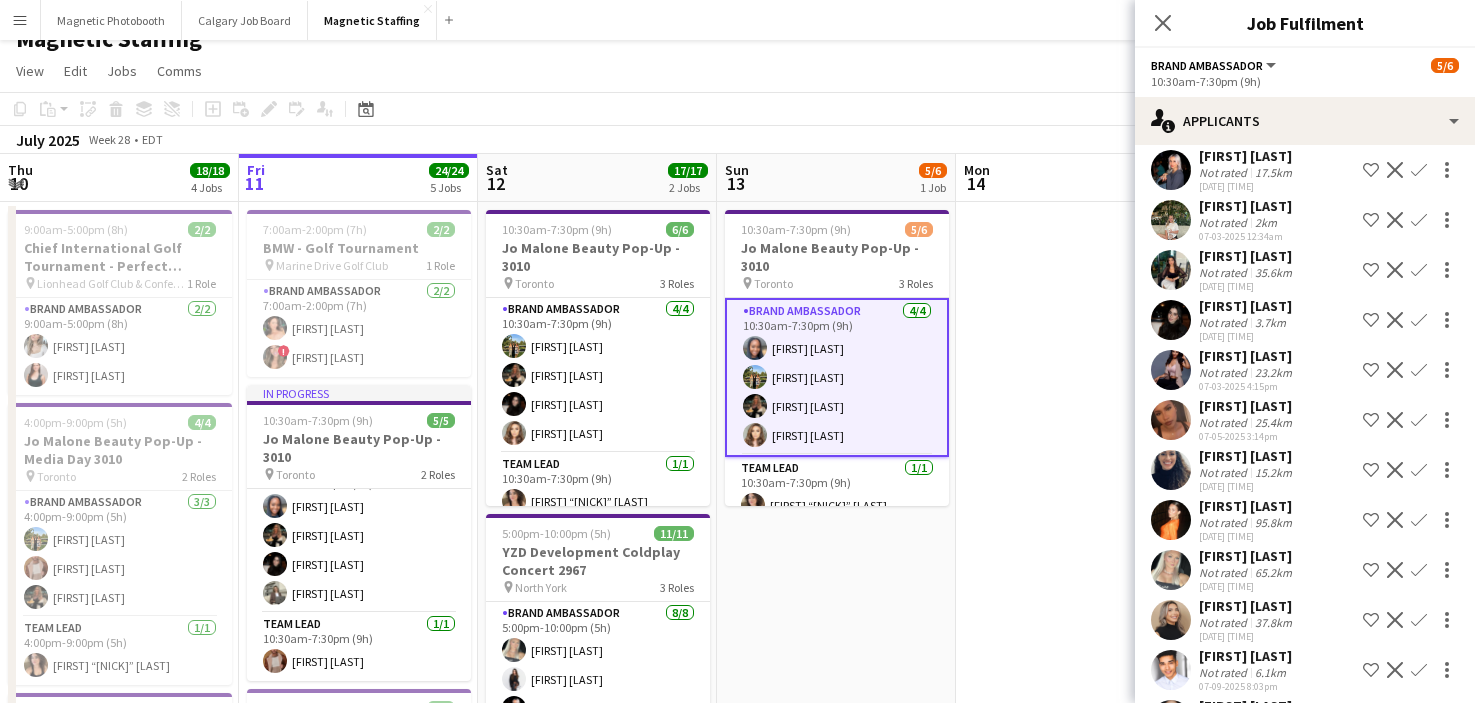 scroll, scrollTop: 504, scrollLeft: 0, axis: vertical 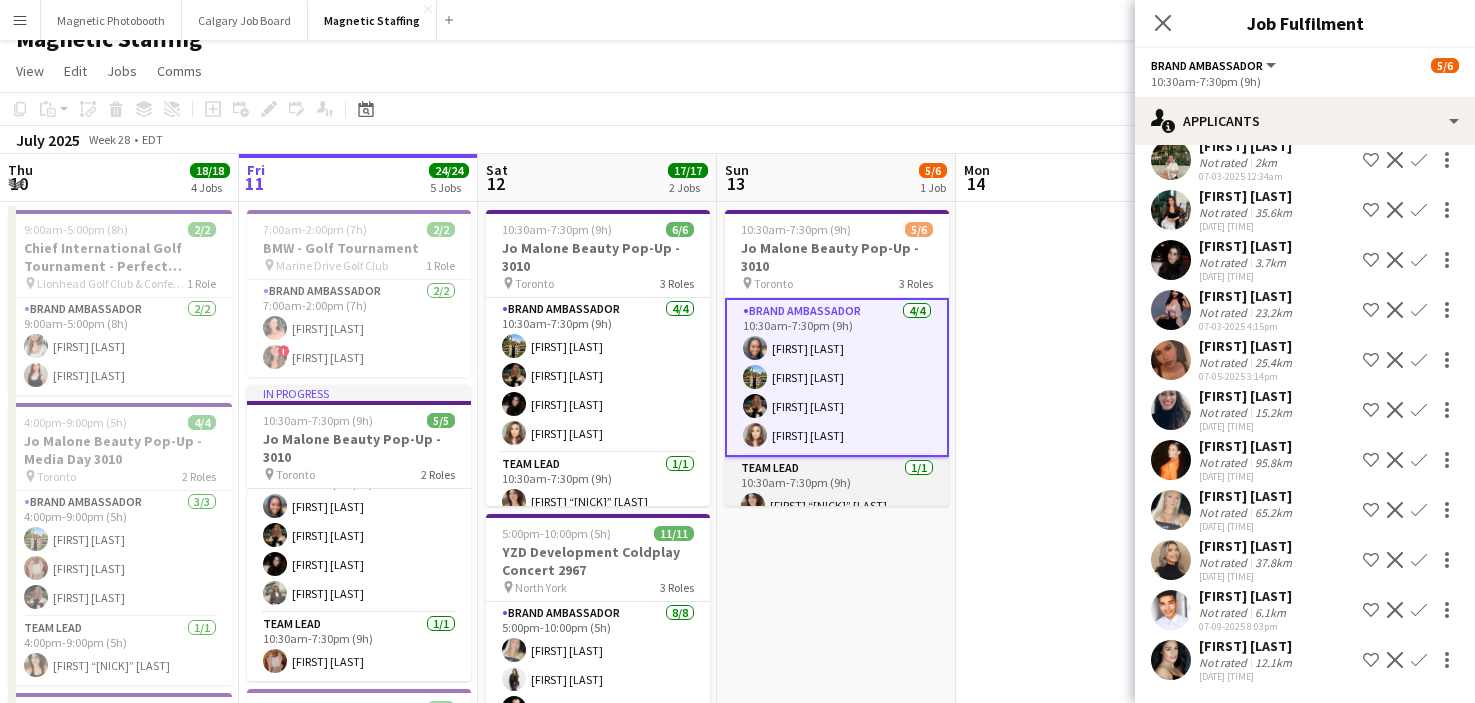 click on "Team Lead   1/1   [TIME] ([DURATION])
[FIRST] “NIKKI” [LAST]" at bounding box center (837, 491) 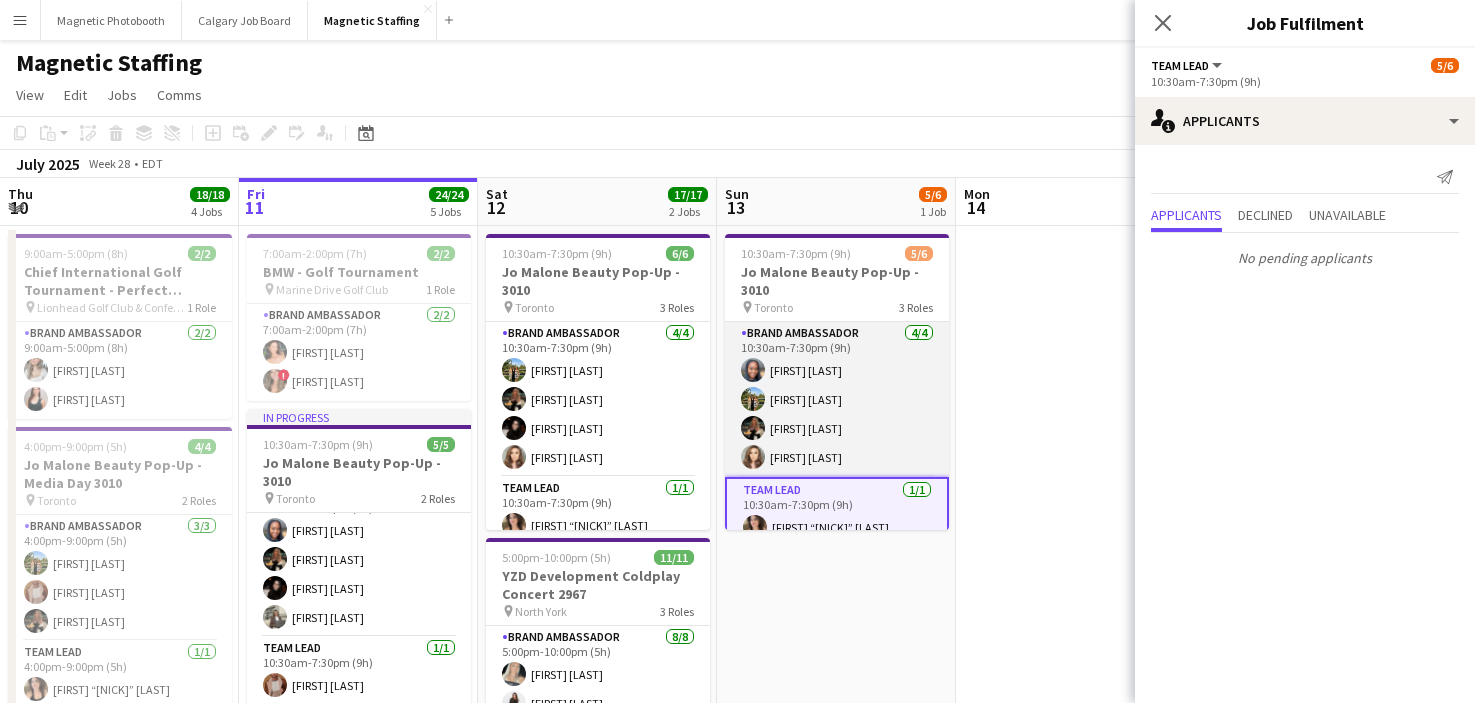 scroll, scrollTop: 1, scrollLeft: 0, axis: vertical 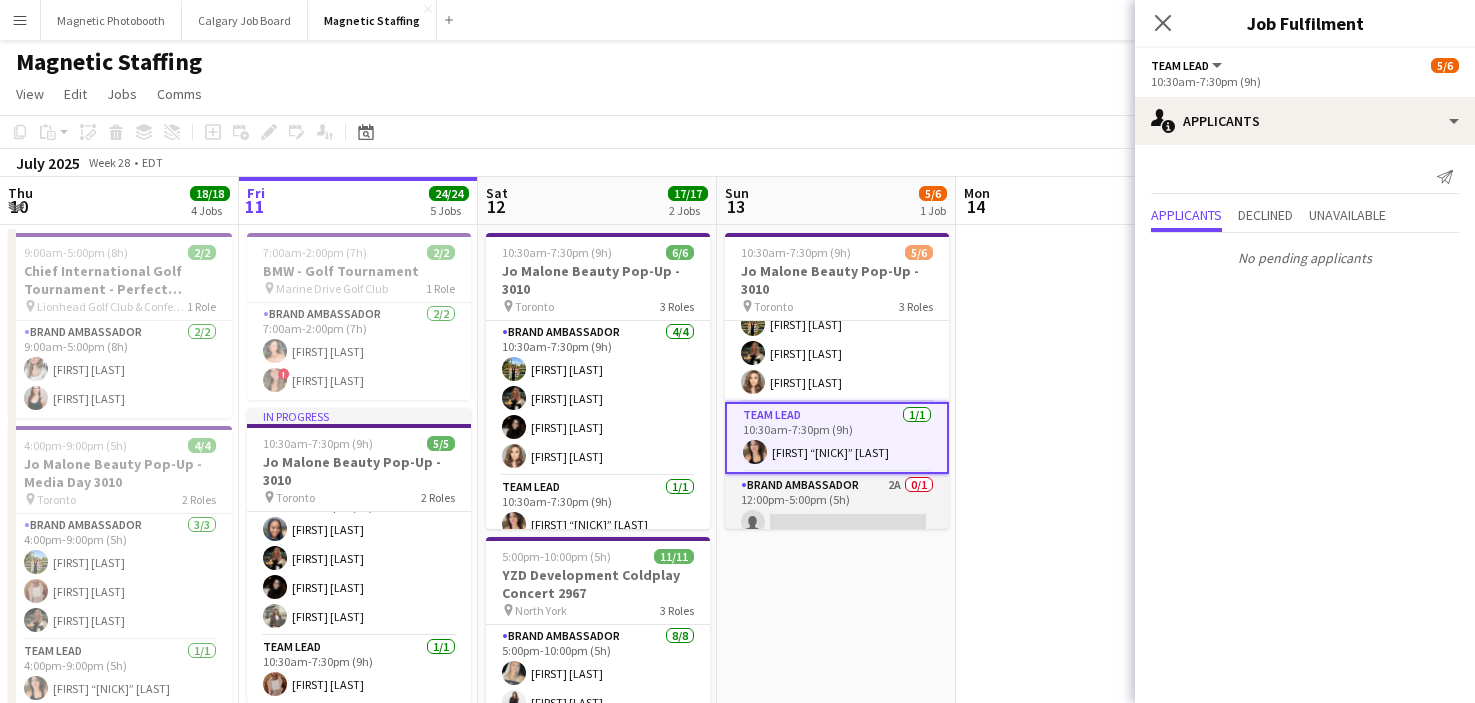 click on "Brand Ambassador   2A   0/1   12:00pm-5:00pm (5h)
single-neutral-actions" at bounding box center [837, 508] 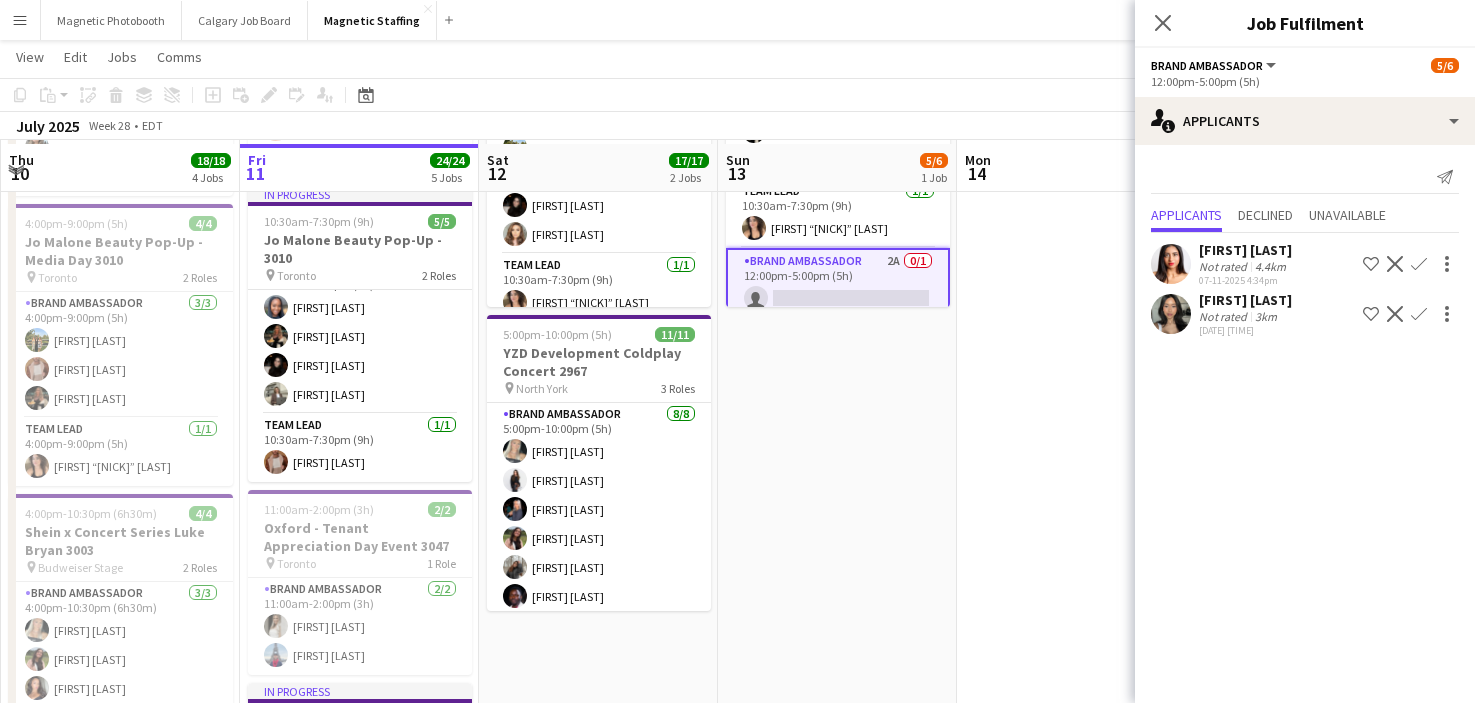 scroll, scrollTop: 224, scrollLeft: 0, axis: vertical 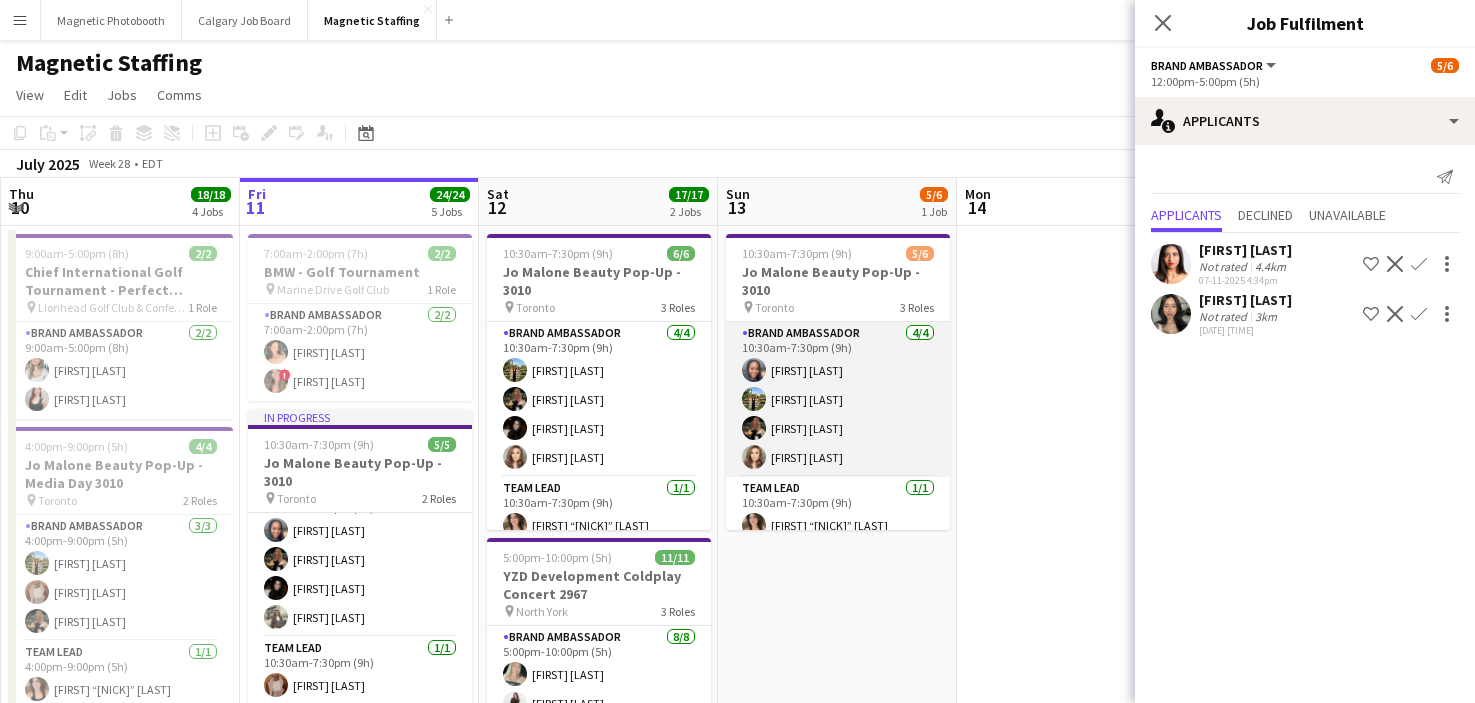 click on "Brand Ambassador   4/4   10:30am-7:30pm (9h)
[FIRST] [LAST] [FIRST] [LAST] [FIRST] [LAST] [FIRST] [LAST]" at bounding box center (838, 399) 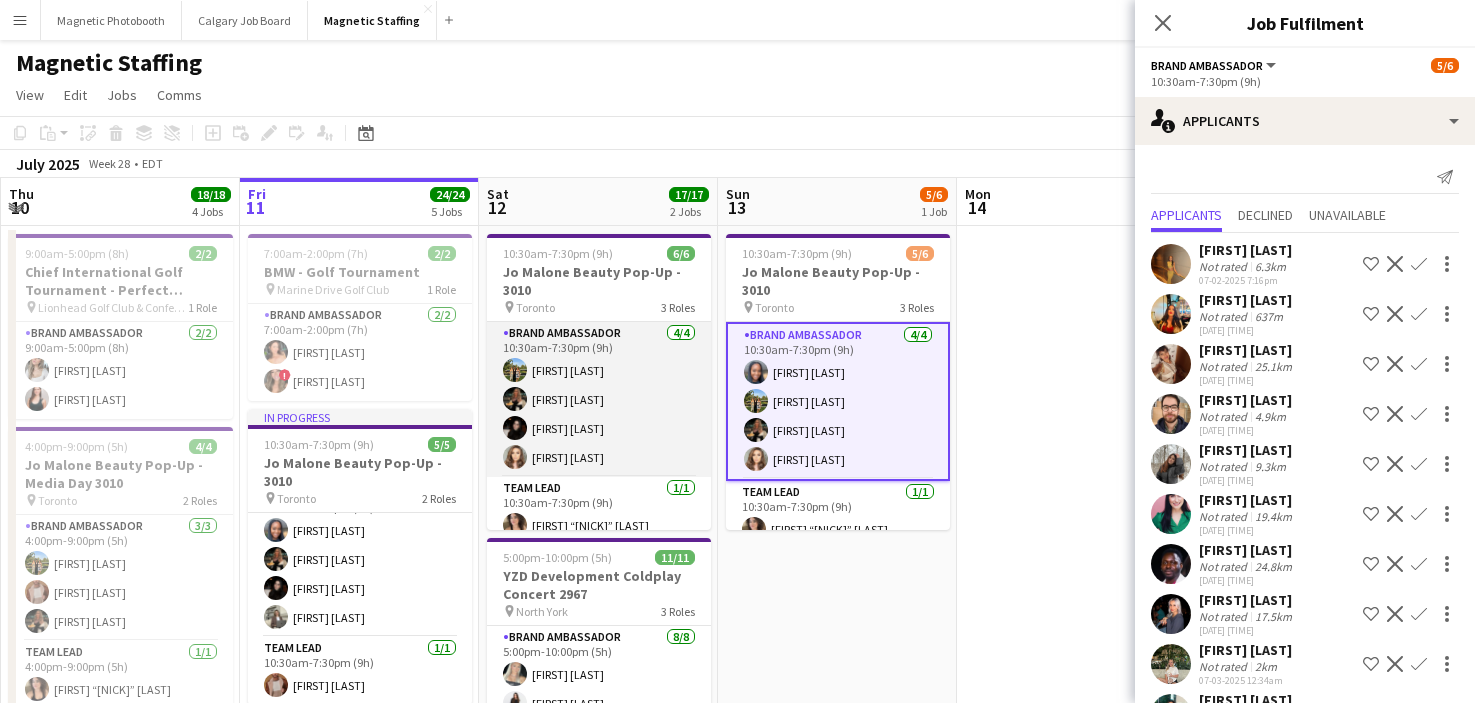 click at bounding box center (515, 457) 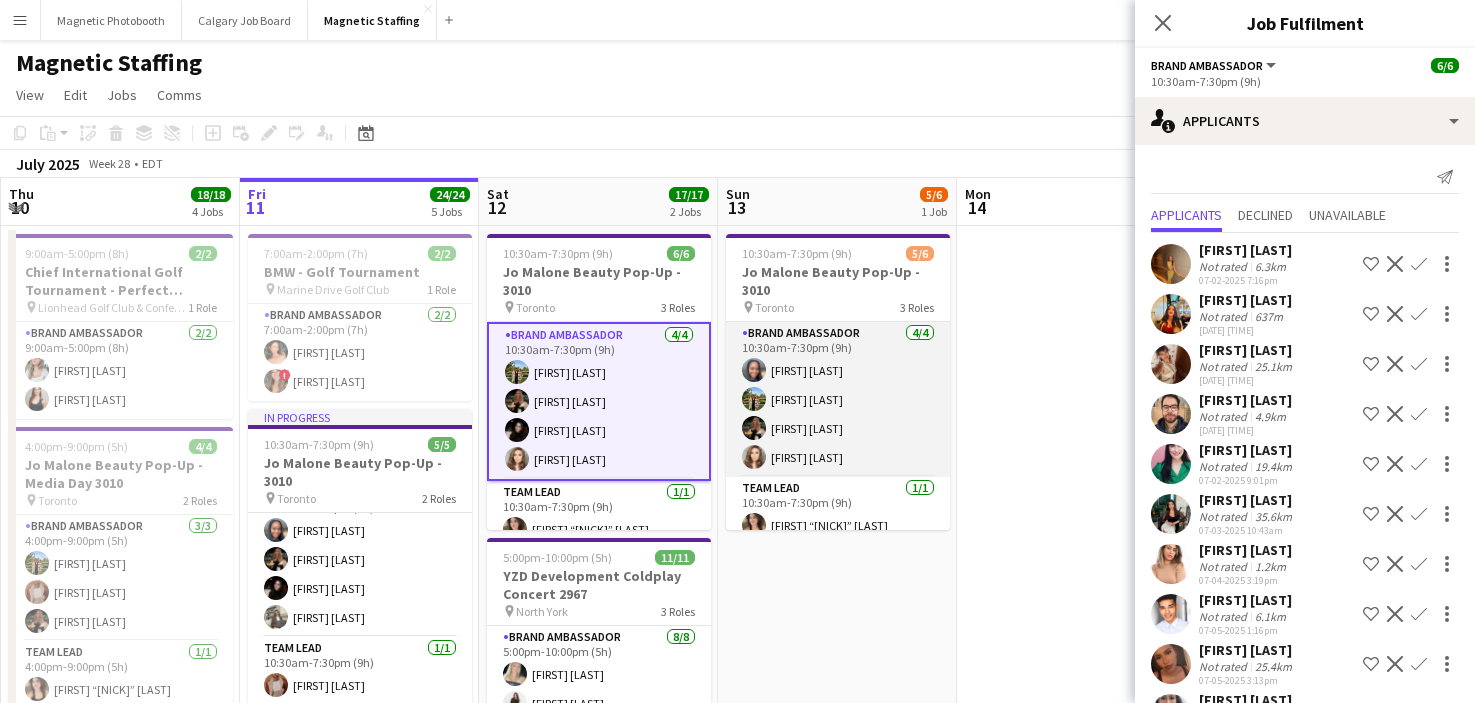 scroll, scrollTop: 83, scrollLeft: 0, axis: vertical 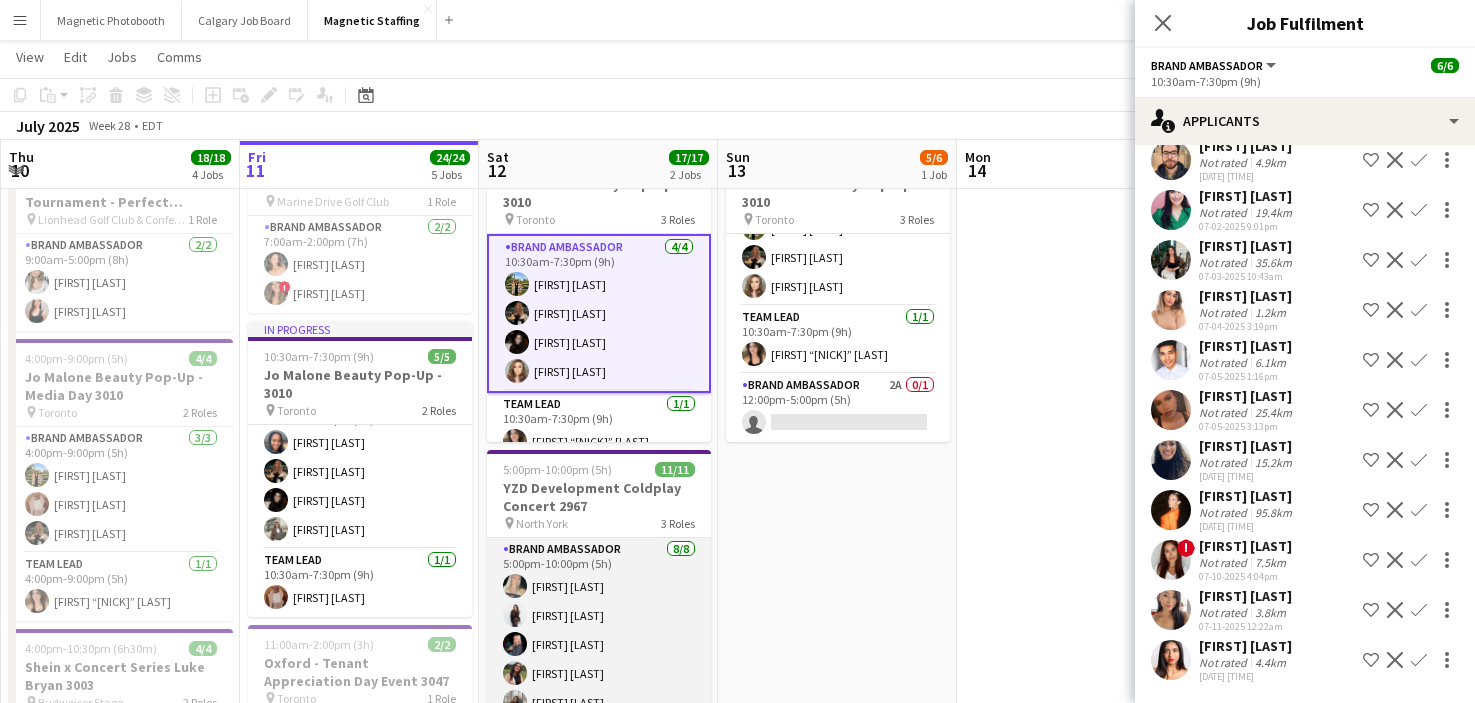 click on "Brand Ambassador   8/8   [TIME] ([DURATION])
[FIRST] [LAST] [FIRST] [LAST] [FIRST] [LAST] [FIRST] [LAST] [FIRST] [LAST] [FIRST] [LAST] [FIRST] [LAST]" at bounding box center (599, 673) 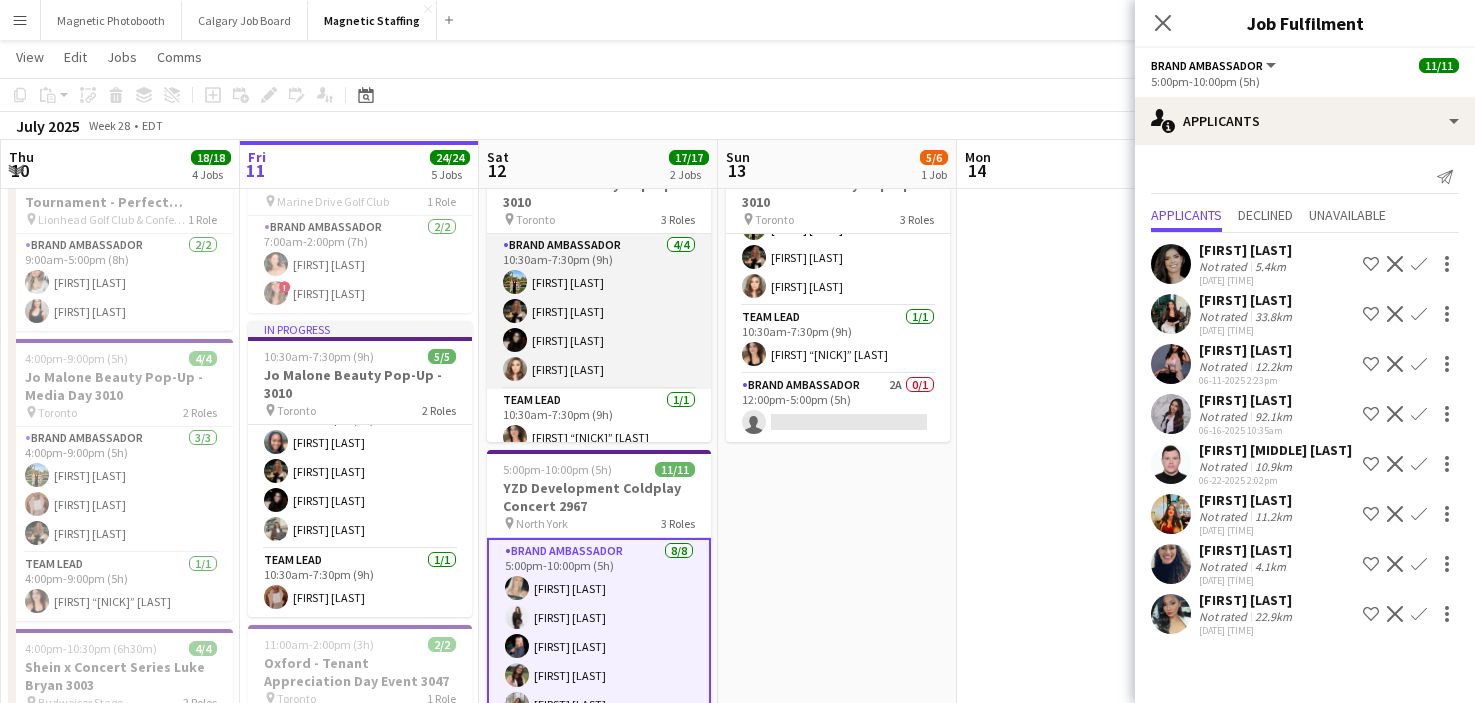 scroll, scrollTop: 83, scrollLeft: 0, axis: vertical 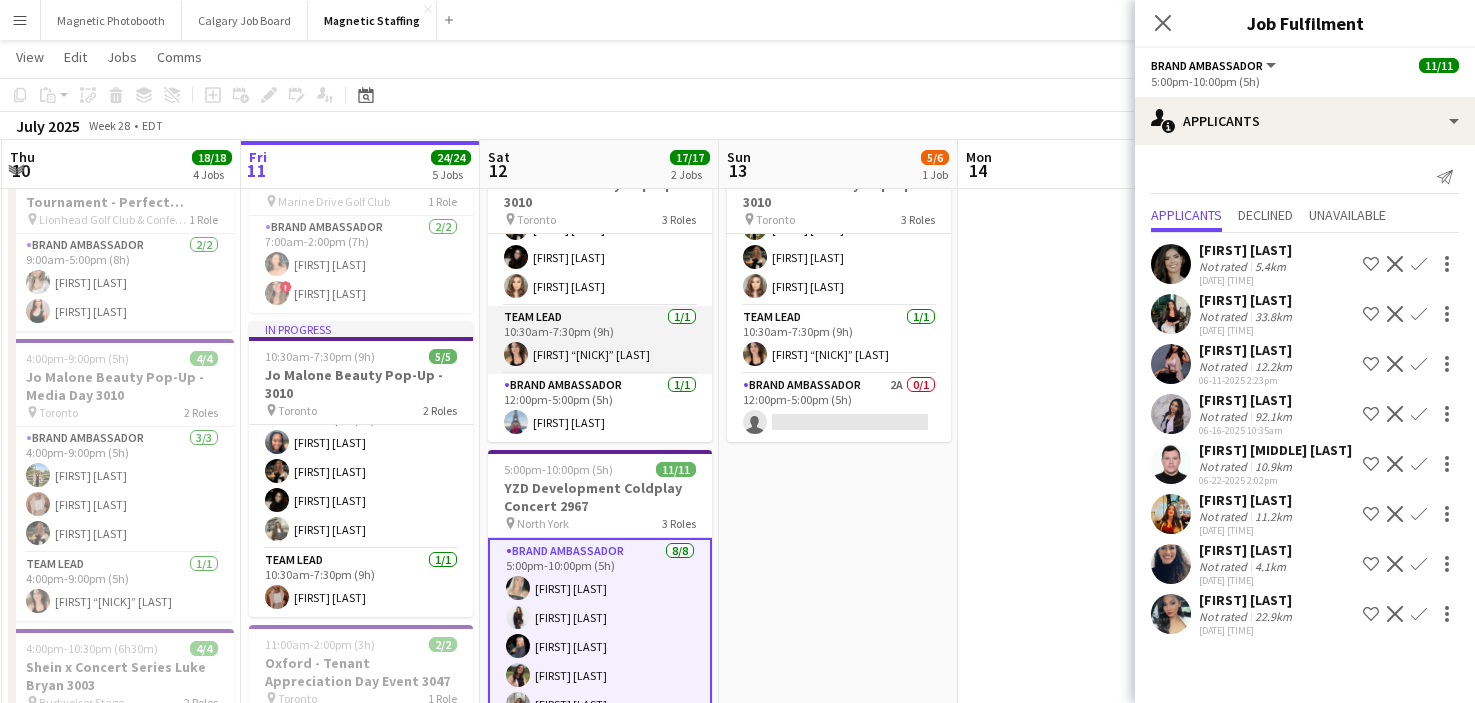 click on "Team Lead   1/1   [TIME] ([DURATION])
[FIRST] “NIKKI” [LAST]" at bounding box center [600, 340] 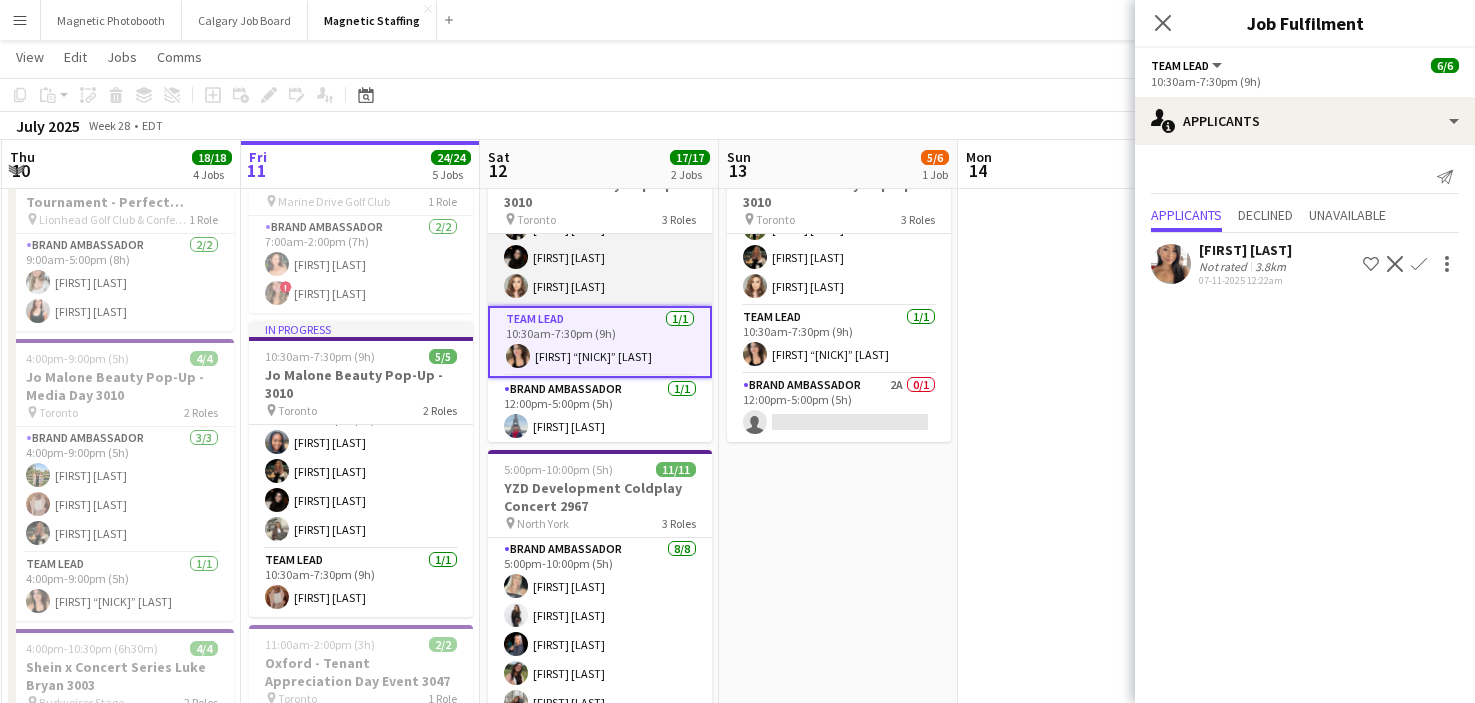 click on "Brand Ambassador   4/4   10:30am-7:30pm (9h)
[FIRST] [LAST] [FIRST] [LAST] [FIRST] [LAST] [FIRST] [LAST]" at bounding box center (600, 228) 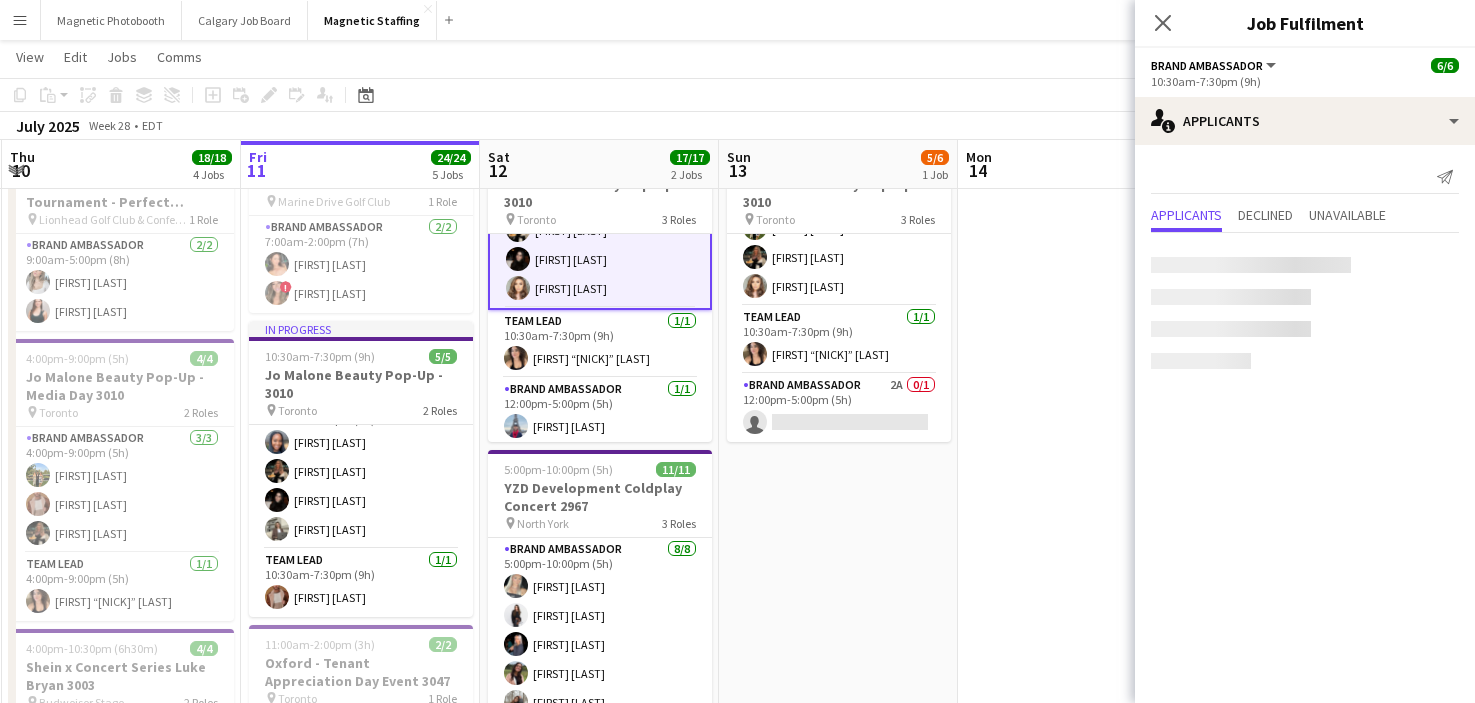scroll, scrollTop: 85, scrollLeft: 0, axis: vertical 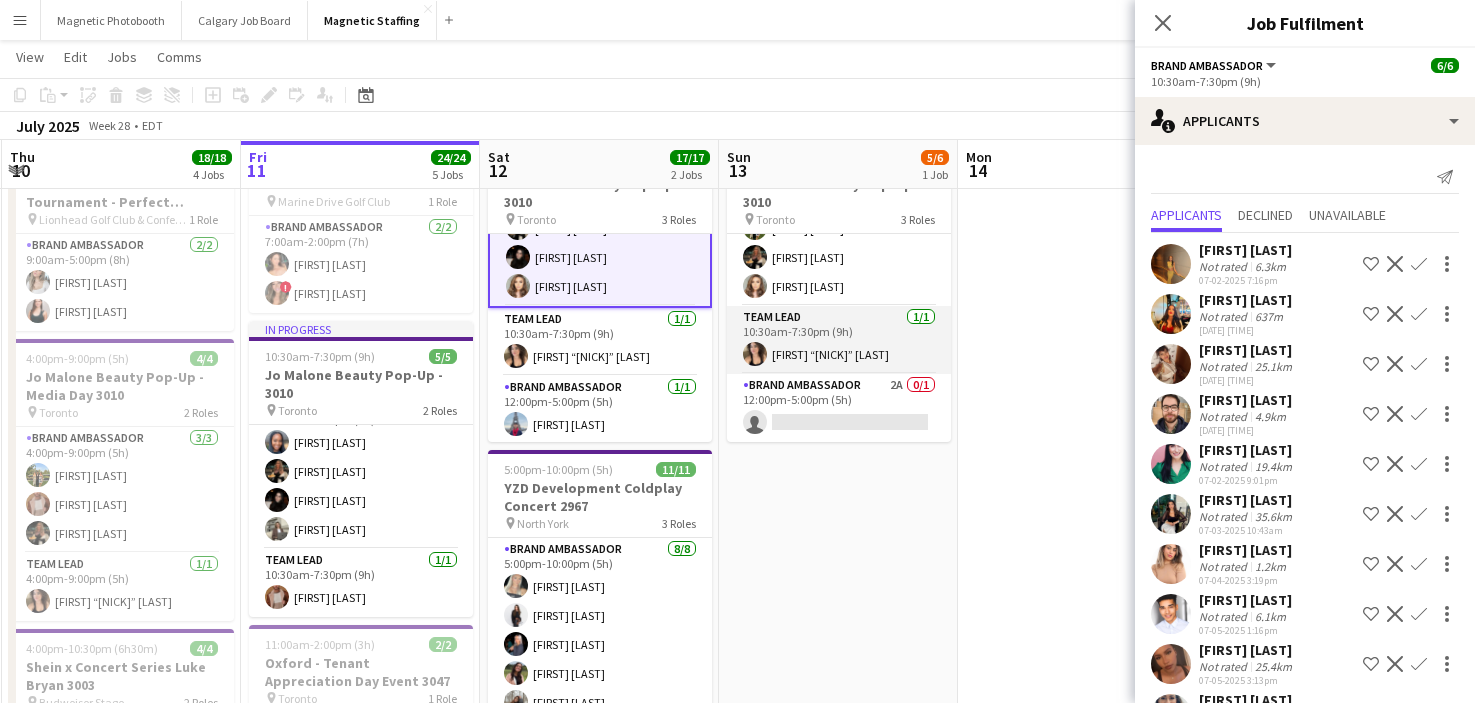 click on "Team Lead   1/1   [TIME] ([DURATION])
[FIRST] “NIKKI” [LAST]" at bounding box center (839, 340) 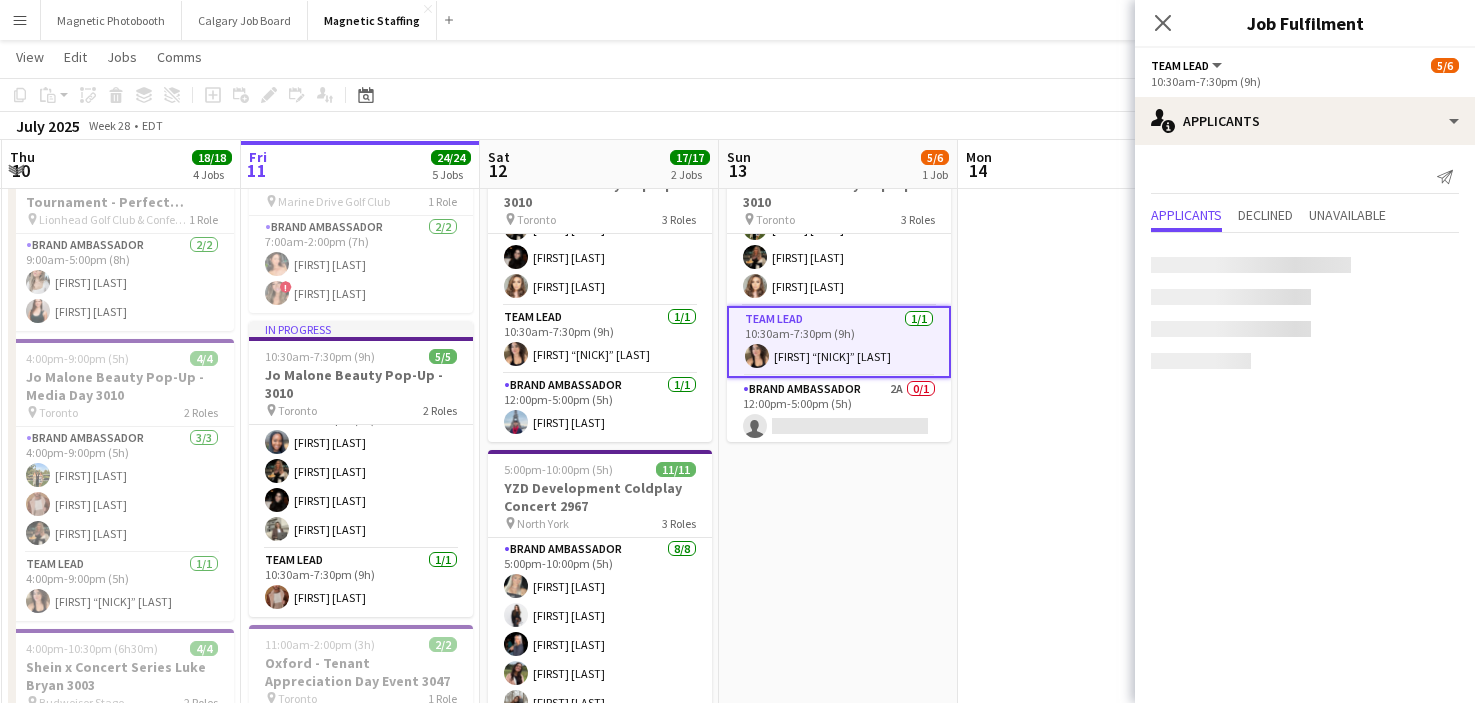 scroll, scrollTop: 0, scrollLeft: 0, axis: both 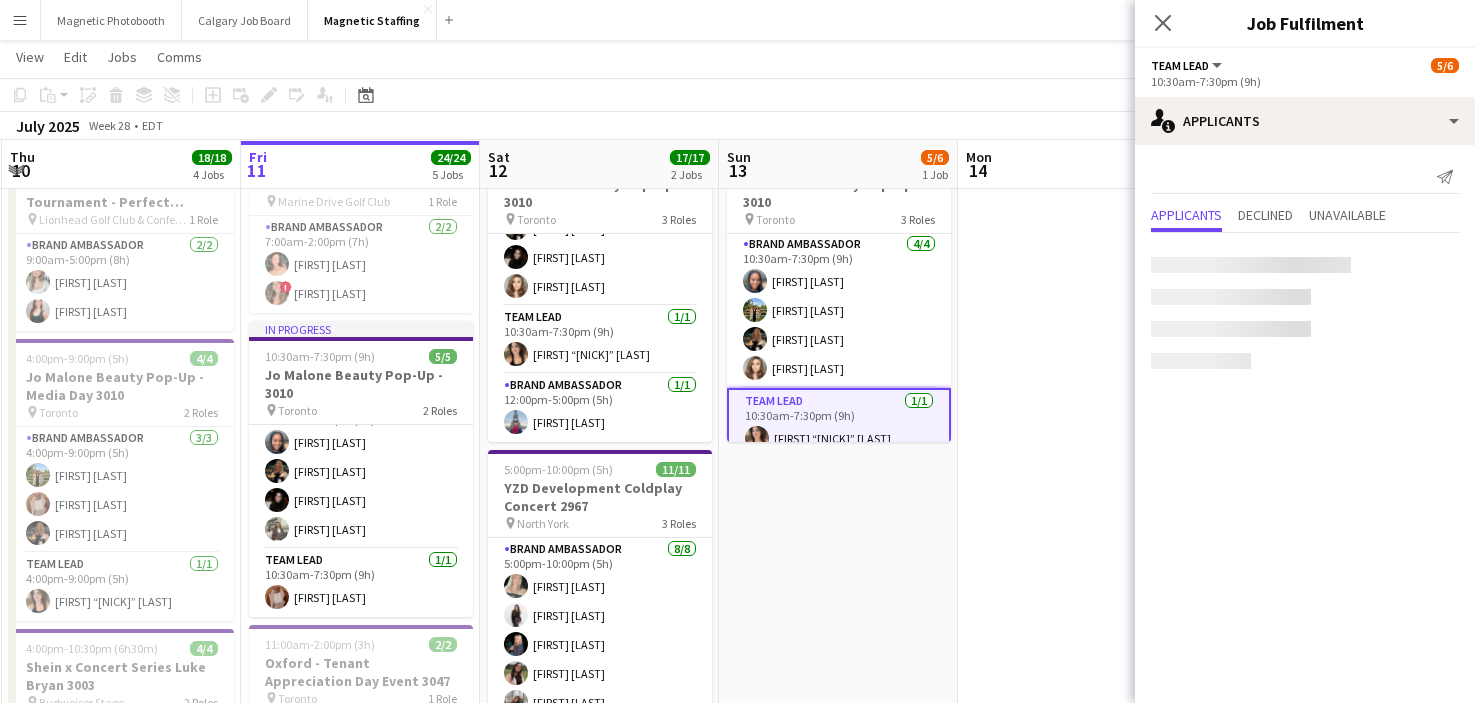click on "Brand Ambassador   4/4   10:30am-7:30pm (9h)
[FIRST] [LAST] [FIRST] [LAST] [FIRST] [LAST] [FIRST] [LAST]" at bounding box center [839, 310] 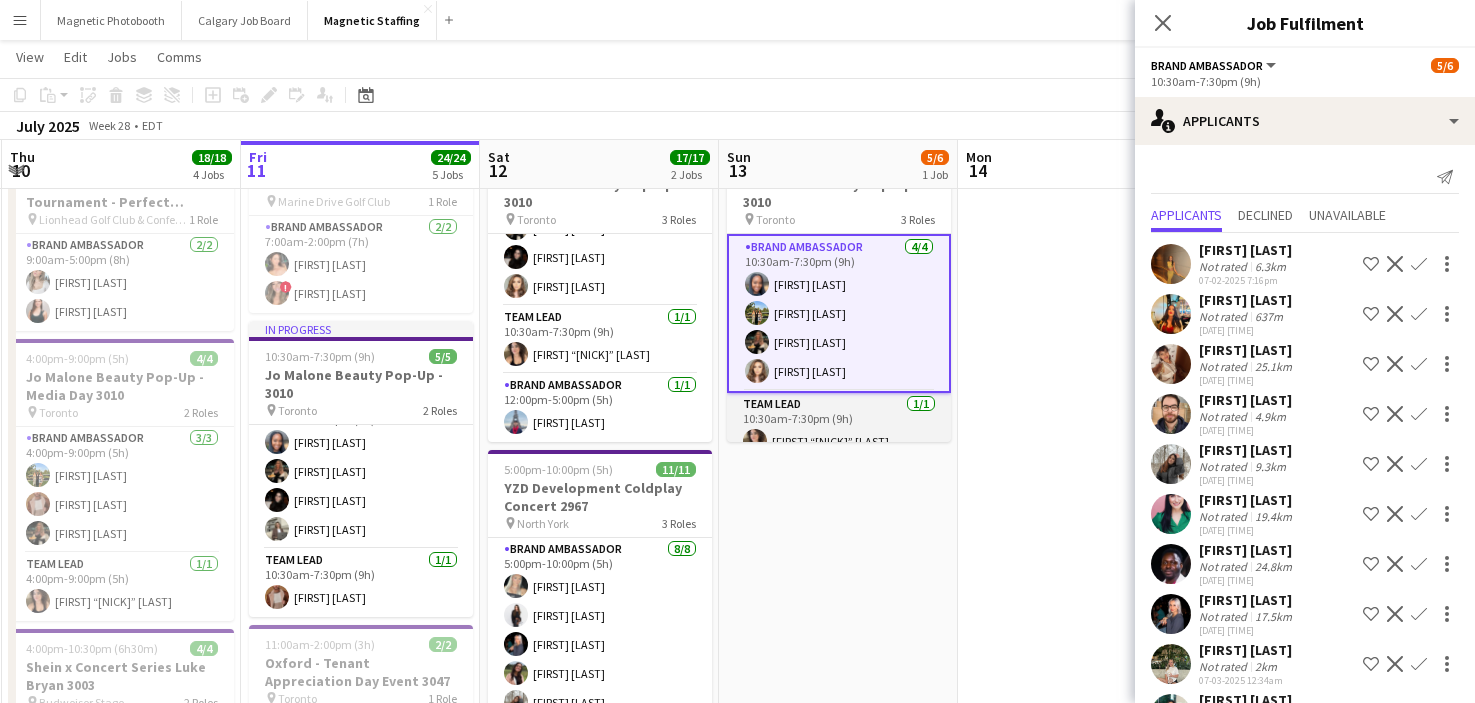 scroll, scrollTop: 1, scrollLeft: 0, axis: vertical 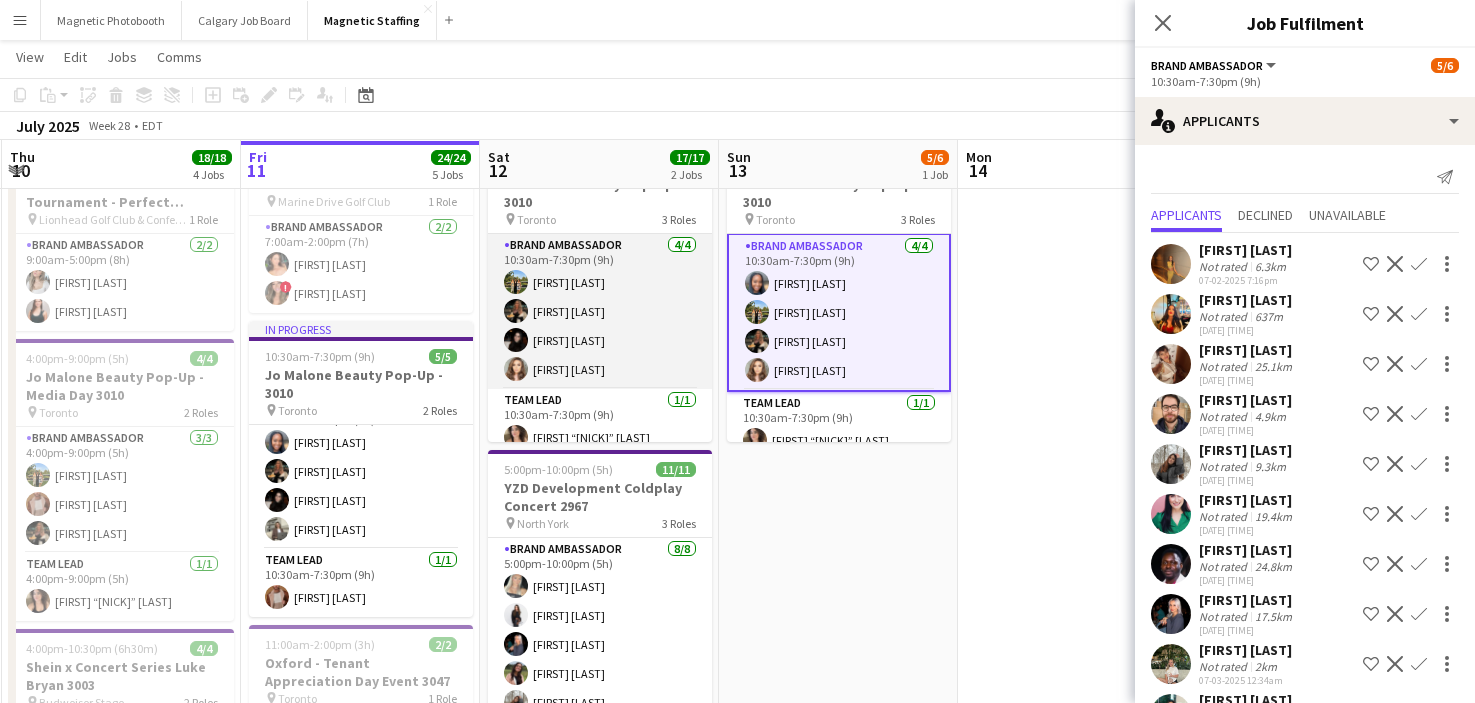 click on "Brand Ambassador   4/4   10:30am-7:30pm (9h)
[FIRST] [LAST] [FIRST] [LAST] [FIRST] [LAST] [FIRST] [LAST]" at bounding box center [600, 311] 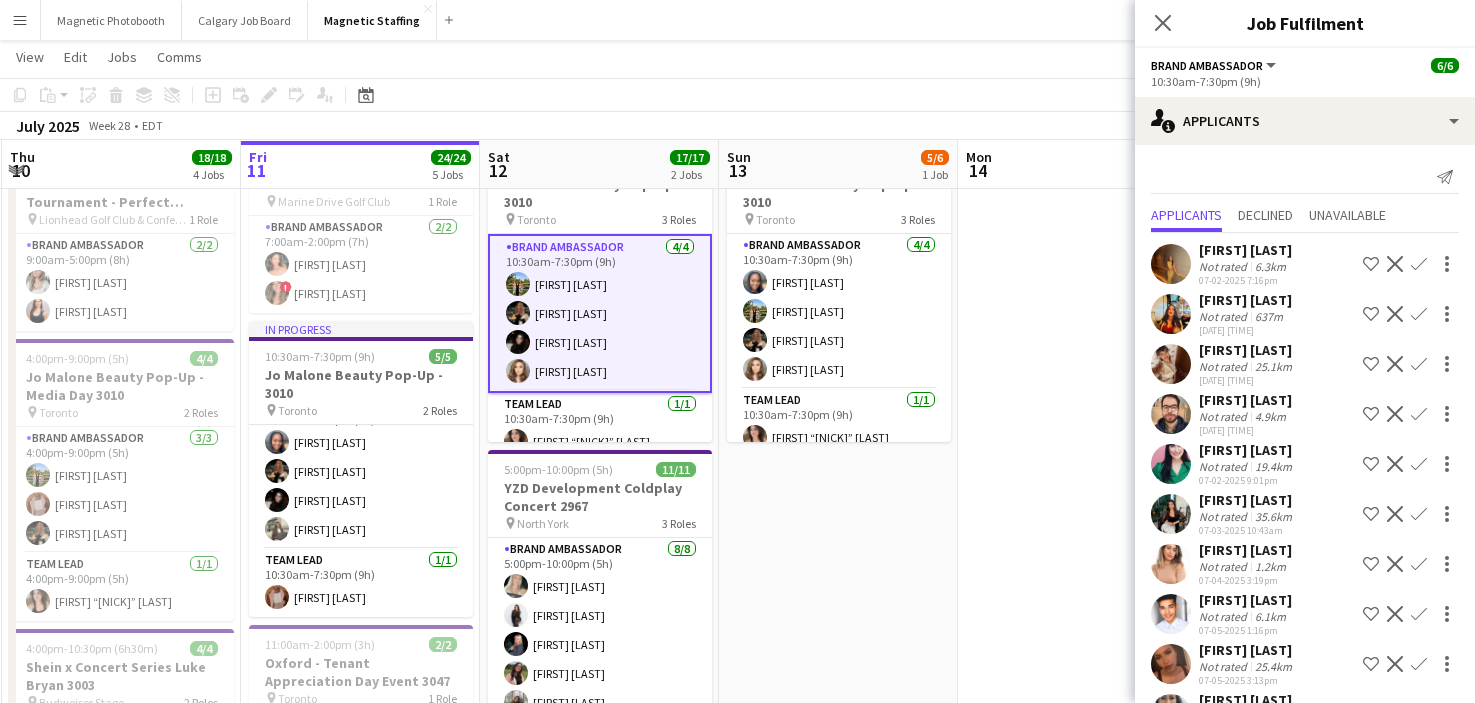 scroll, scrollTop: 254, scrollLeft: 0, axis: vertical 